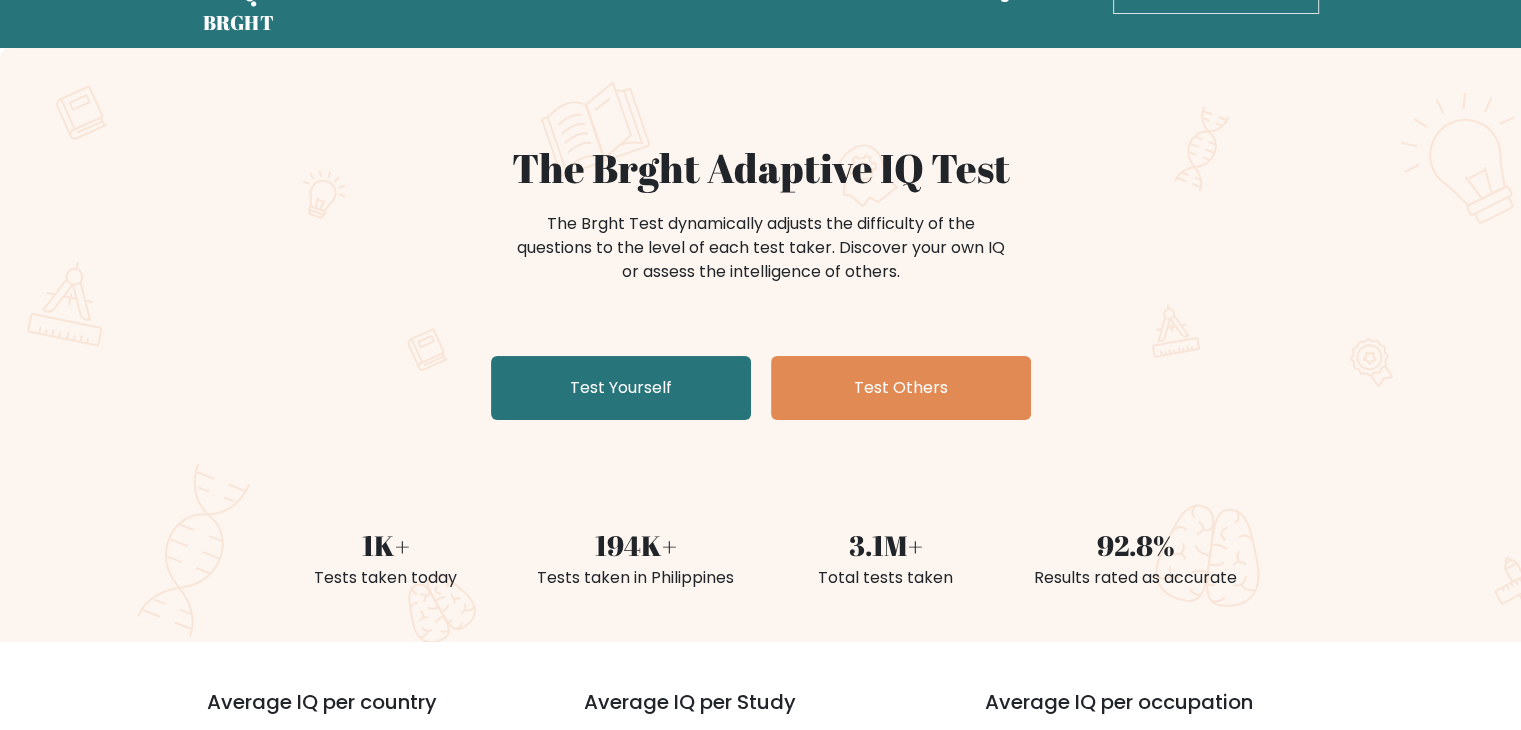 scroll, scrollTop: 0, scrollLeft: 0, axis: both 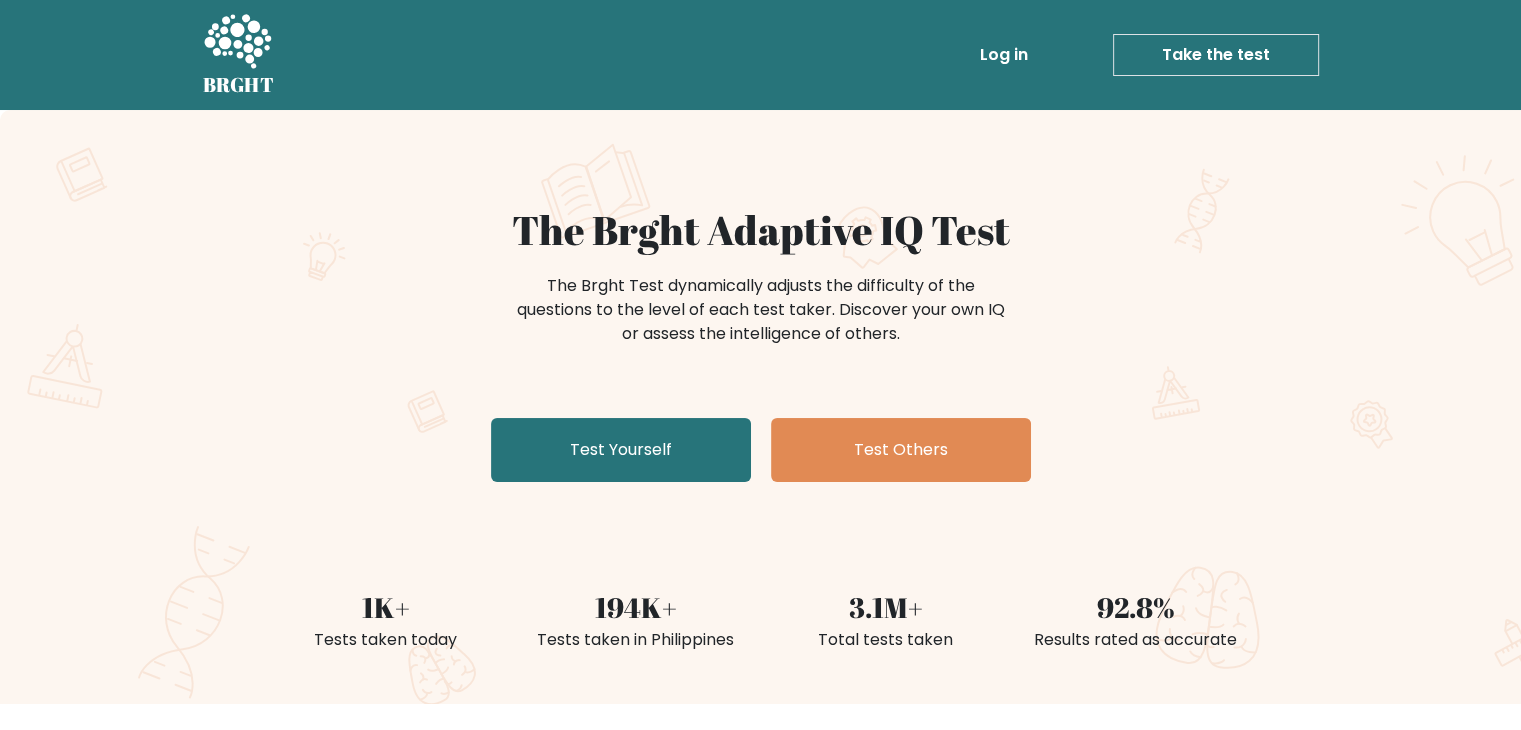 click on "Take the test" at bounding box center [1216, 55] 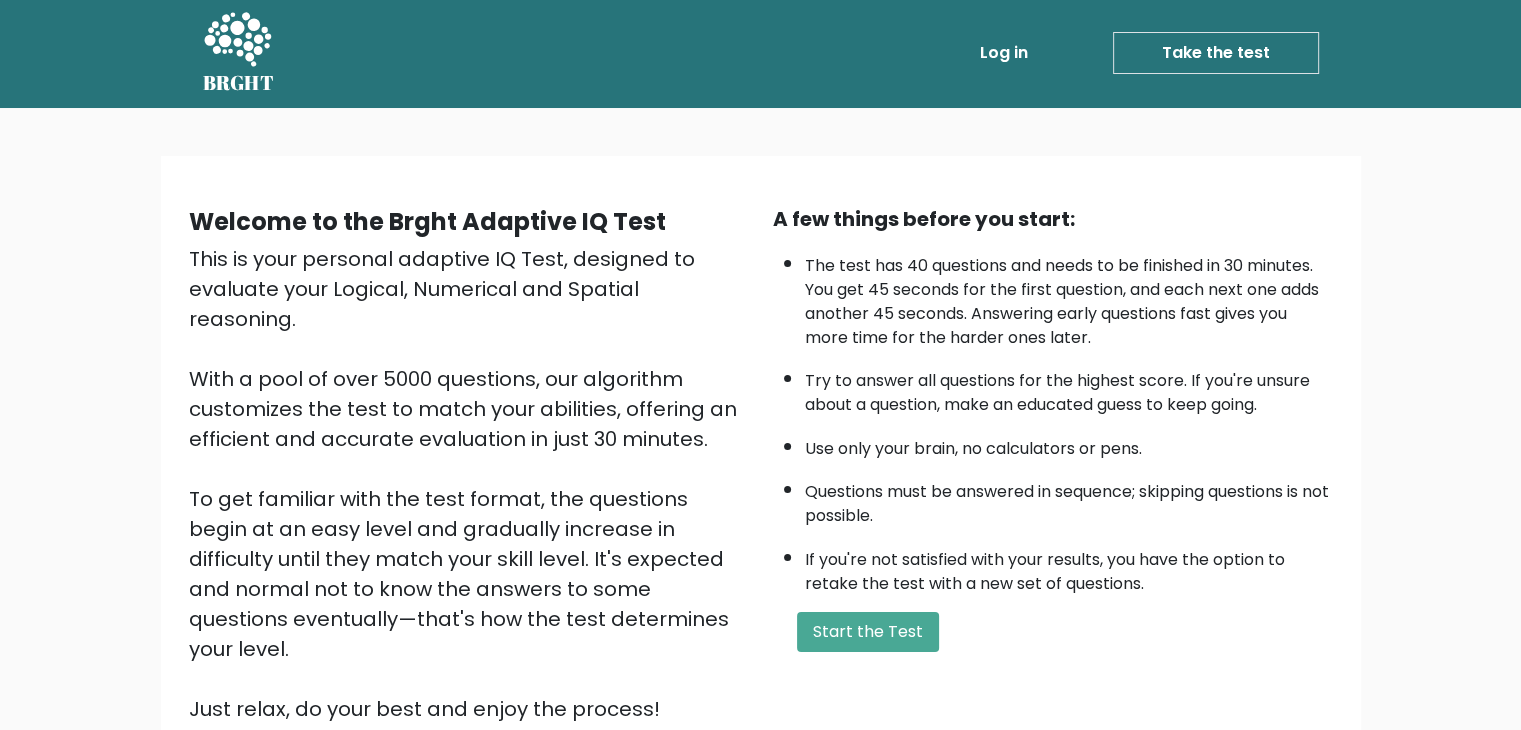 scroll, scrollTop: 0, scrollLeft: 0, axis: both 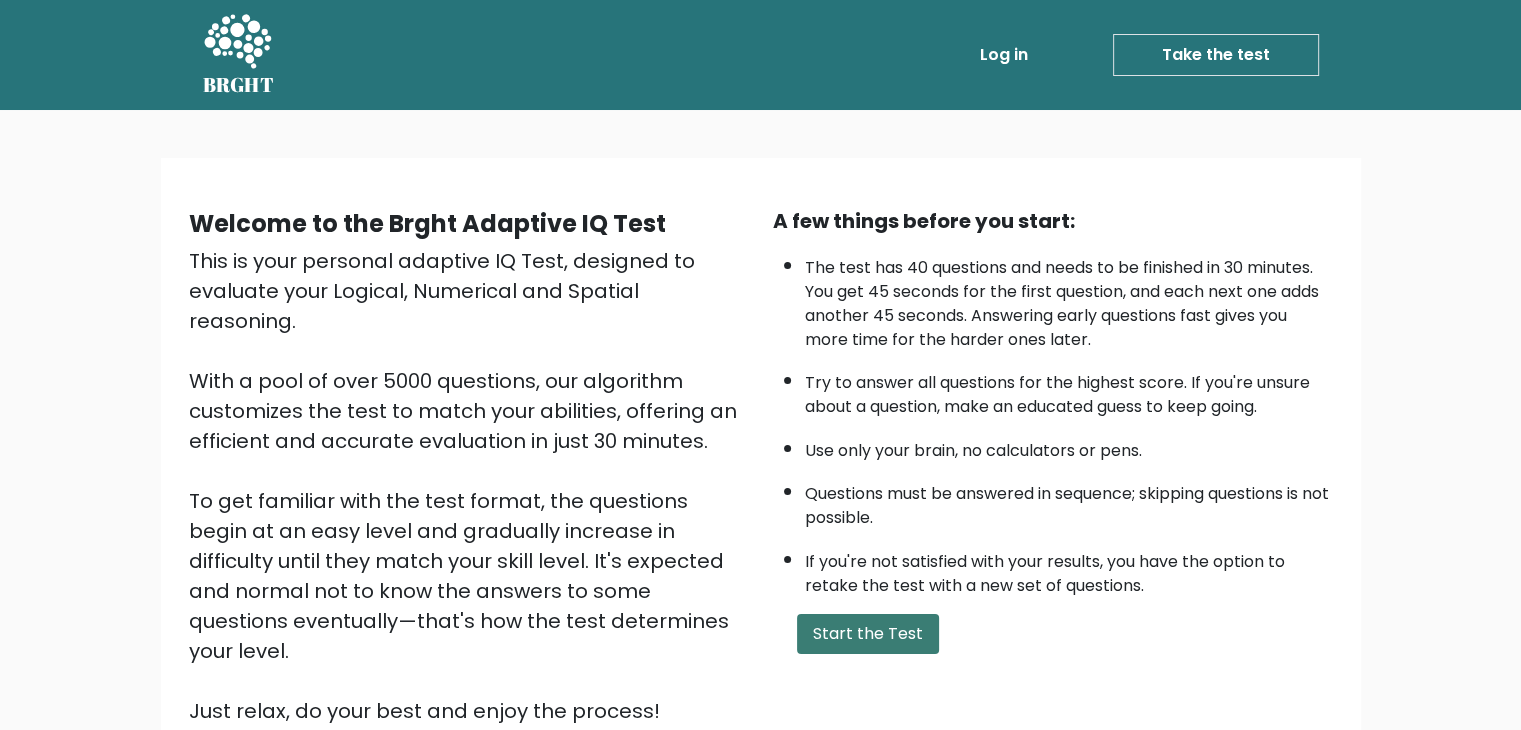 click on "Start the Test" at bounding box center [868, 634] 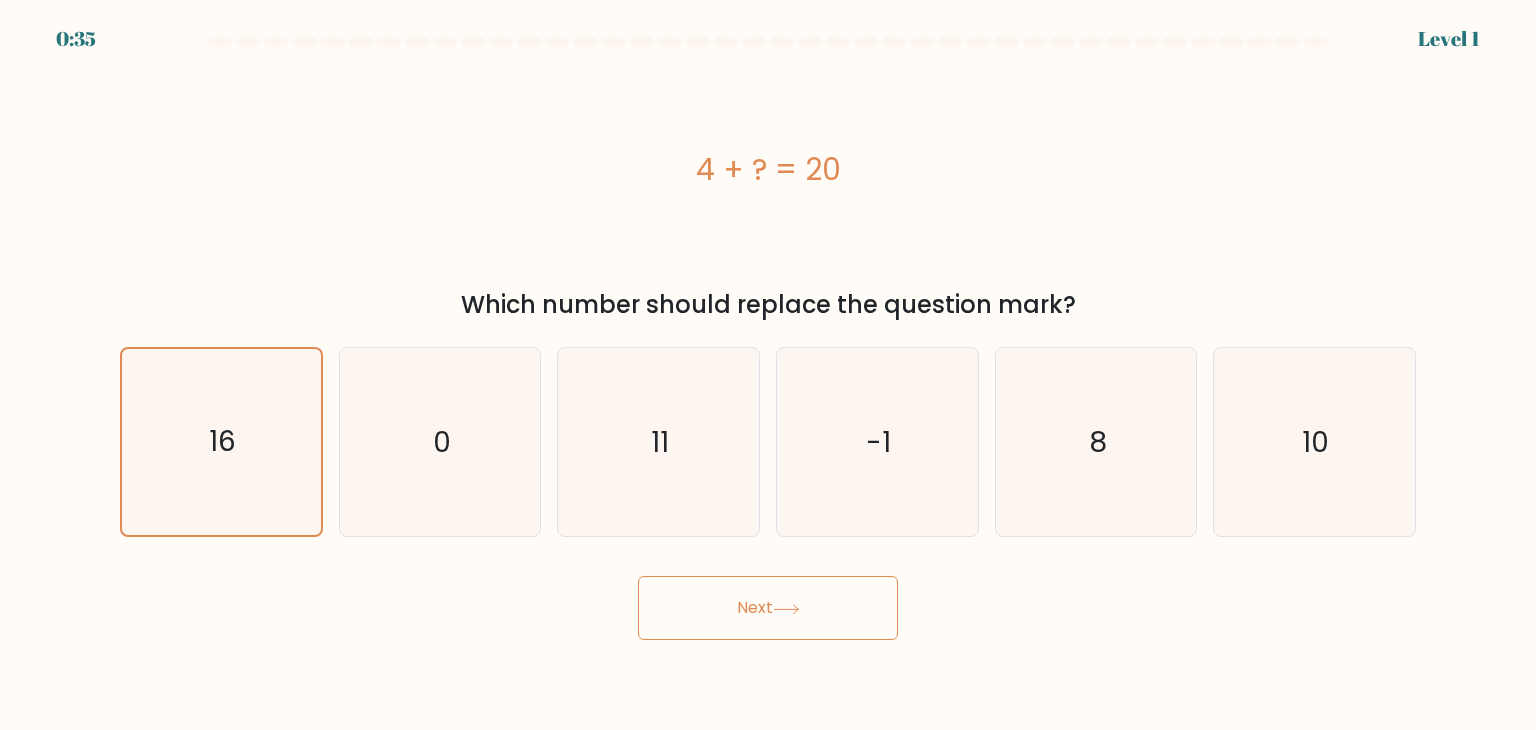 click on "Next" at bounding box center [768, 608] 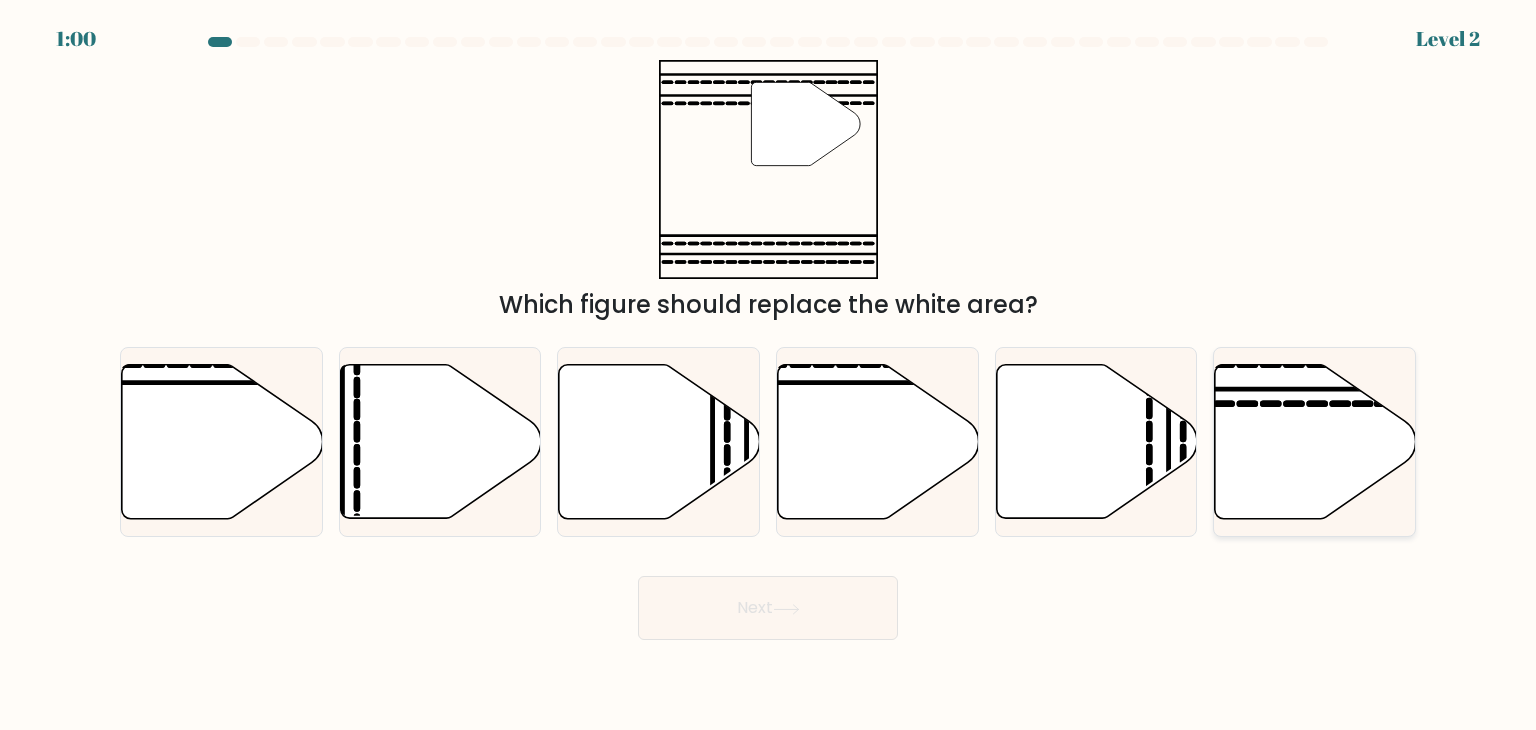 click at bounding box center (1315, 442) 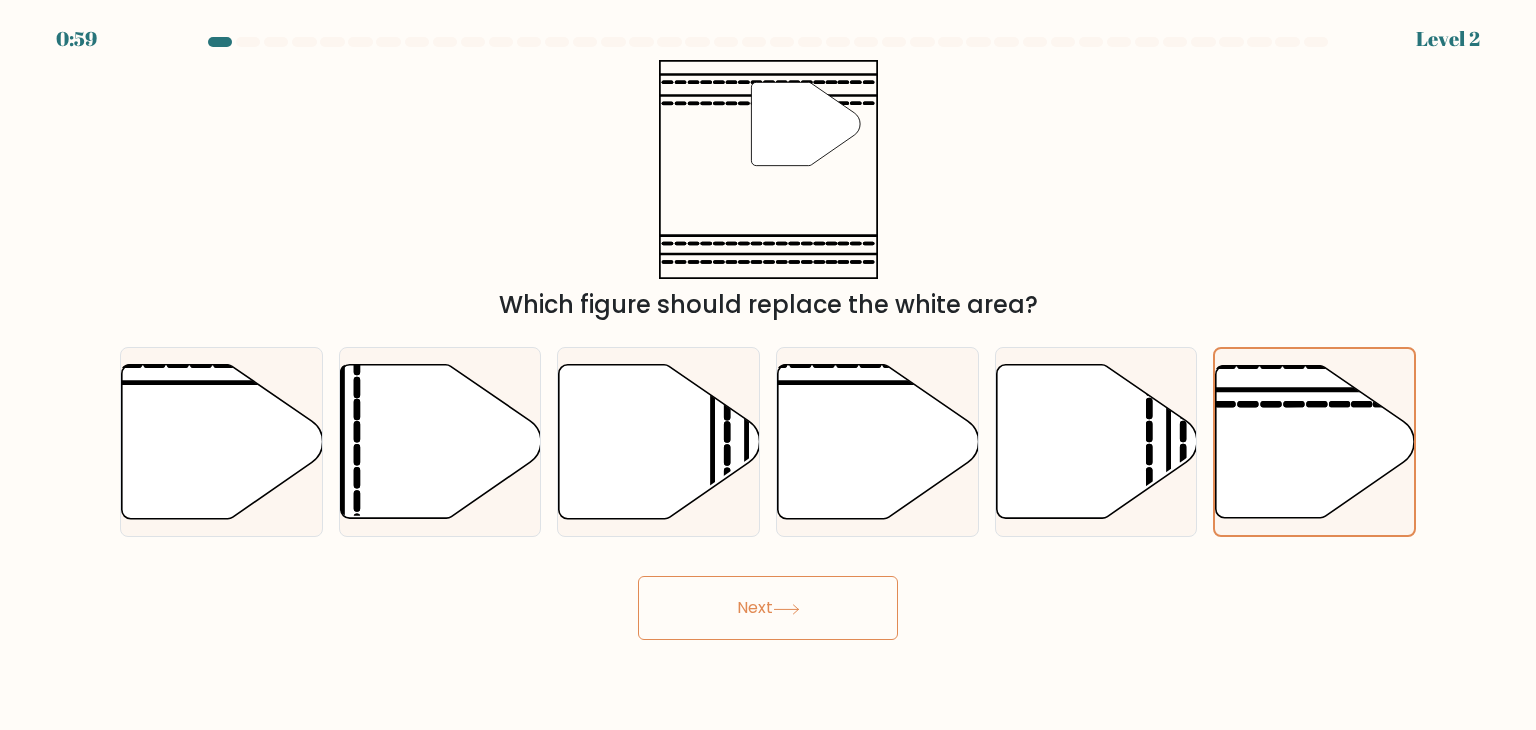 click on "Next" at bounding box center (768, 608) 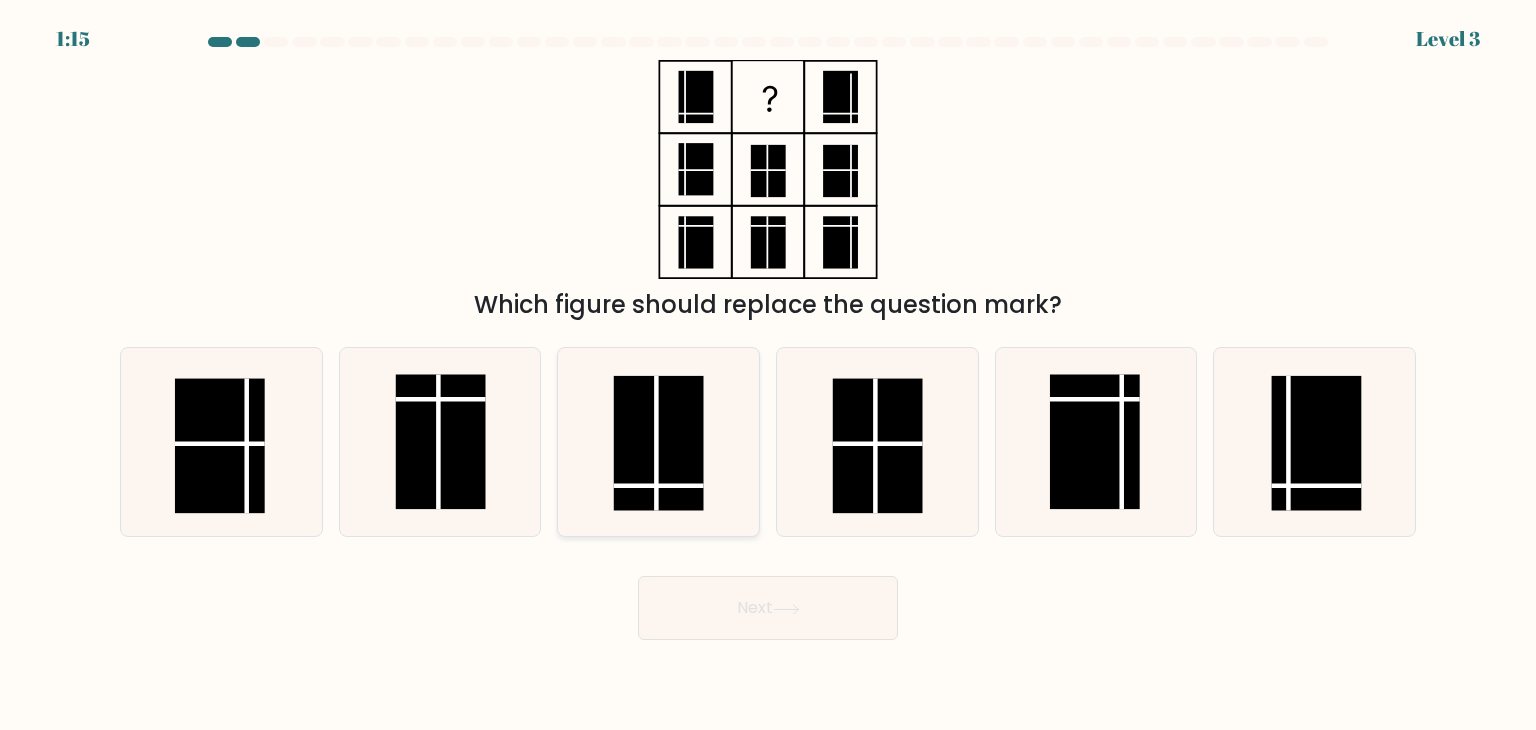 click at bounding box center (659, 443) 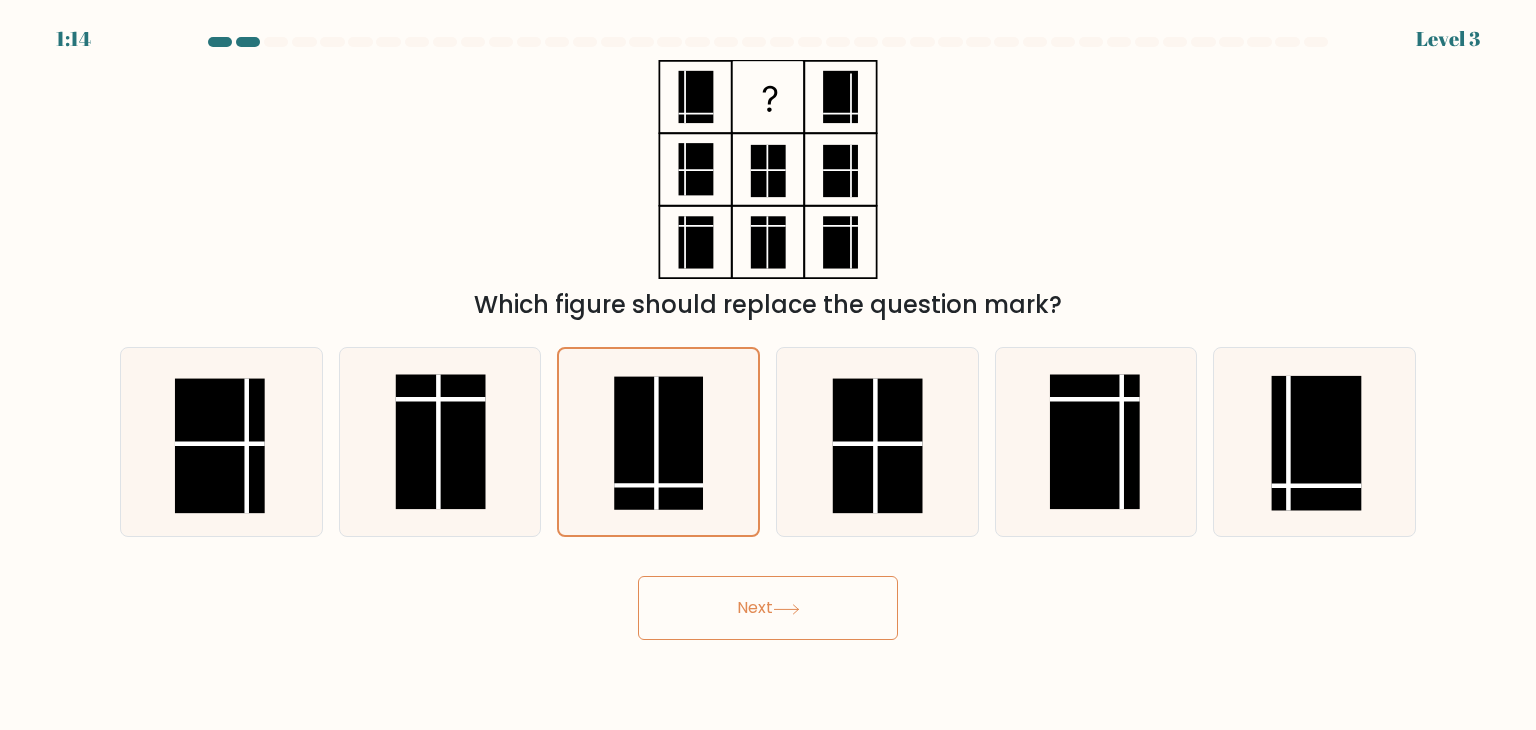 click on "Next" at bounding box center (768, 608) 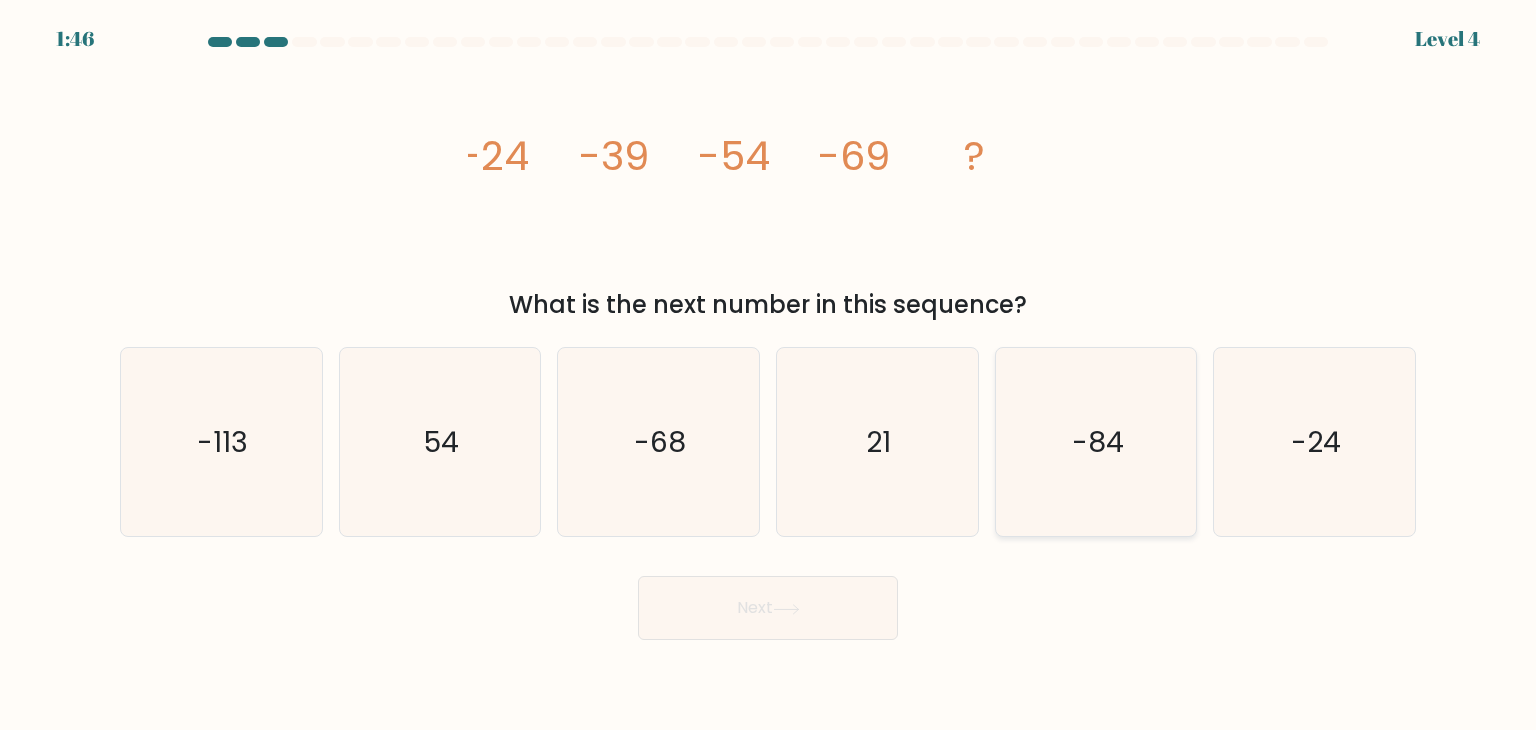click on "-84" at bounding box center (1098, 442) 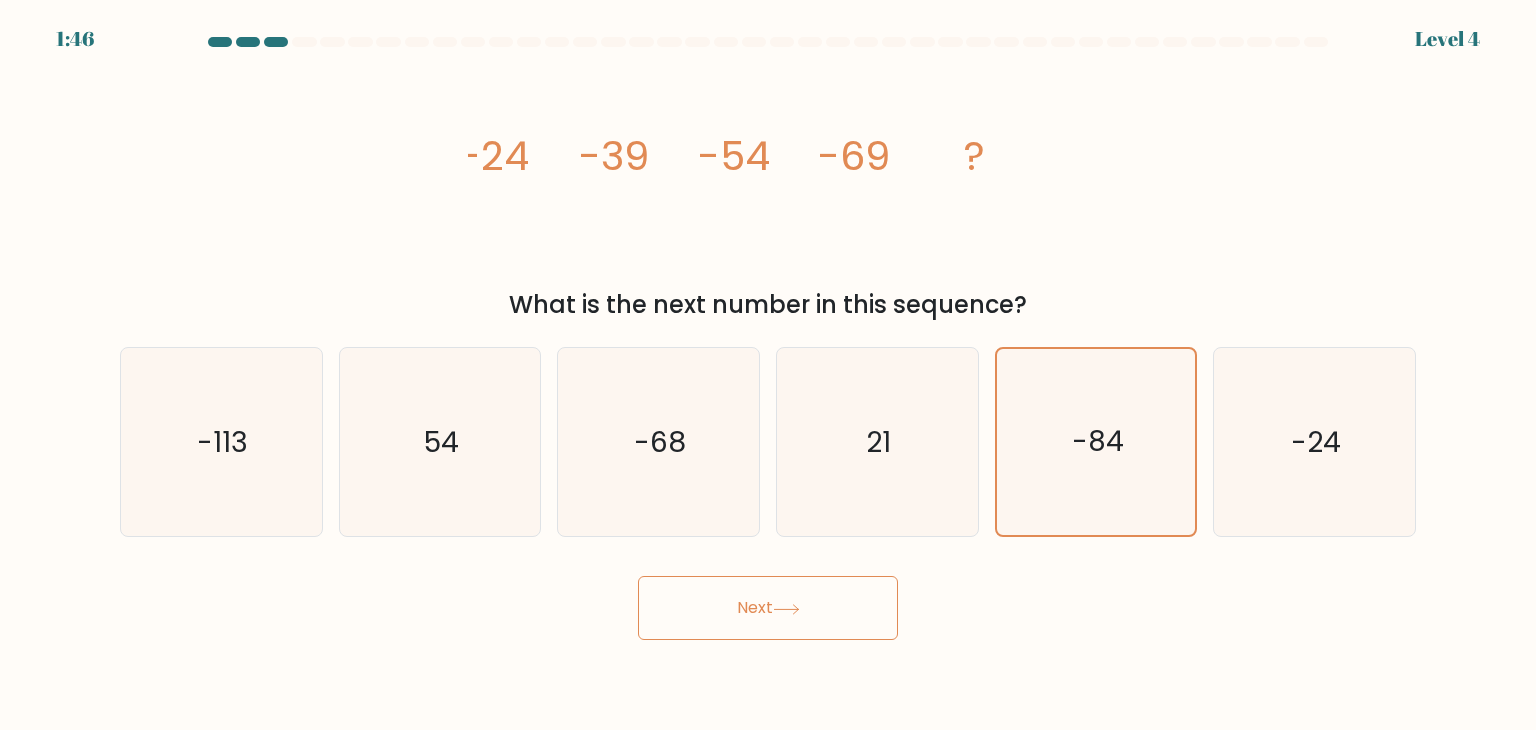 click at bounding box center [786, 609] 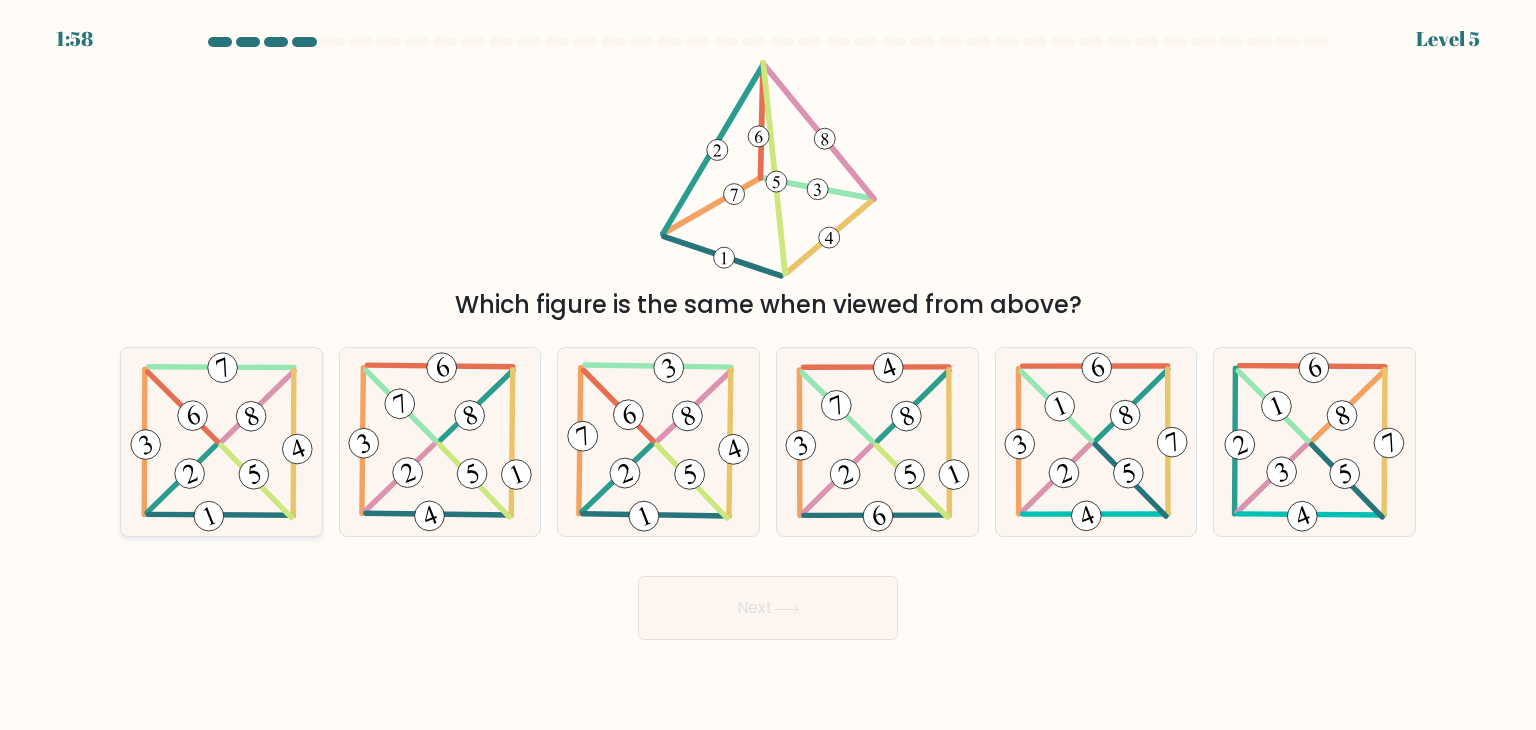 click at bounding box center [256, 482] 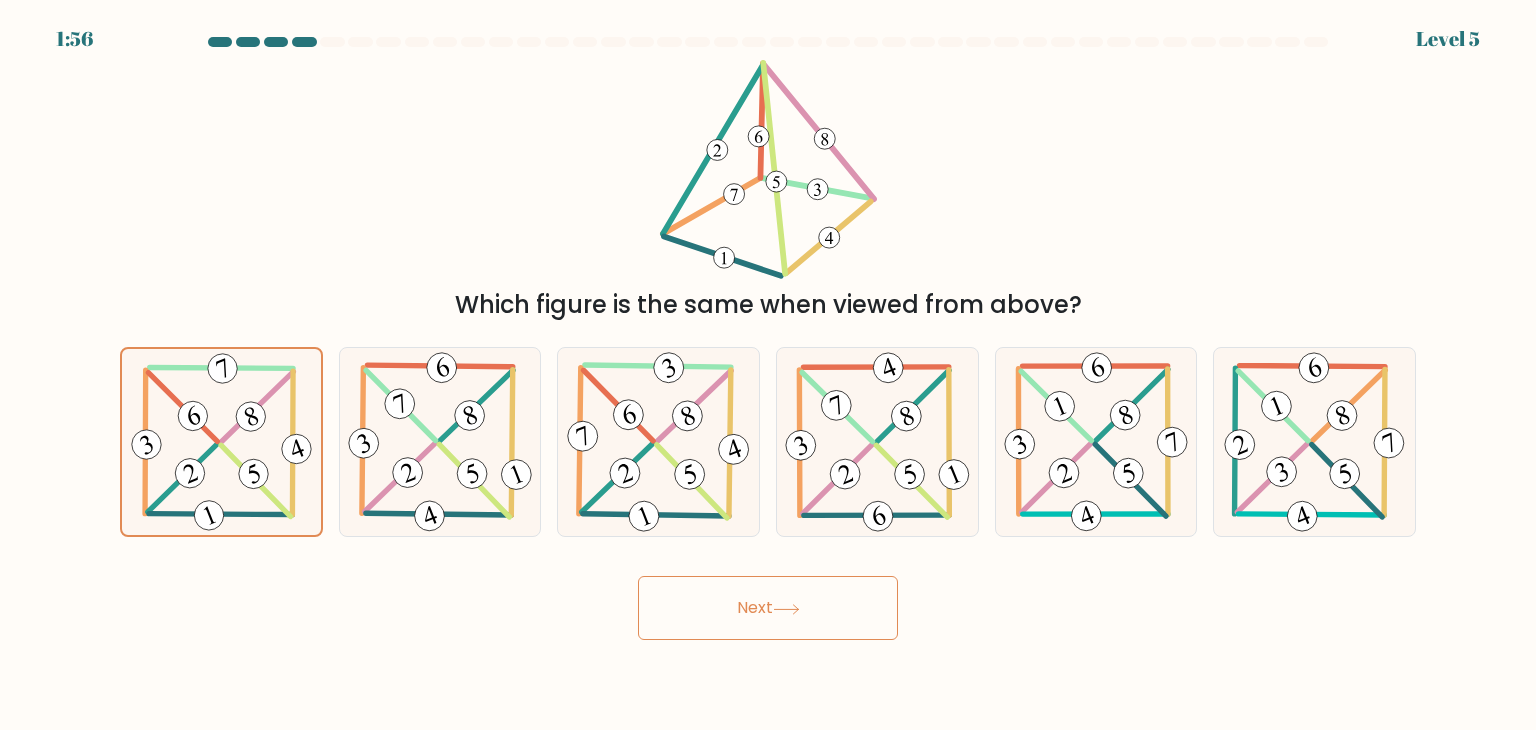 click on "Next" at bounding box center [768, 608] 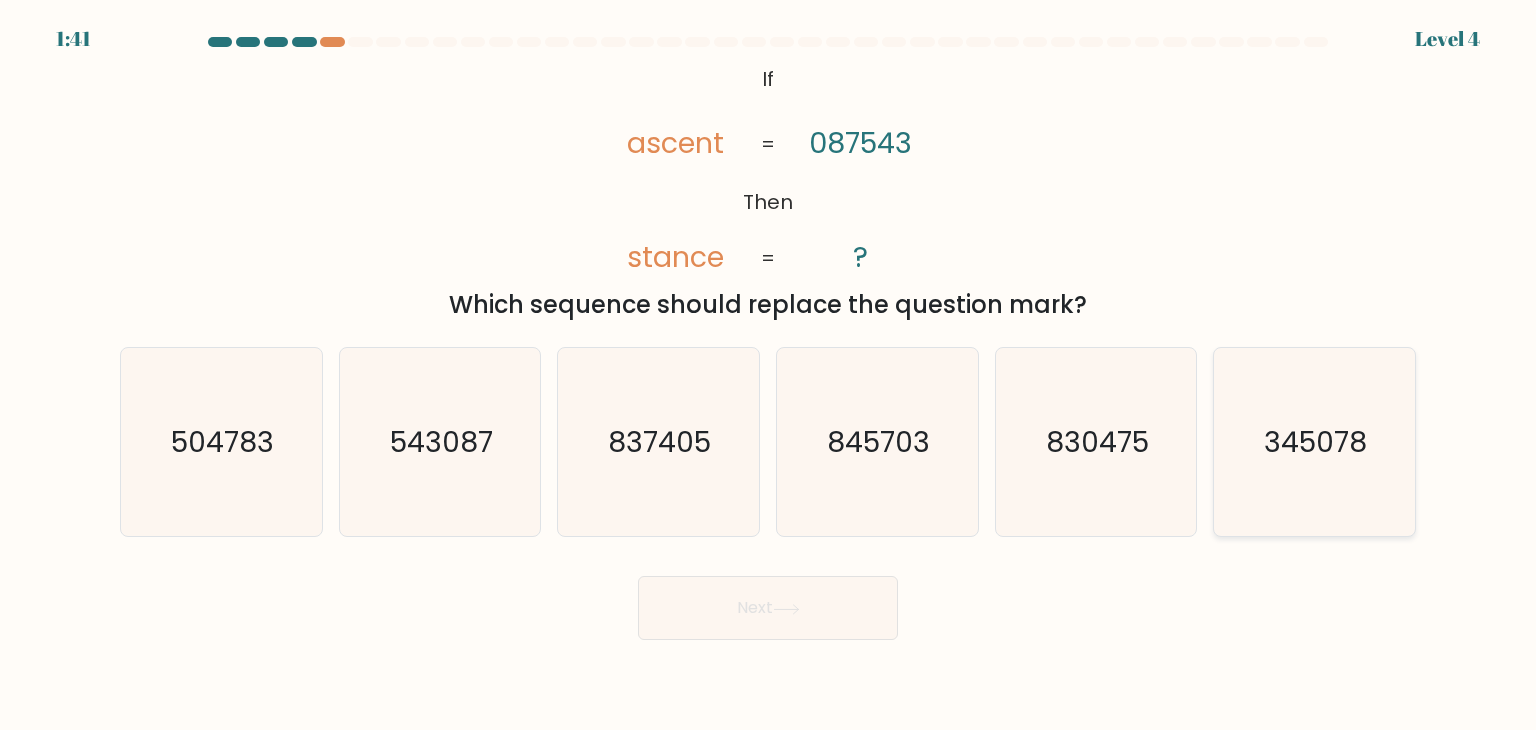 click on "345078" at bounding box center [1314, 442] 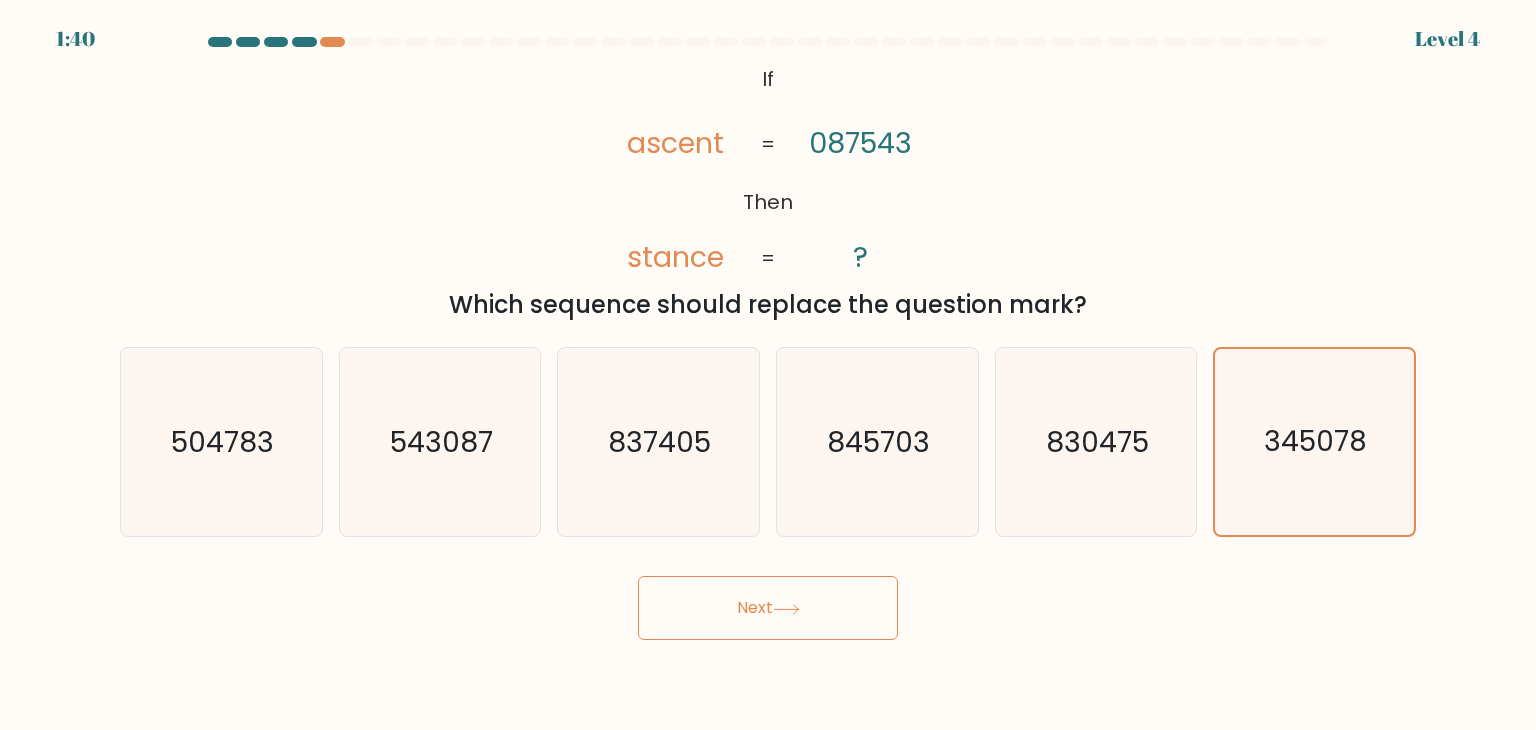 click on "Next" at bounding box center [768, 608] 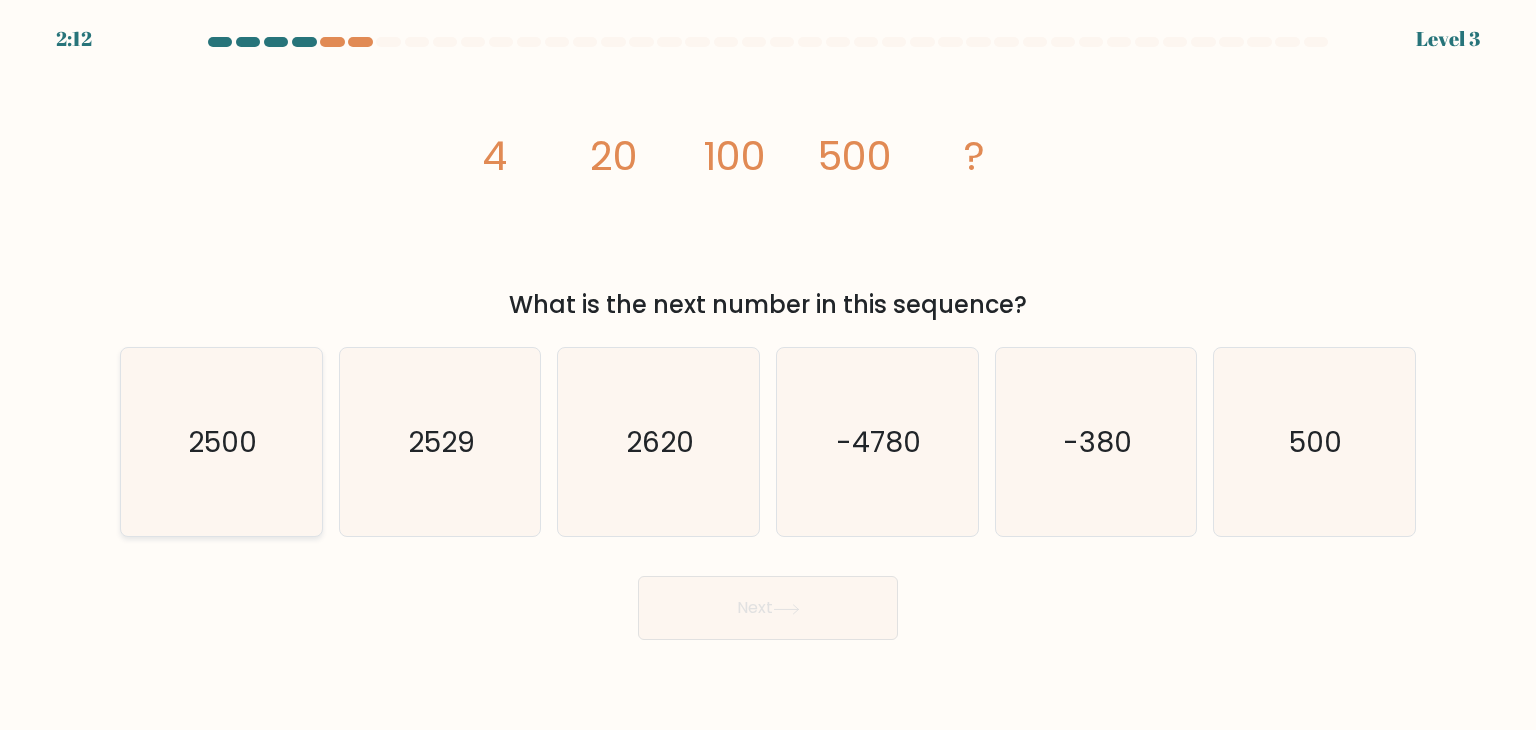click on "2500" at bounding box center [223, 442] 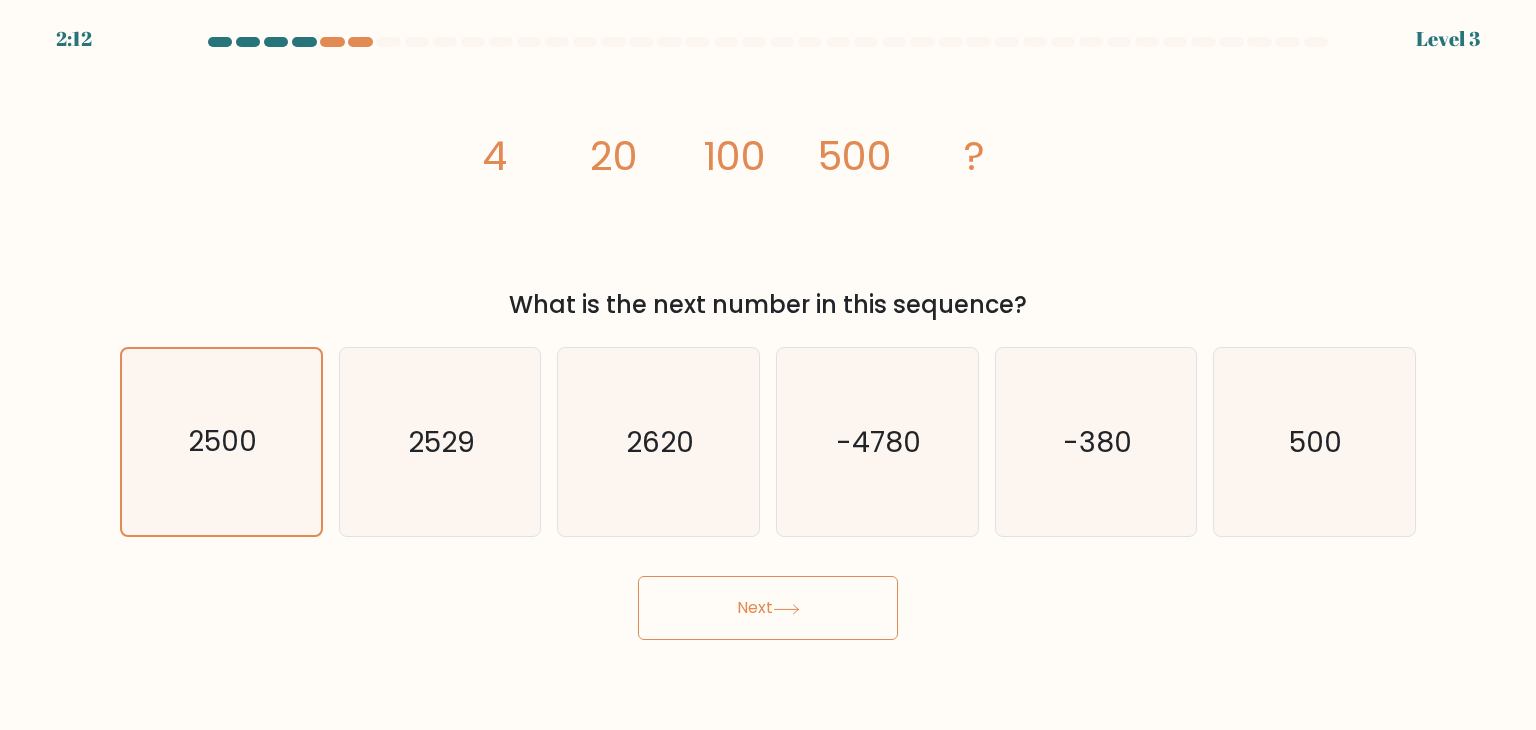 click on "Next" at bounding box center [768, 608] 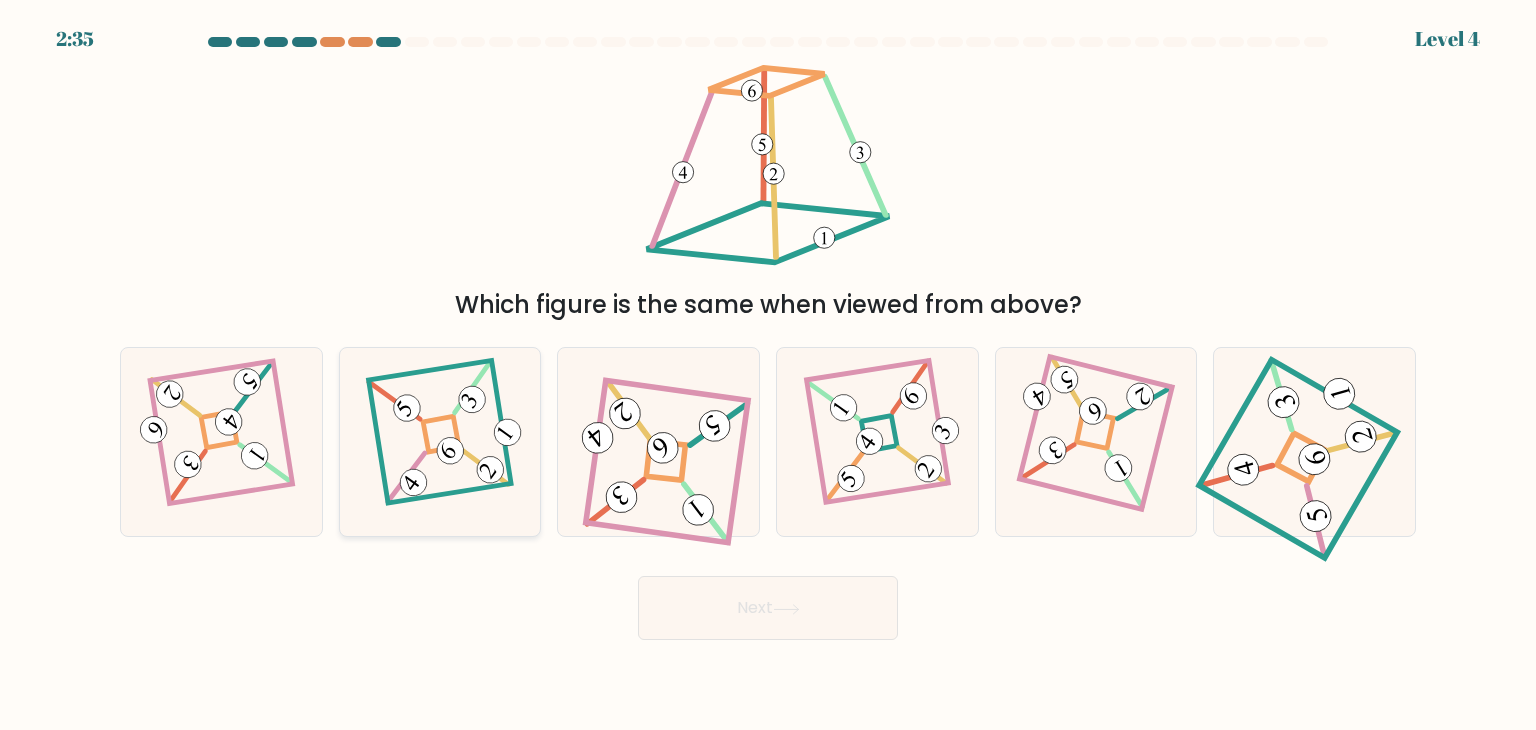 click at bounding box center [440, 442] 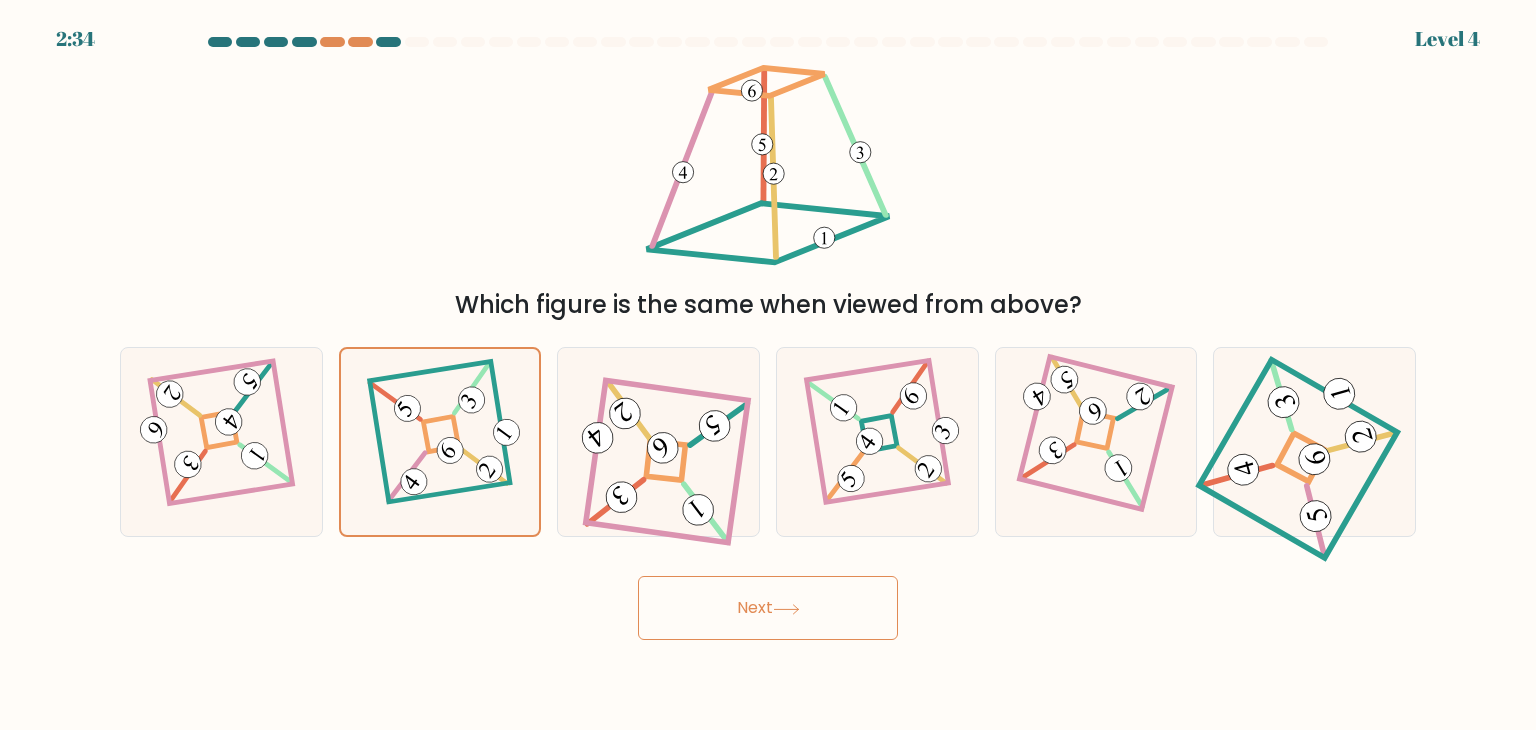 click on "Next" at bounding box center (768, 608) 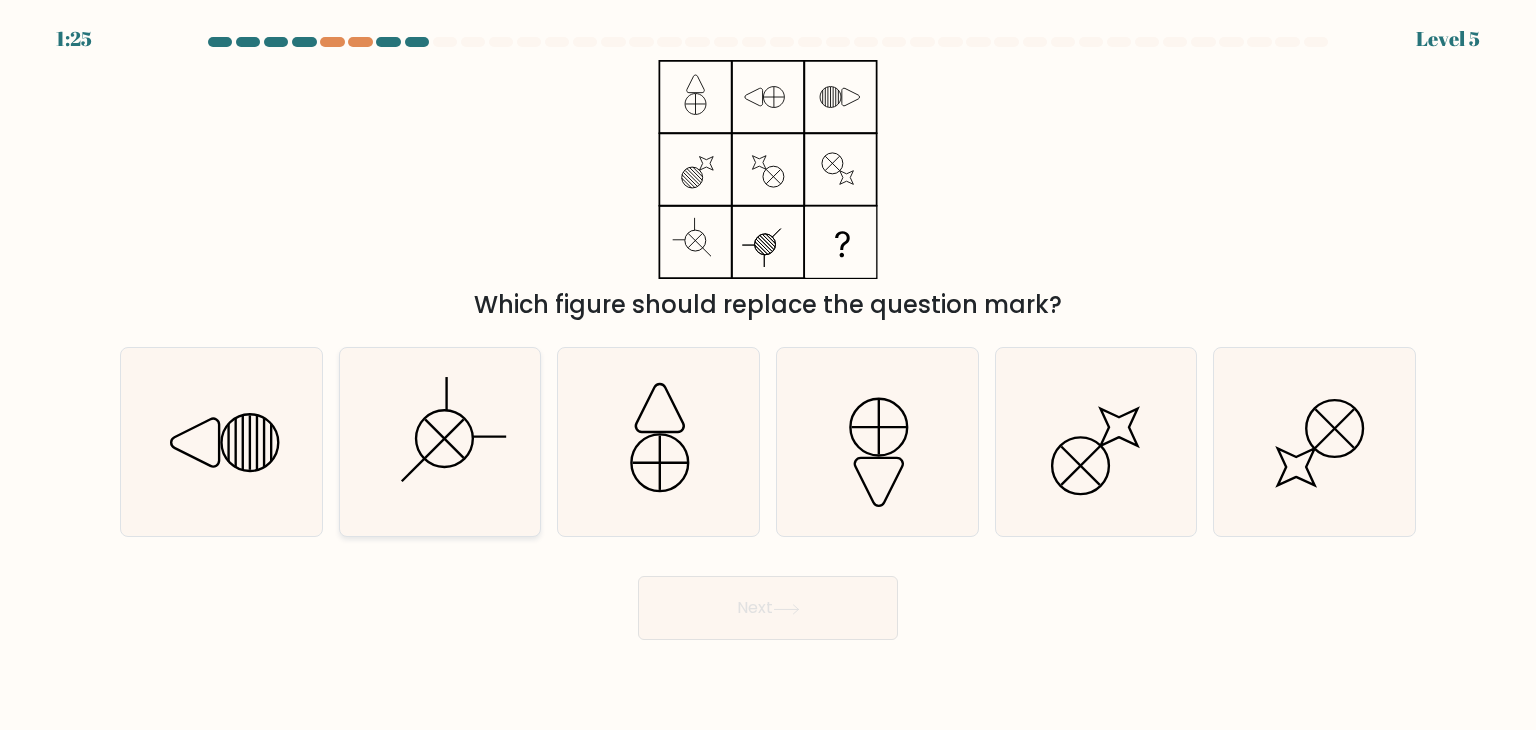 click at bounding box center (440, 442) 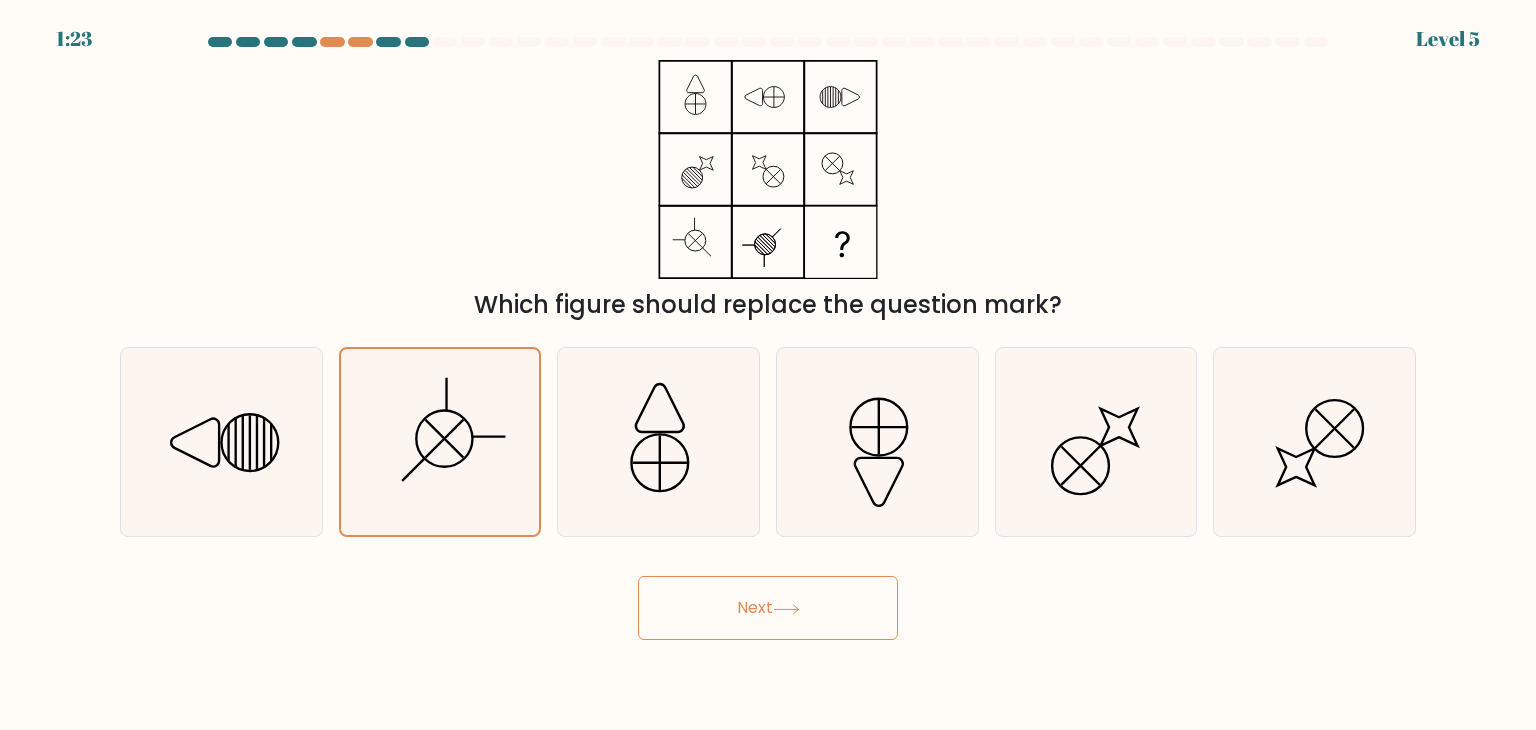 click on "Next" at bounding box center (768, 608) 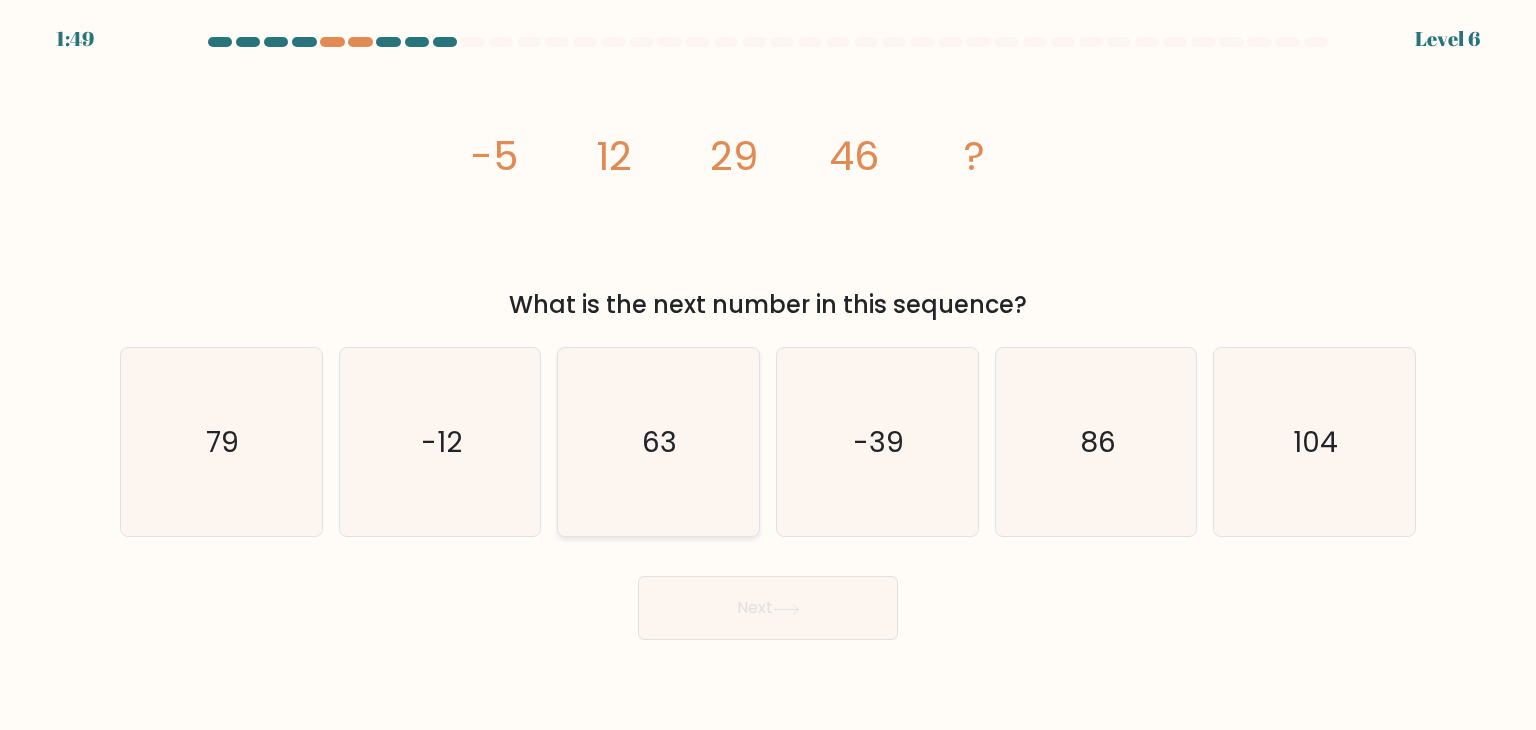 click on "63" at bounding box center (658, 442) 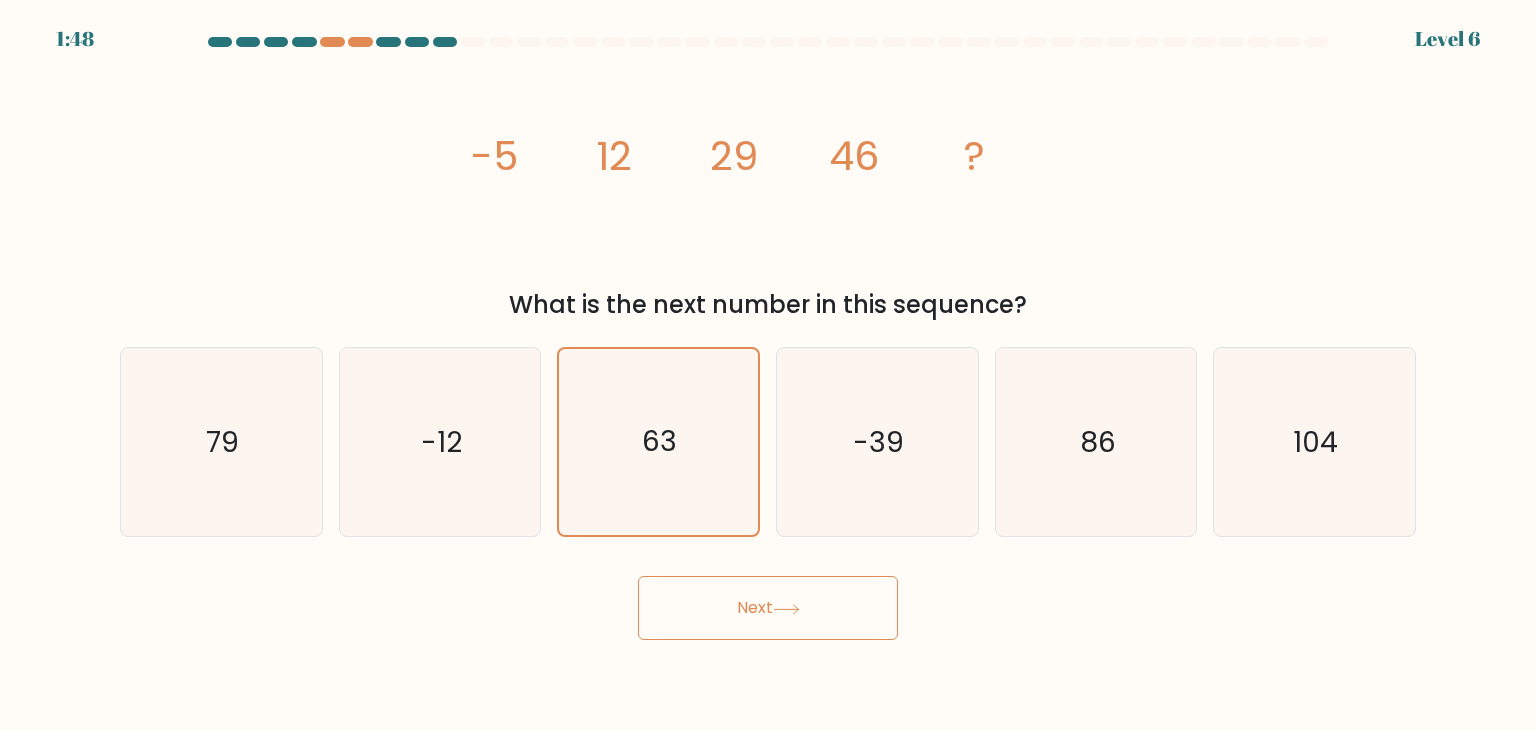 click on "Next" at bounding box center [768, 608] 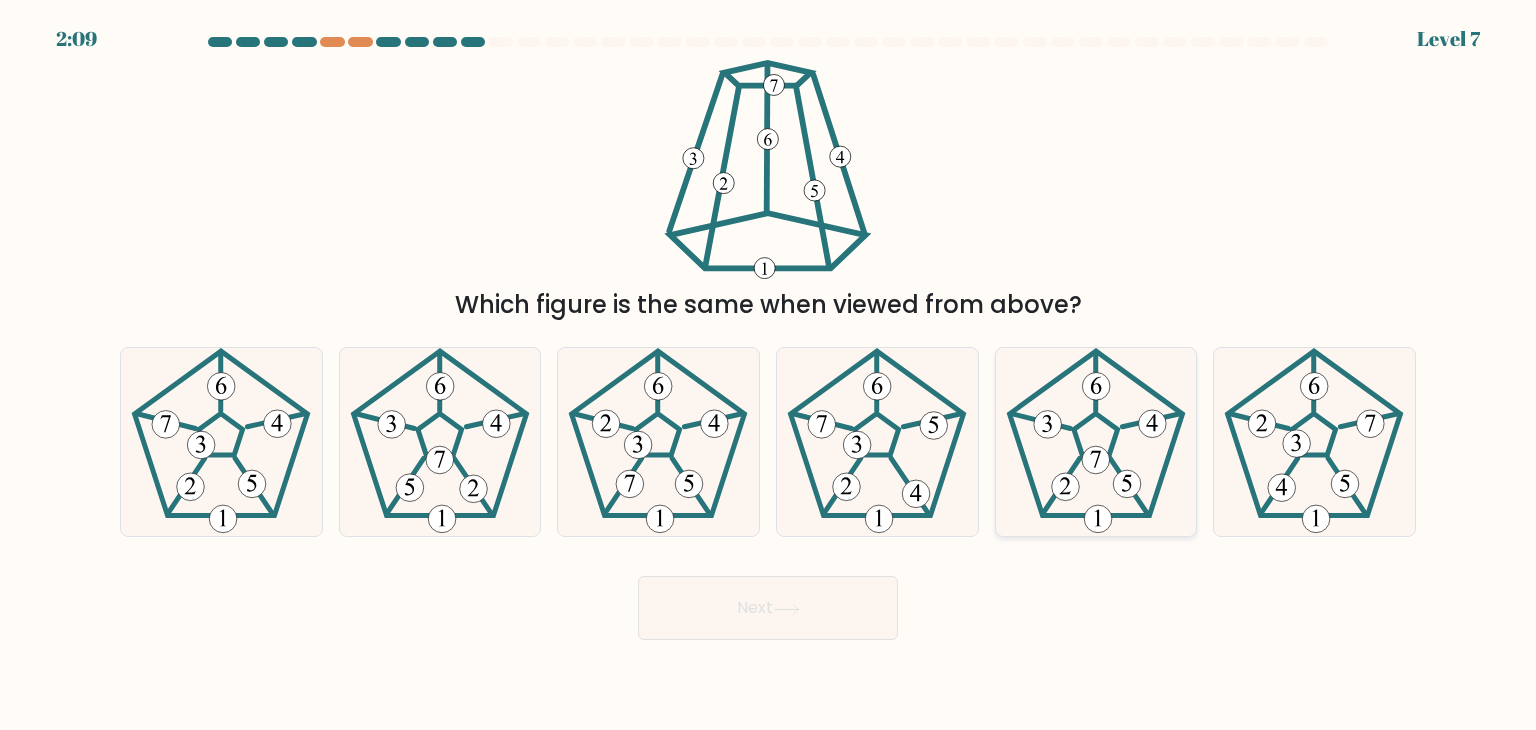 click at bounding box center [1096, 442] 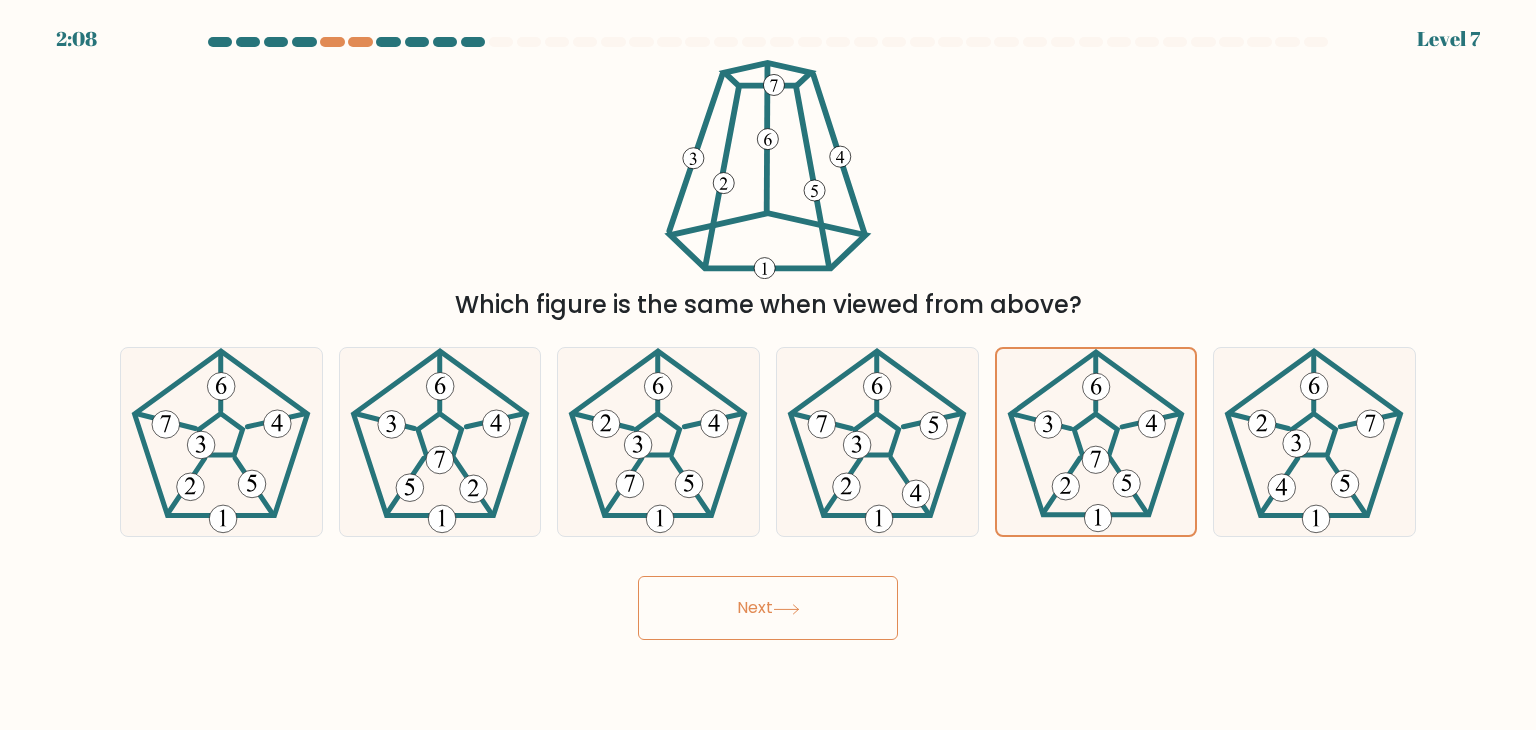 click on "Next" at bounding box center [768, 608] 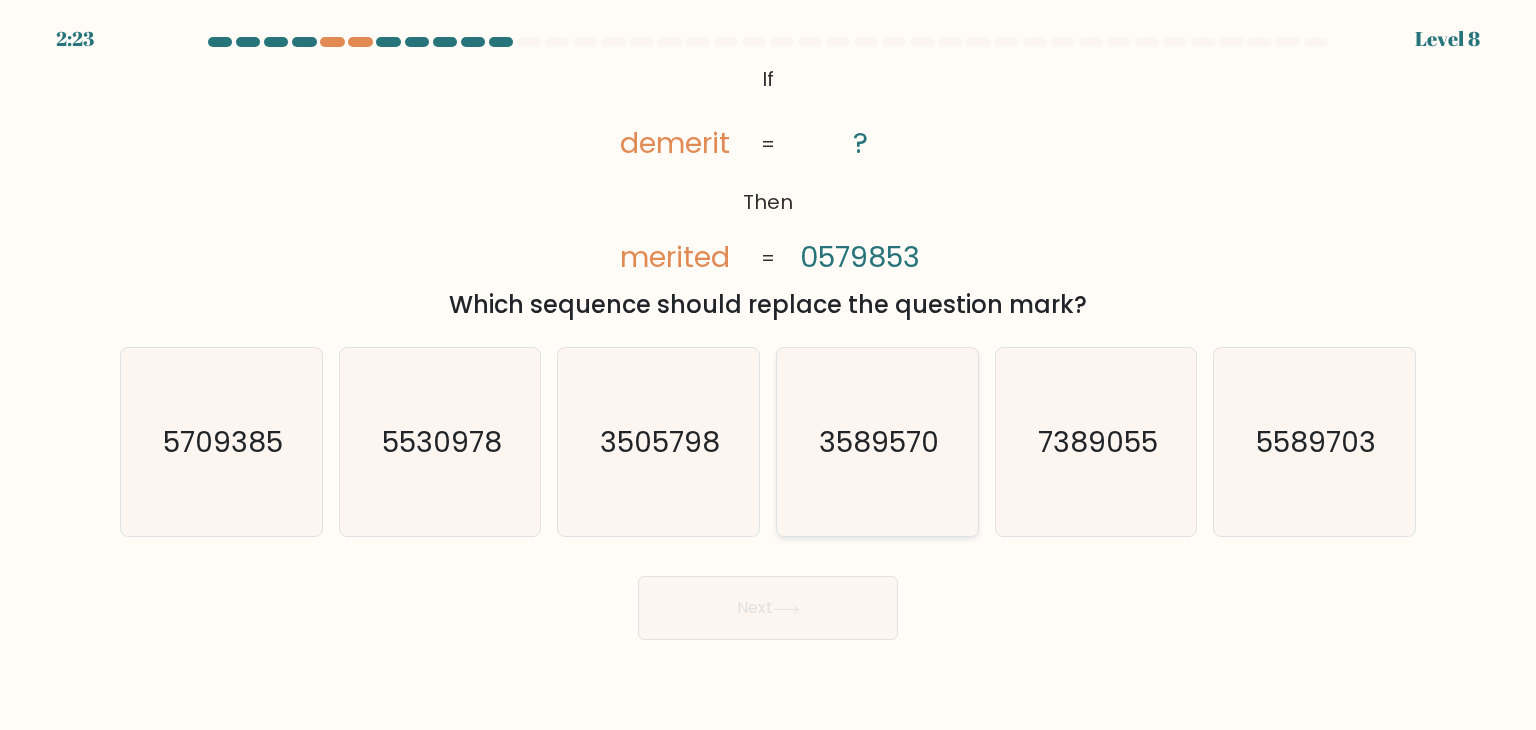 click on "3589570" at bounding box center (877, 442) 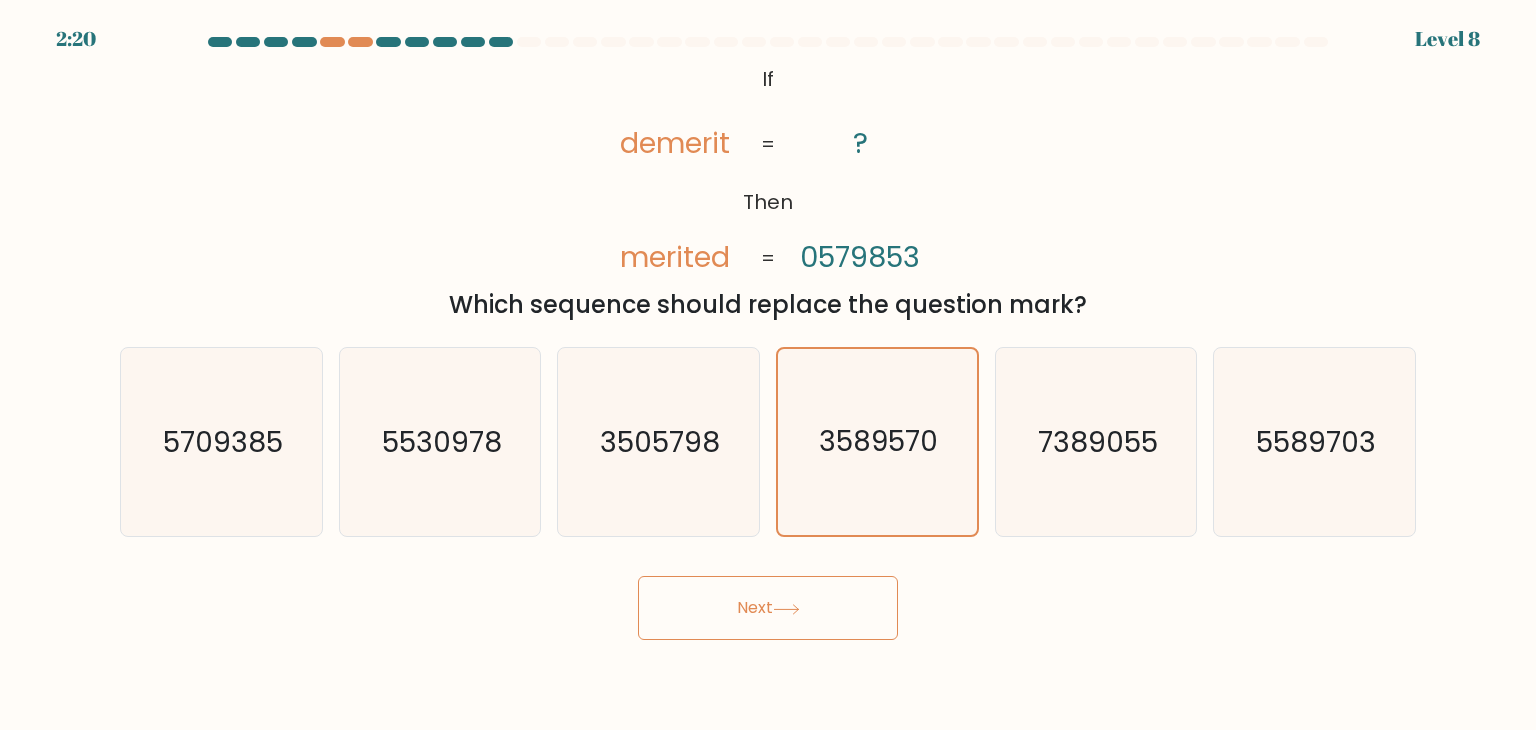 click on "Next" at bounding box center (768, 608) 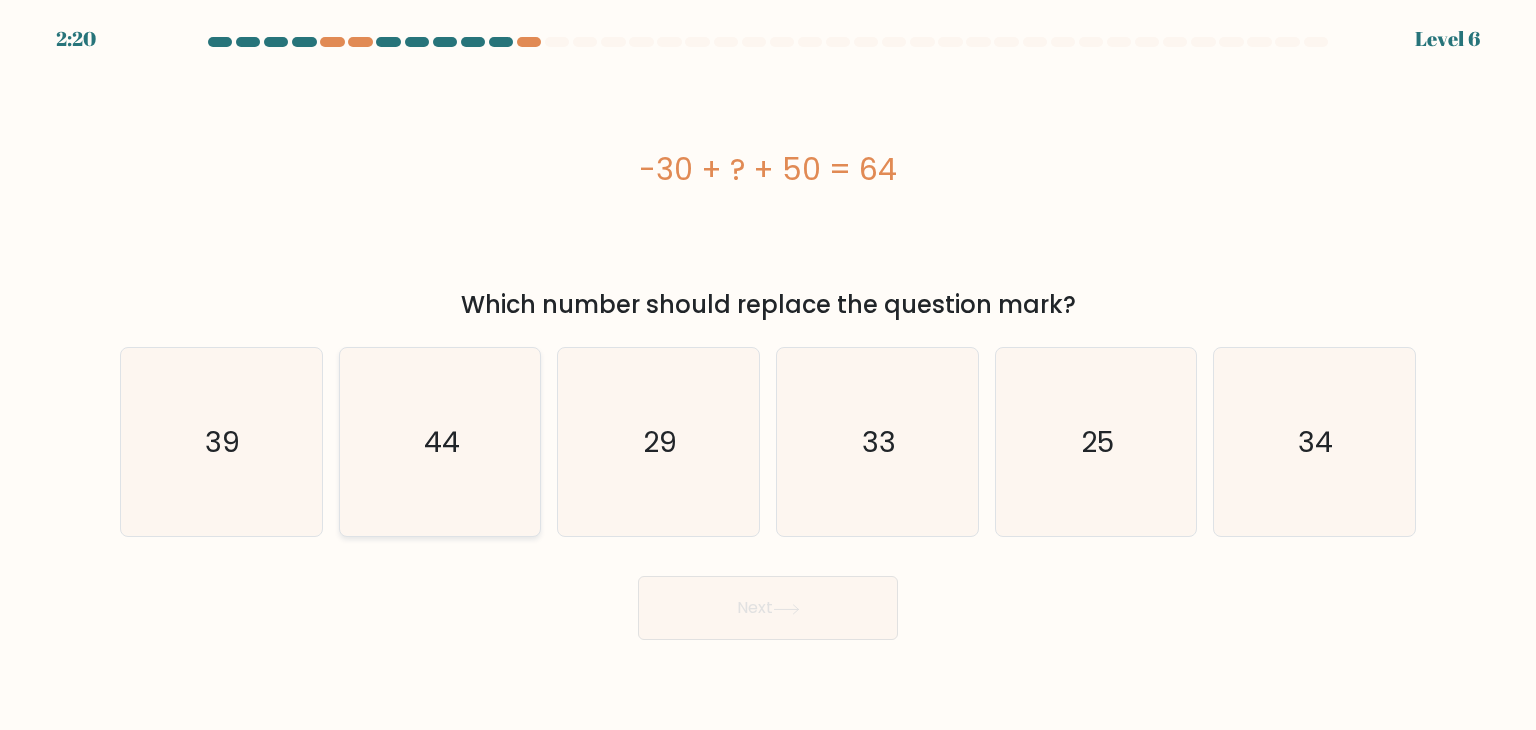 click on "44" at bounding box center (440, 442) 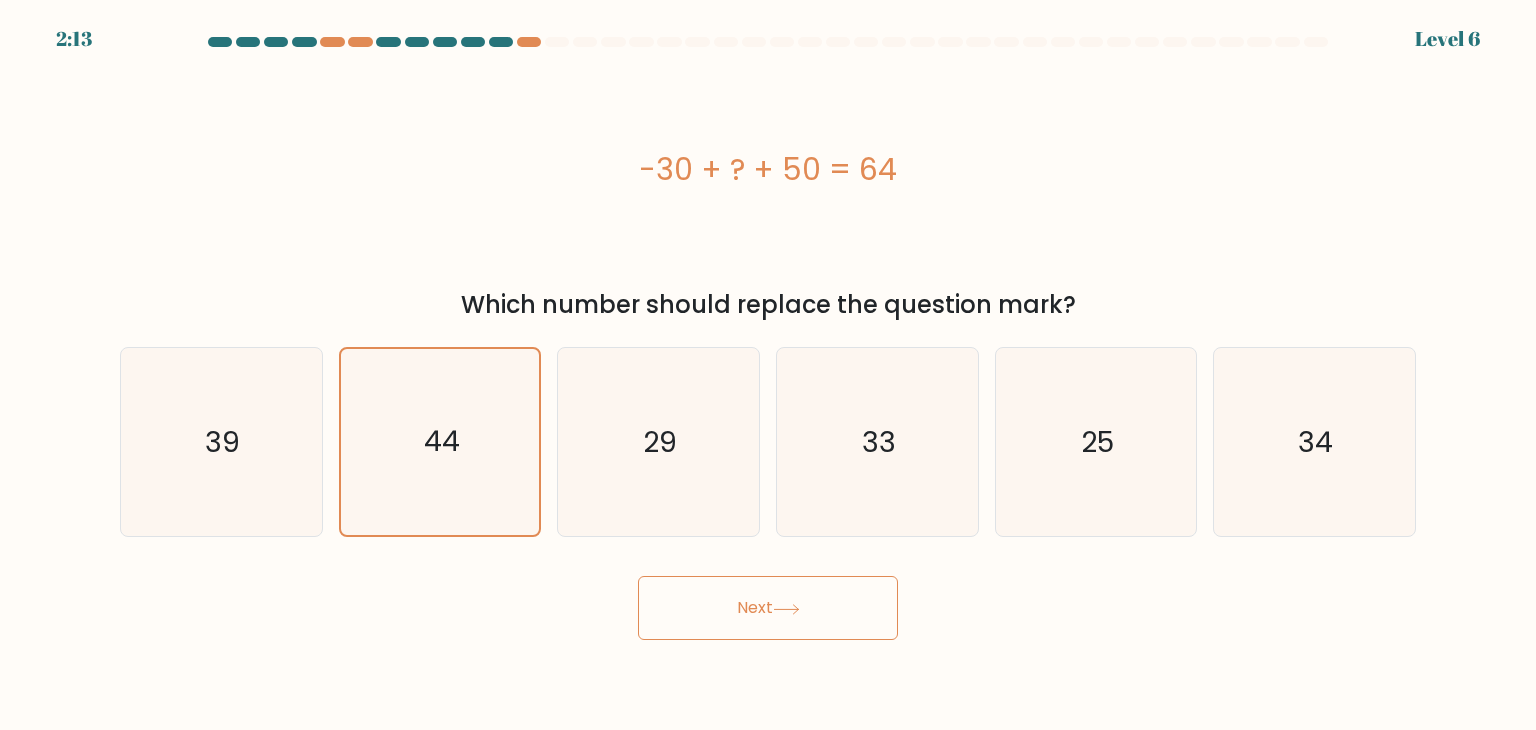 click on "Next" at bounding box center (768, 608) 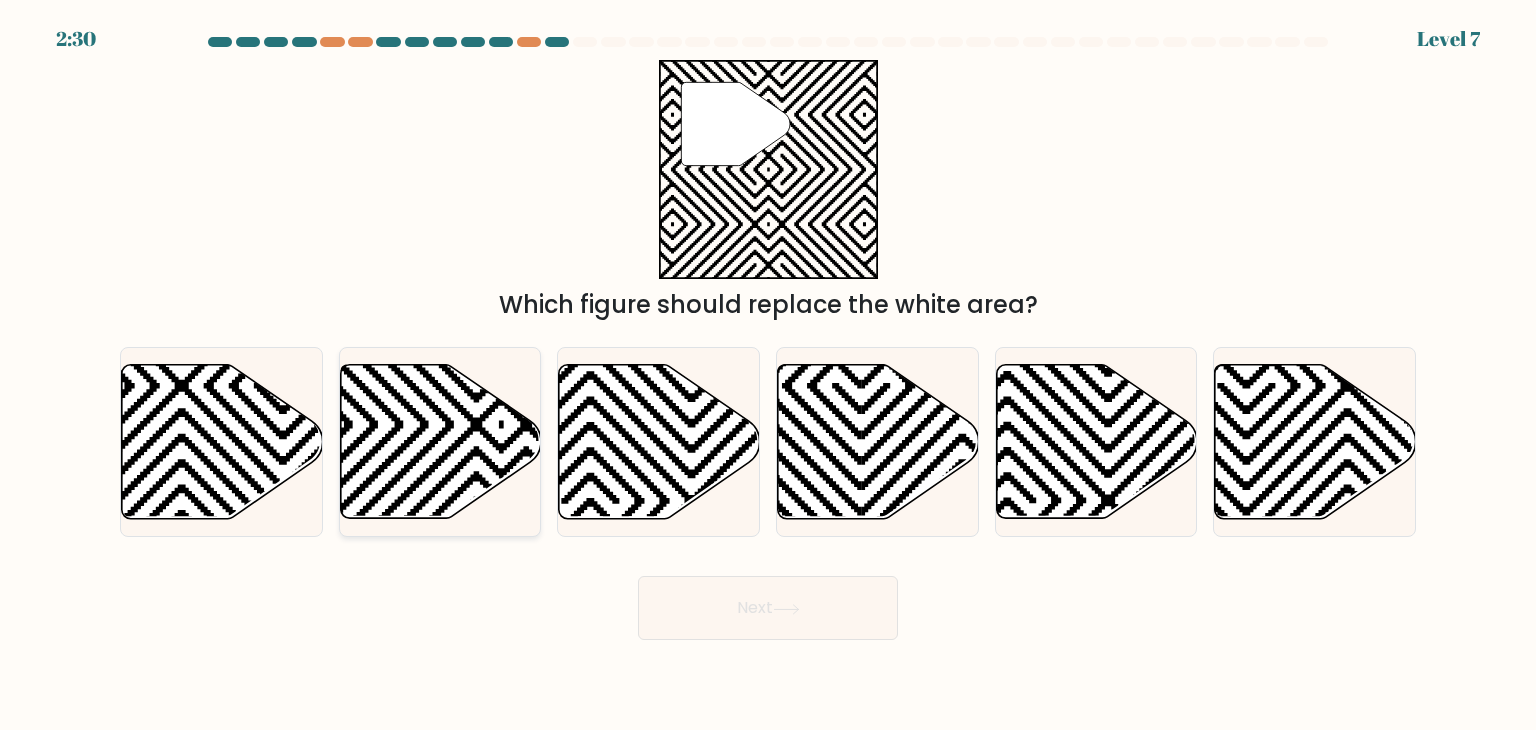 click at bounding box center (440, 442) 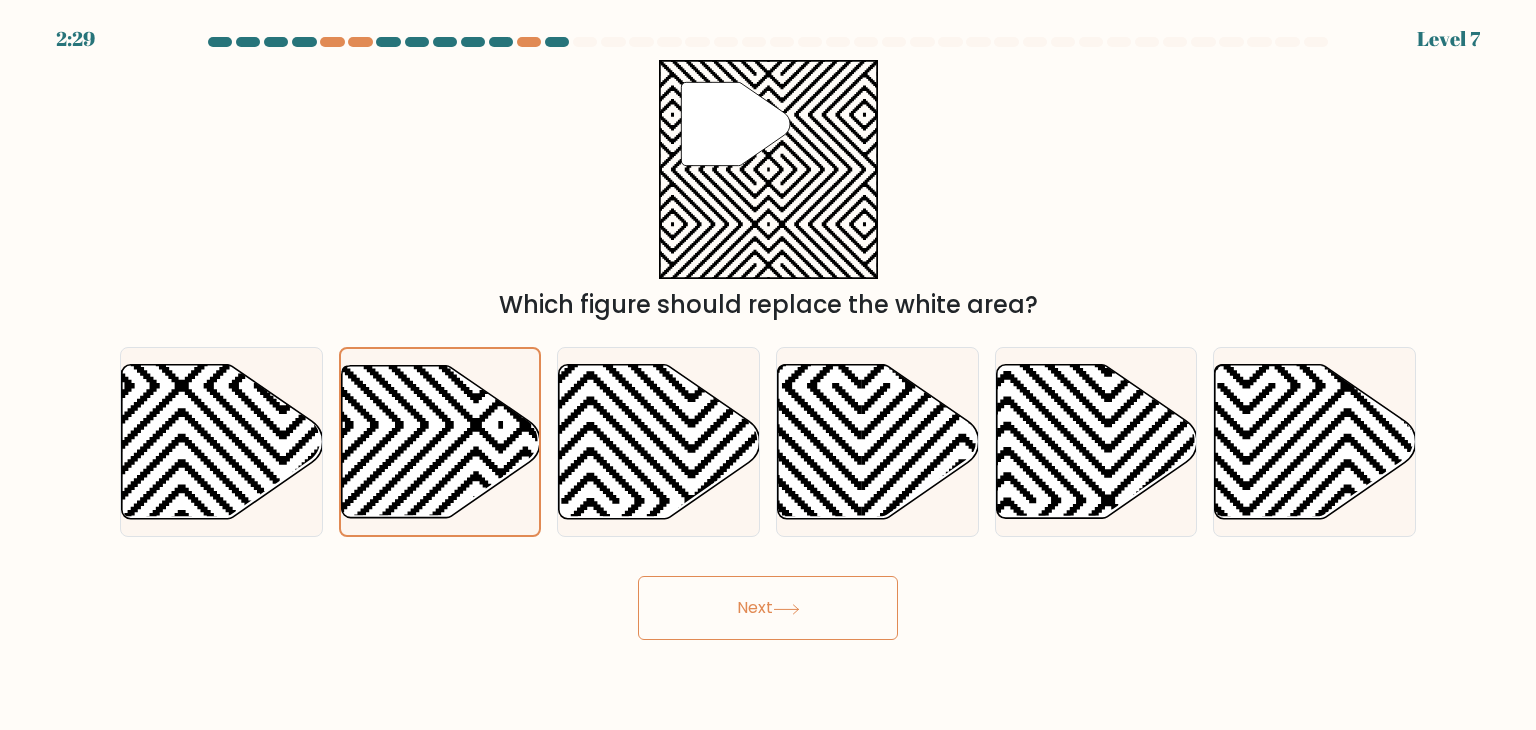 click on "Next" at bounding box center [768, 608] 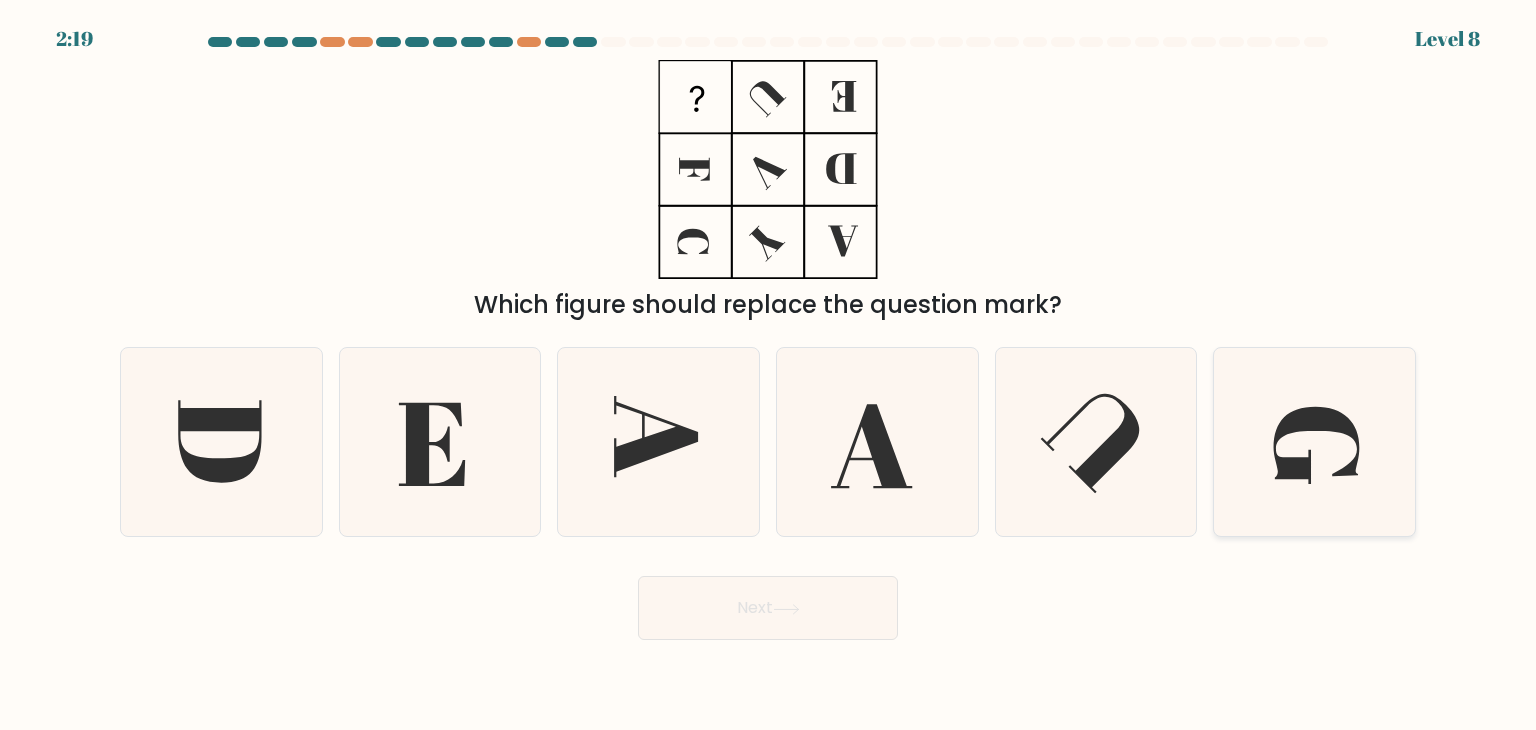 click at bounding box center (1314, 442) 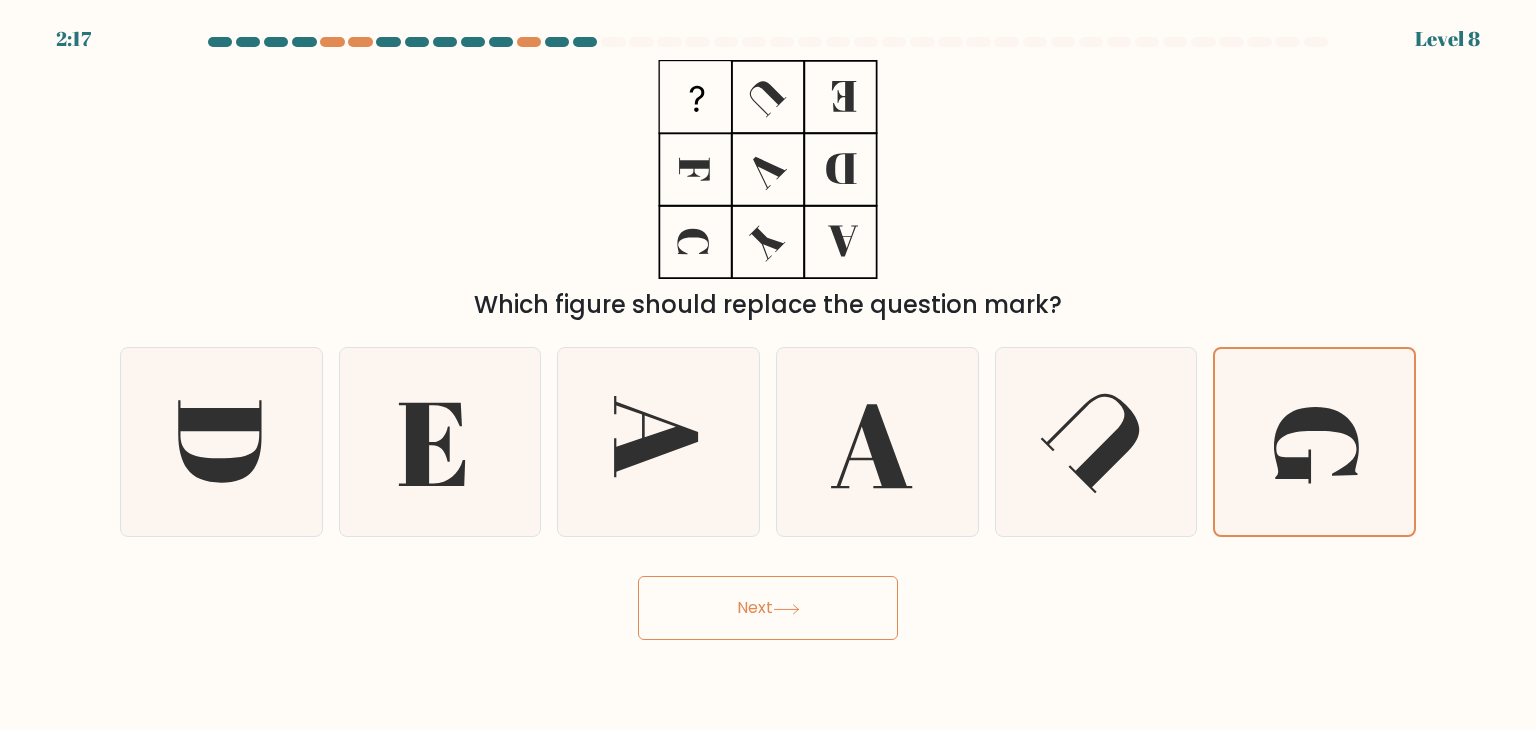 click on "Next" at bounding box center [768, 608] 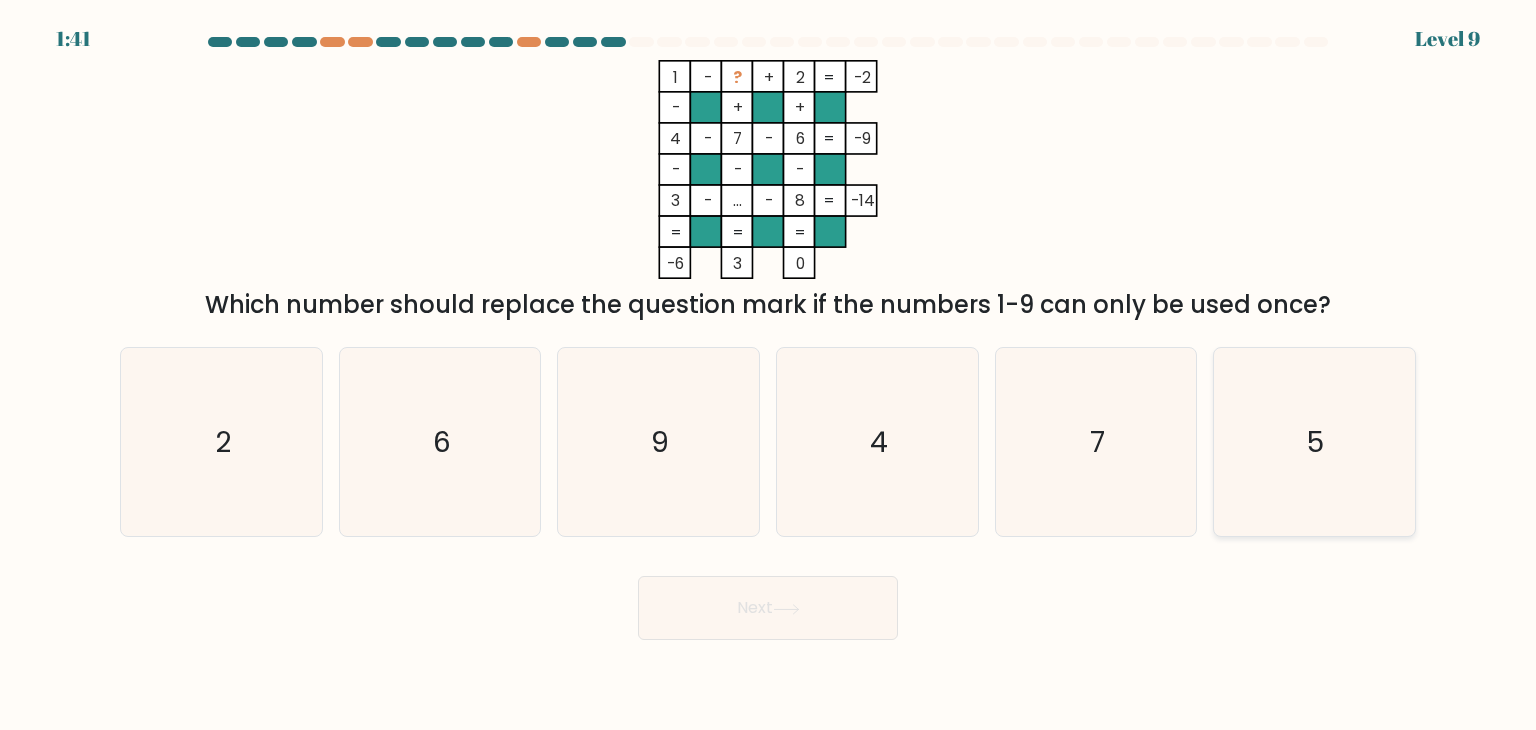 click on "5" at bounding box center (1314, 442) 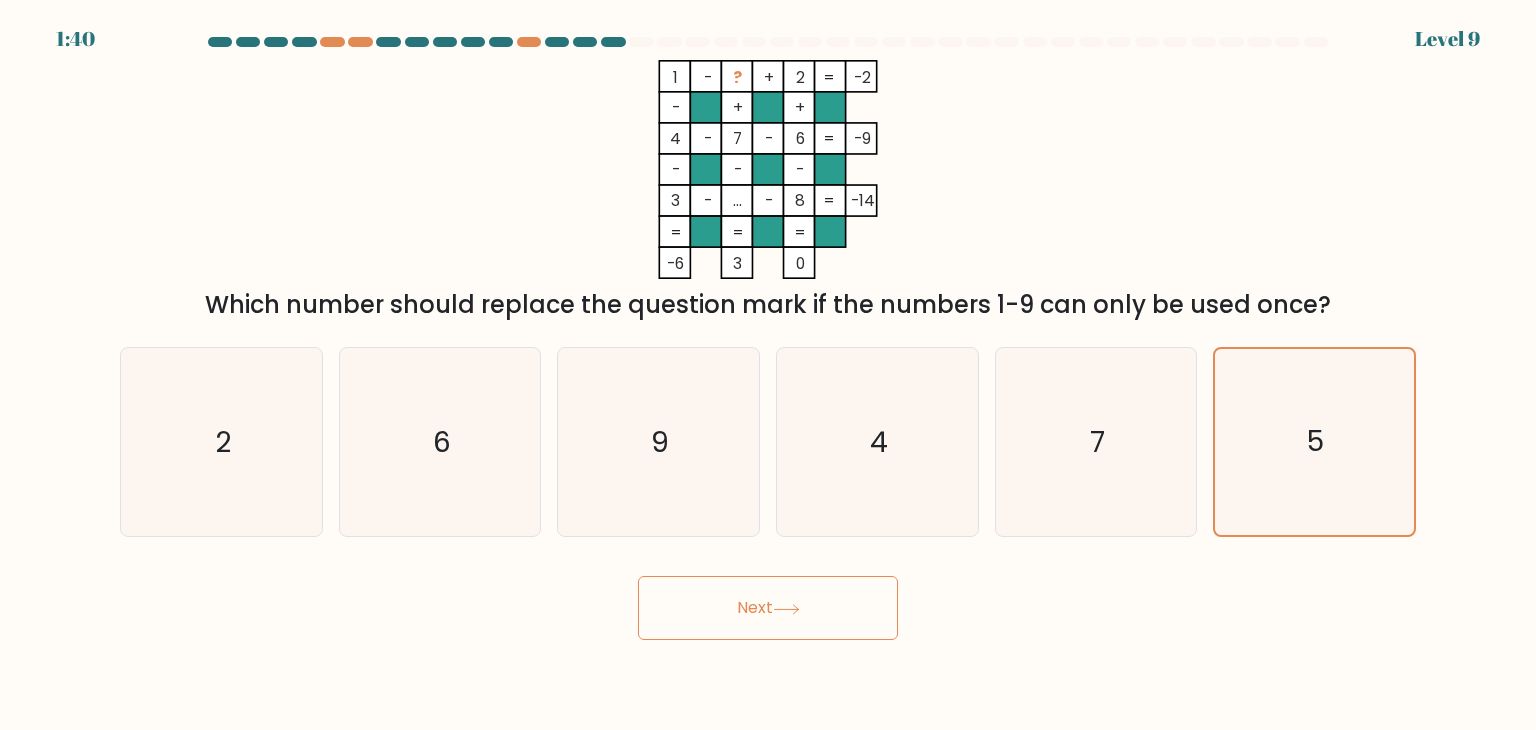 click on "Next" at bounding box center (768, 608) 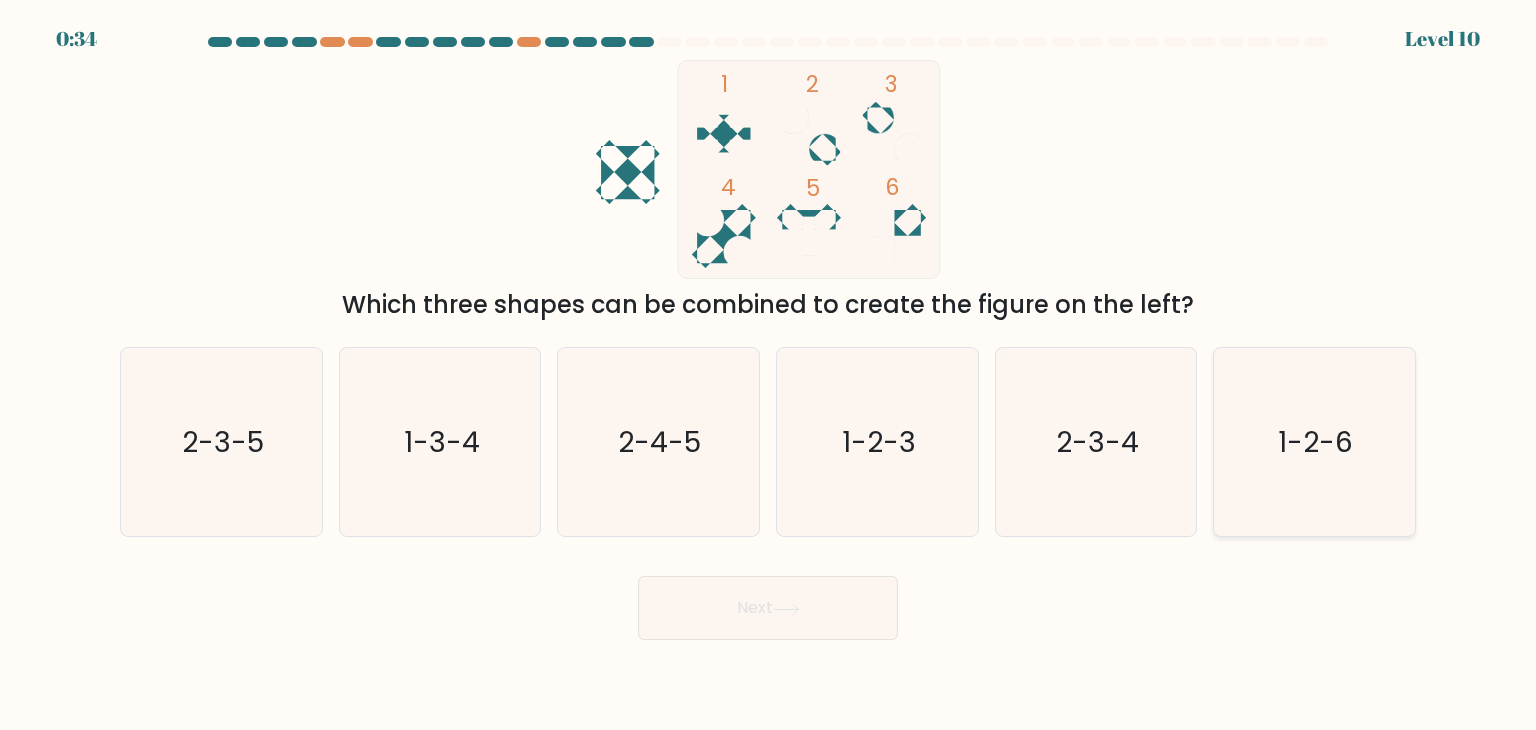 click on "1-2-6" at bounding box center (1316, 442) 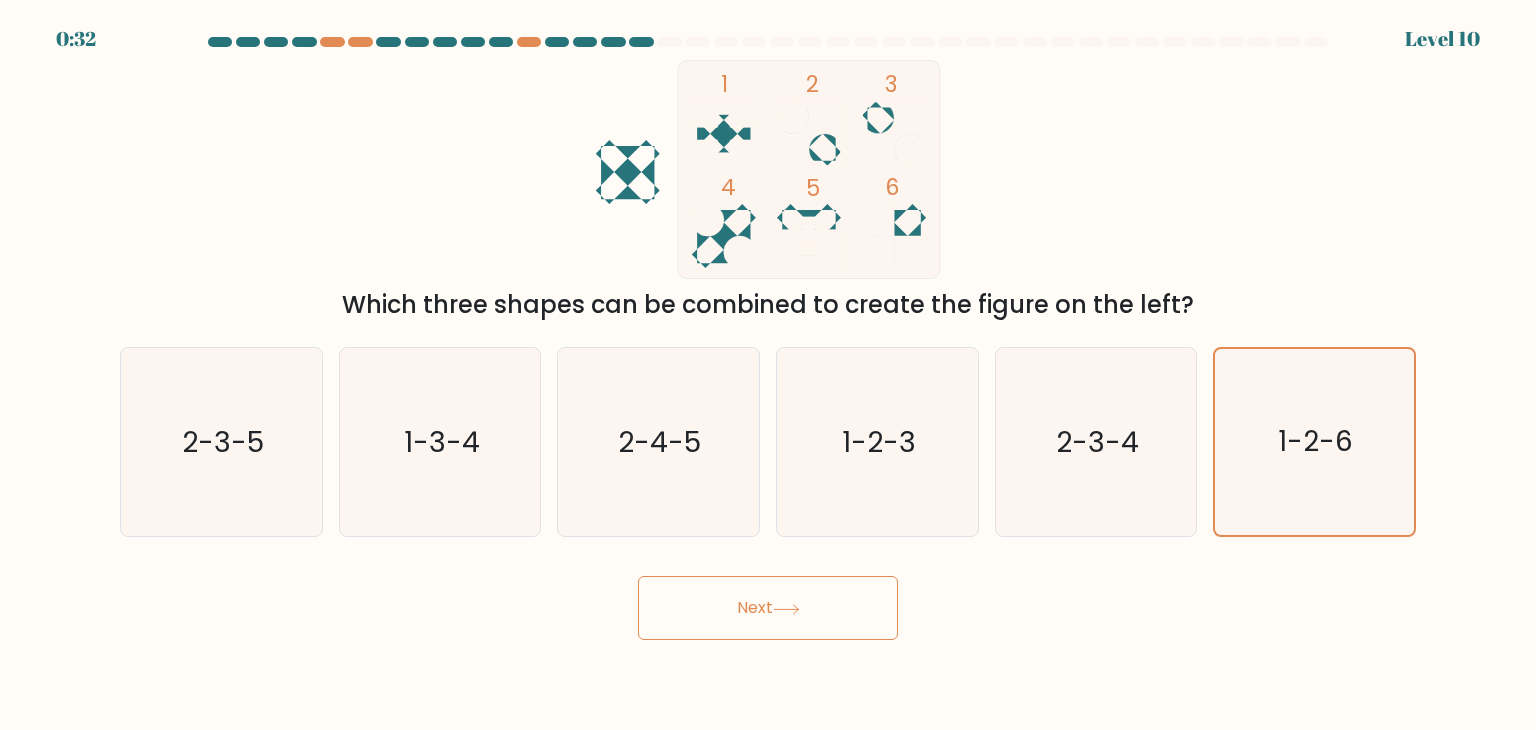 click on "Next" at bounding box center (768, 608) 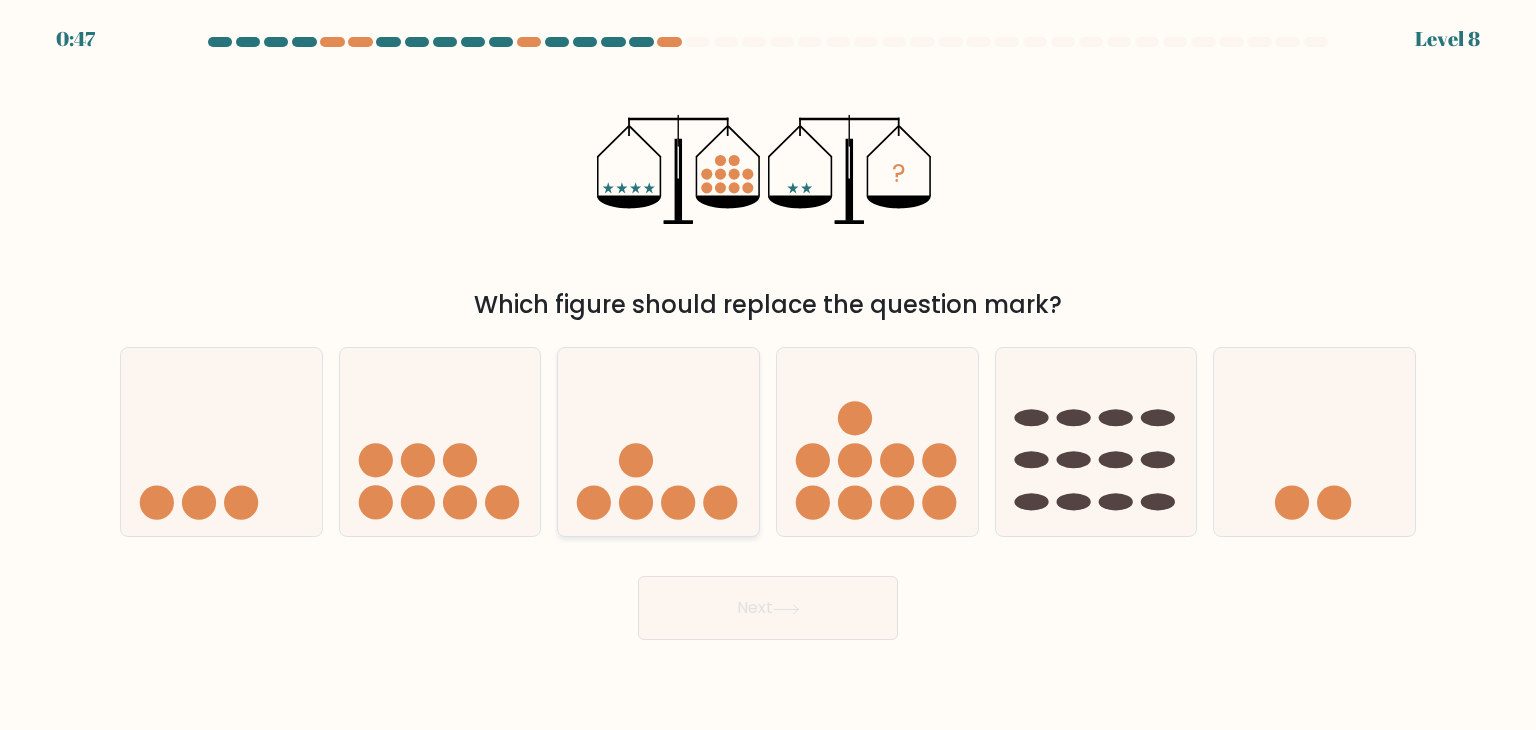 click at bounding box center [658, 442] 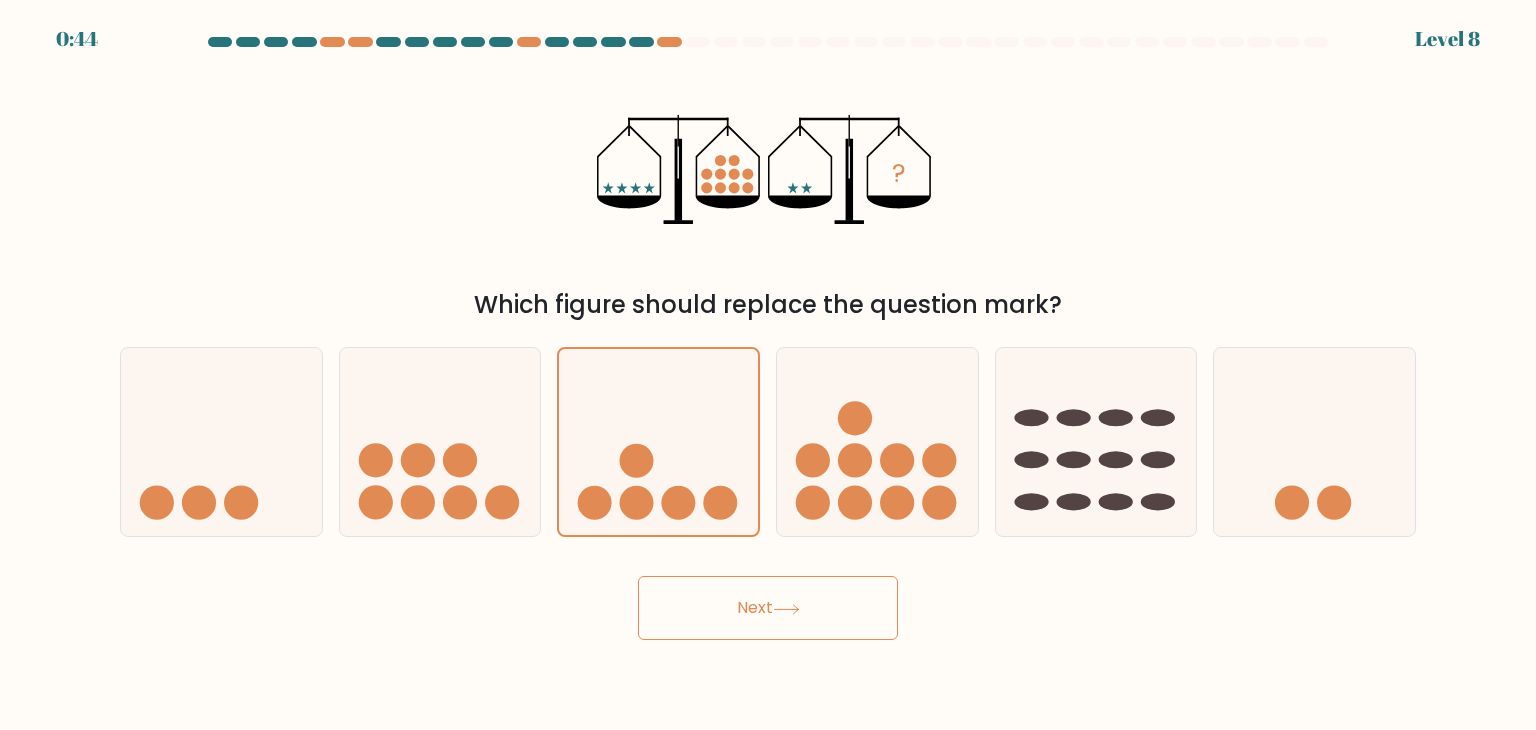 click on "Next" at bounding box center [768, 608] 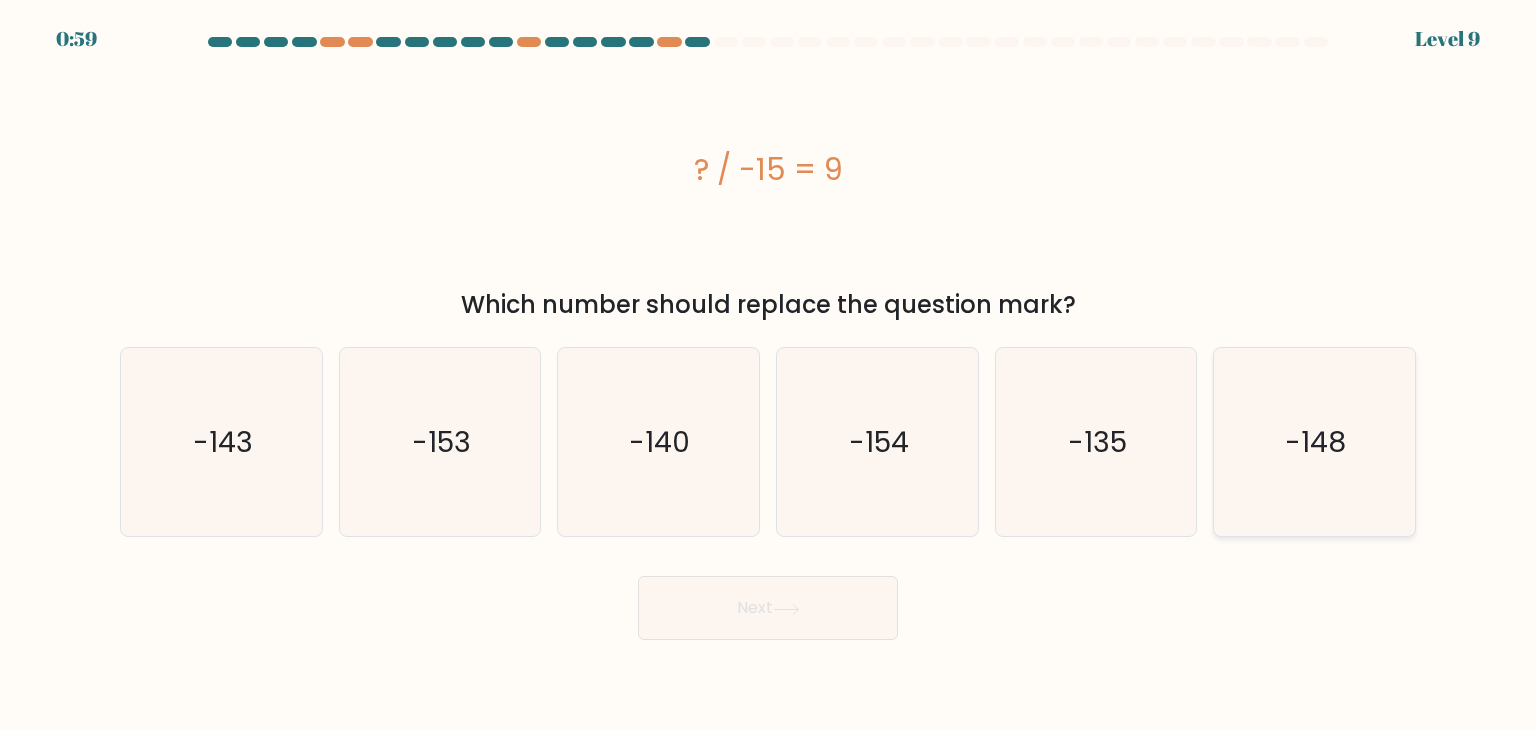 click on "-148" at bounding box center [1316, 442] 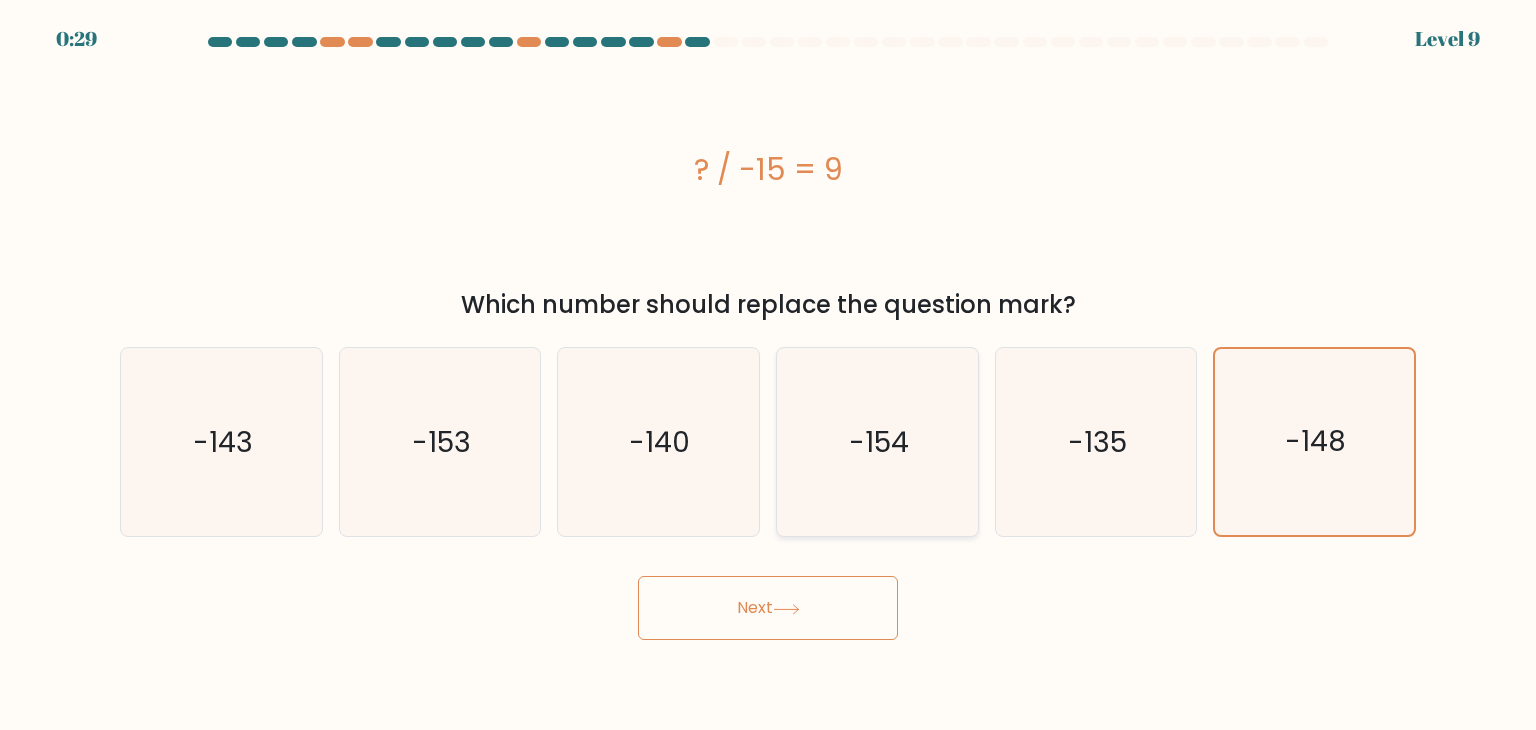 click on "-154" at bounding box center [877, 442] 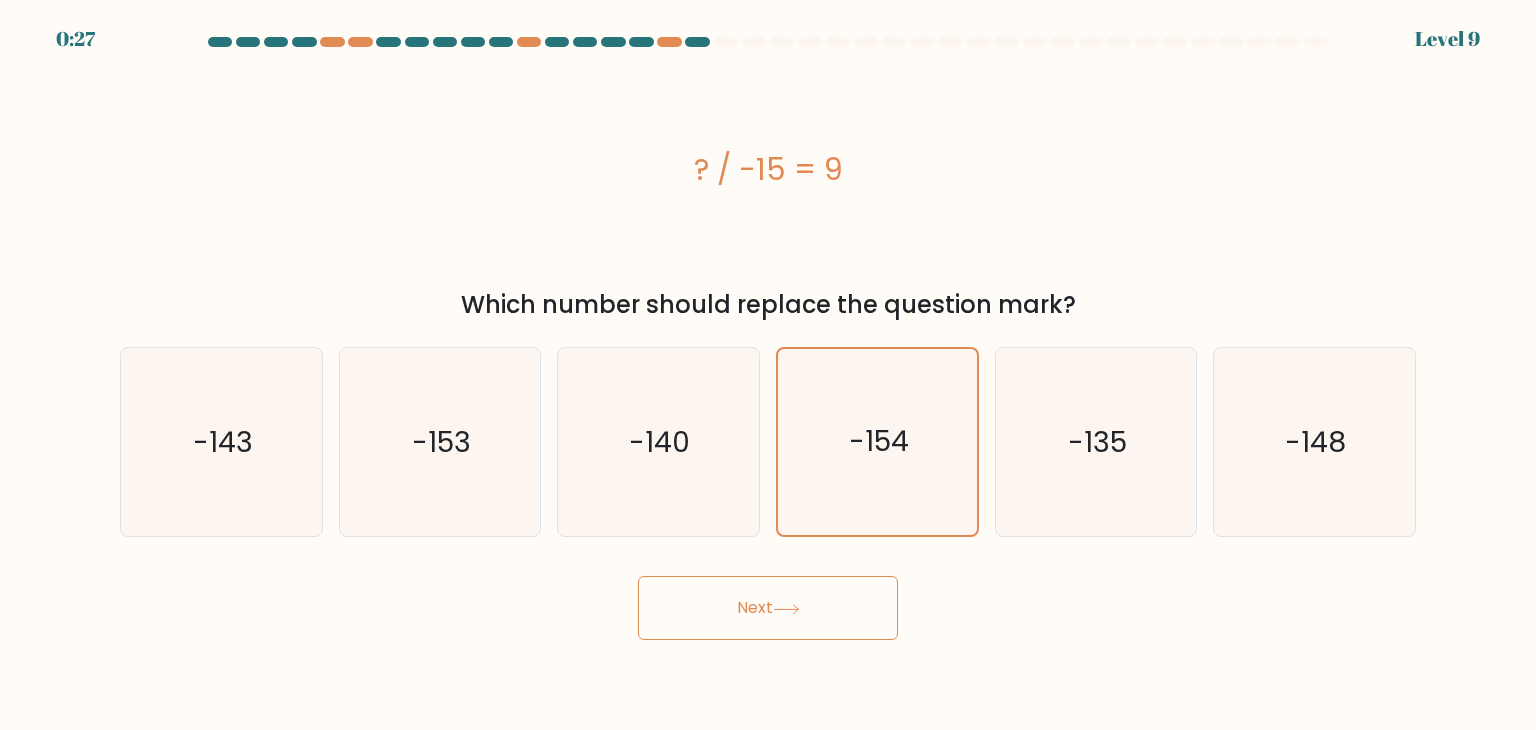 click on "Next" at bounding box center [768, 608] 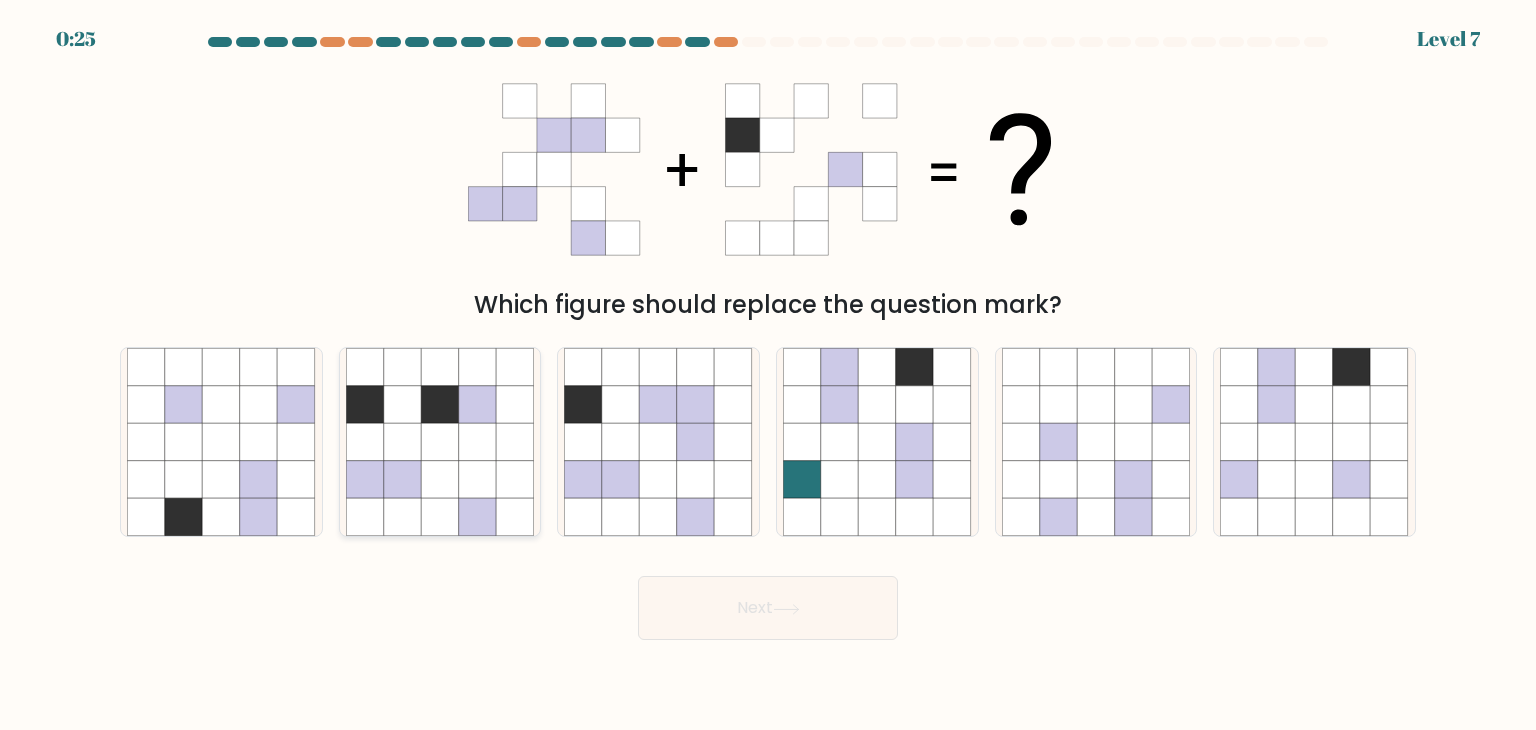 click at bounding box center [403, 442] 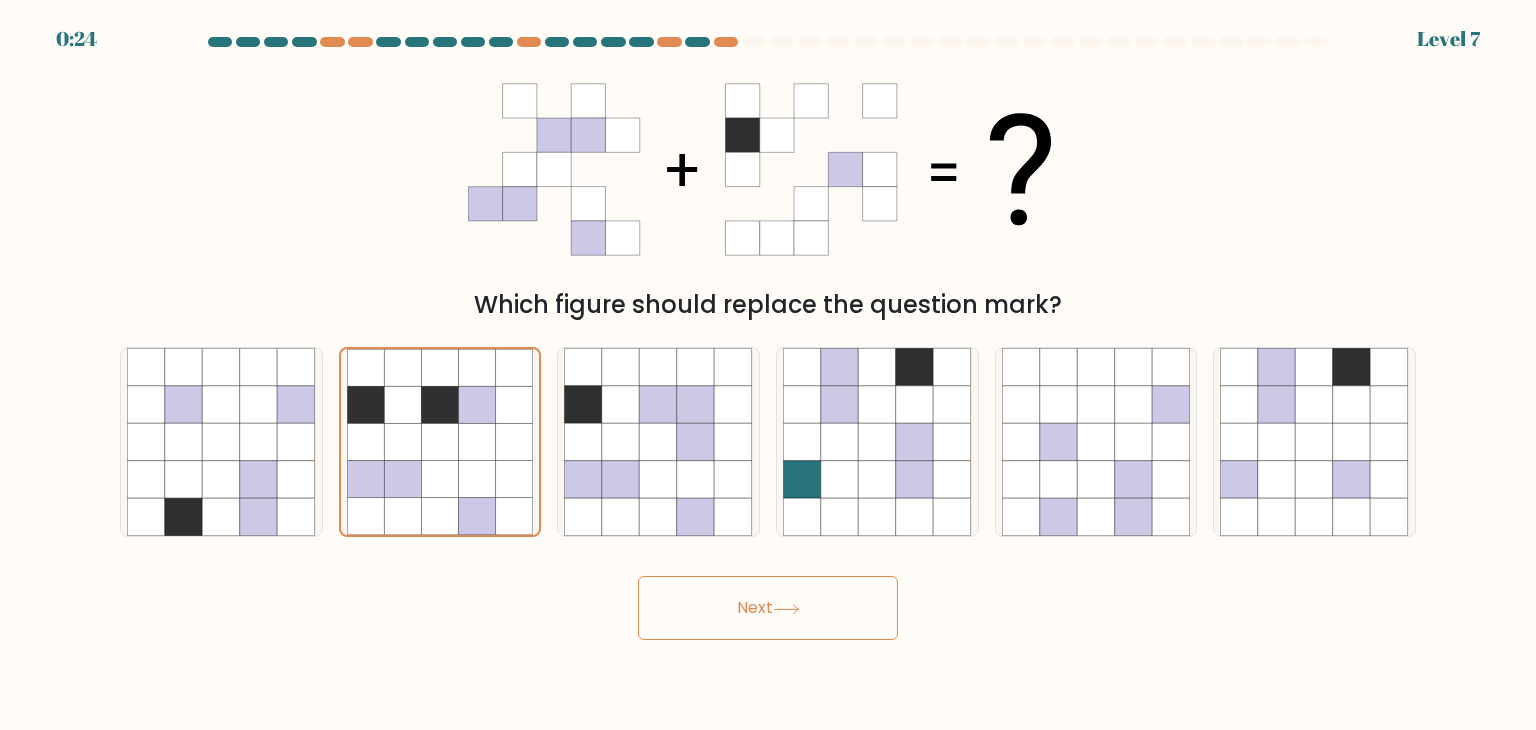 click on "Next" at bounding box center (768, 608) 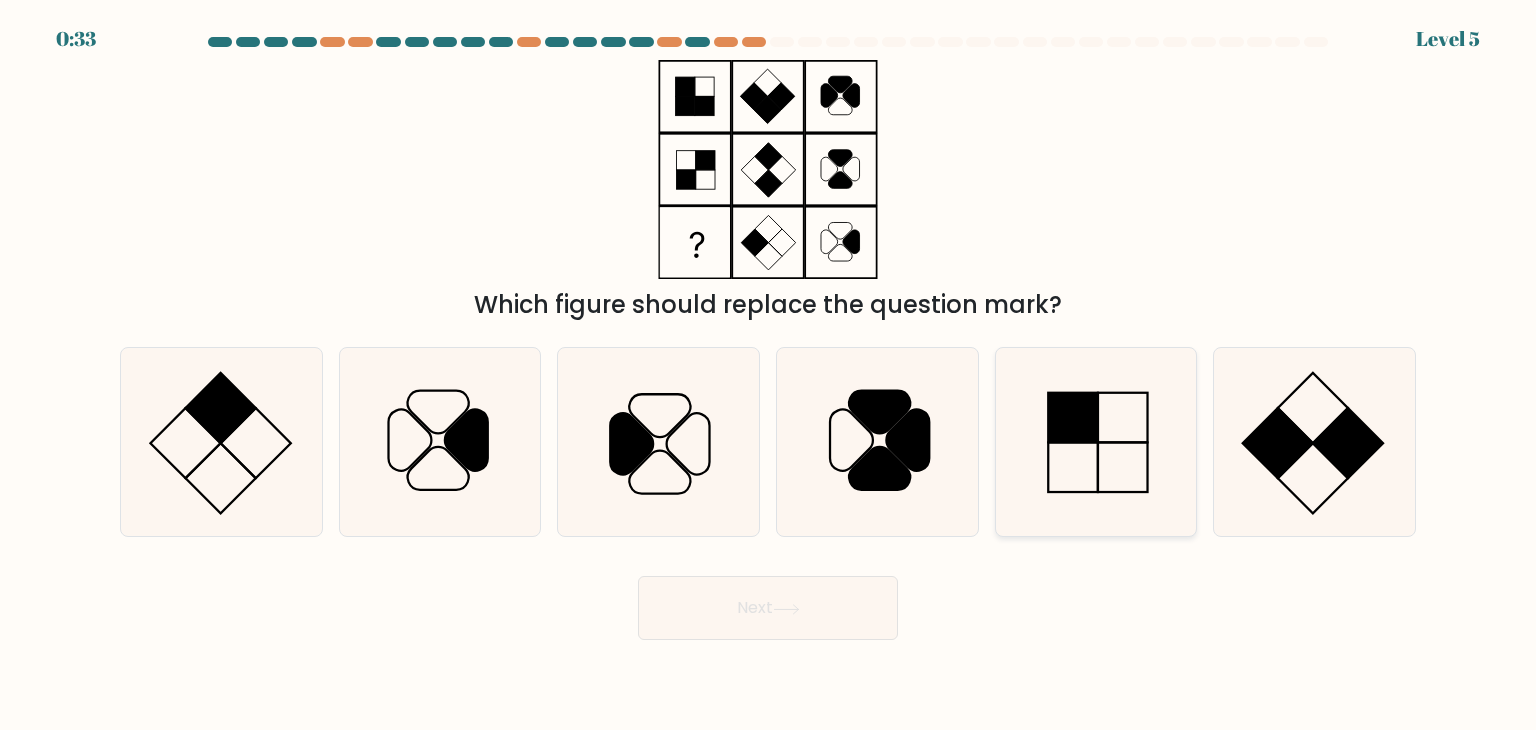 click at bounding box center (1123, 468) 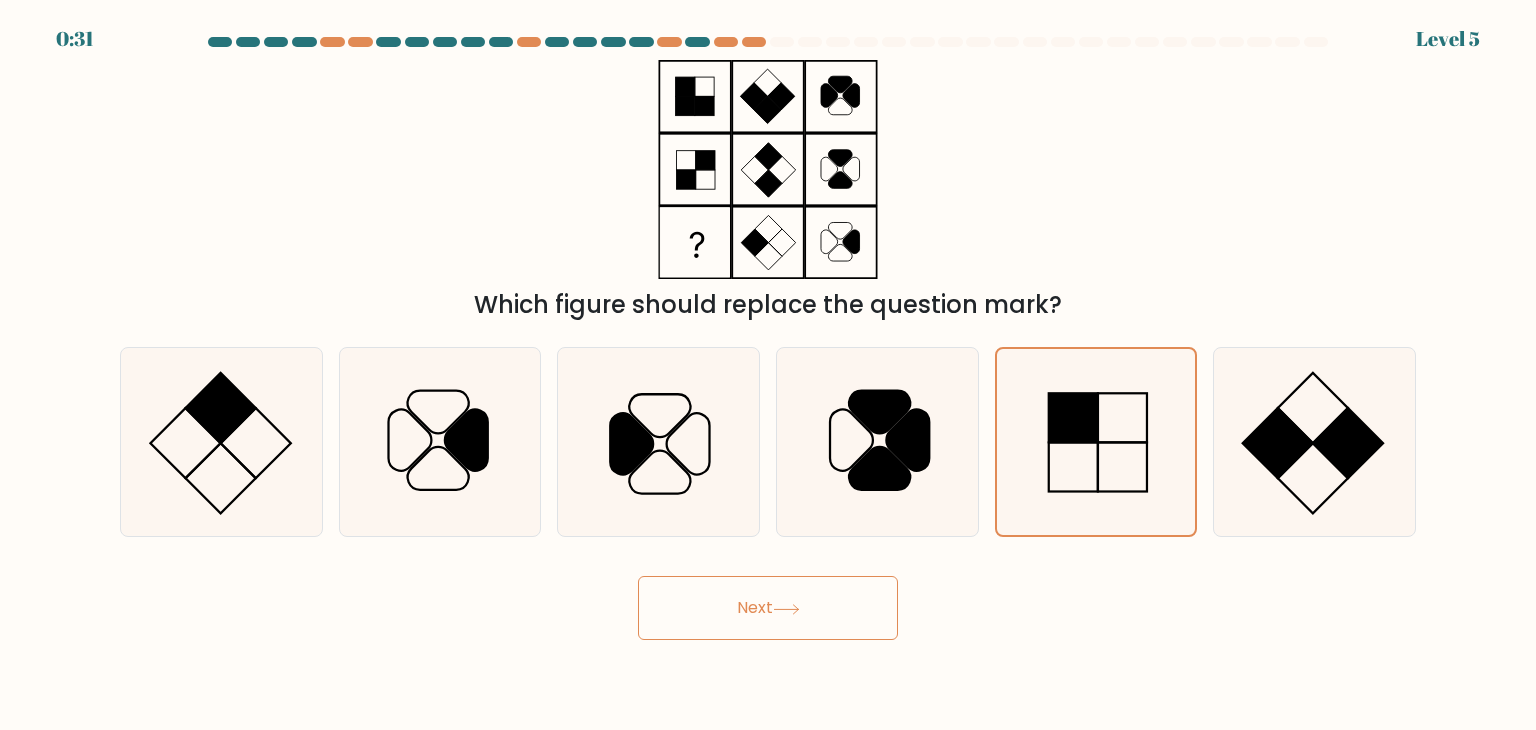 click on "Next" at bounding box center (768, 608) 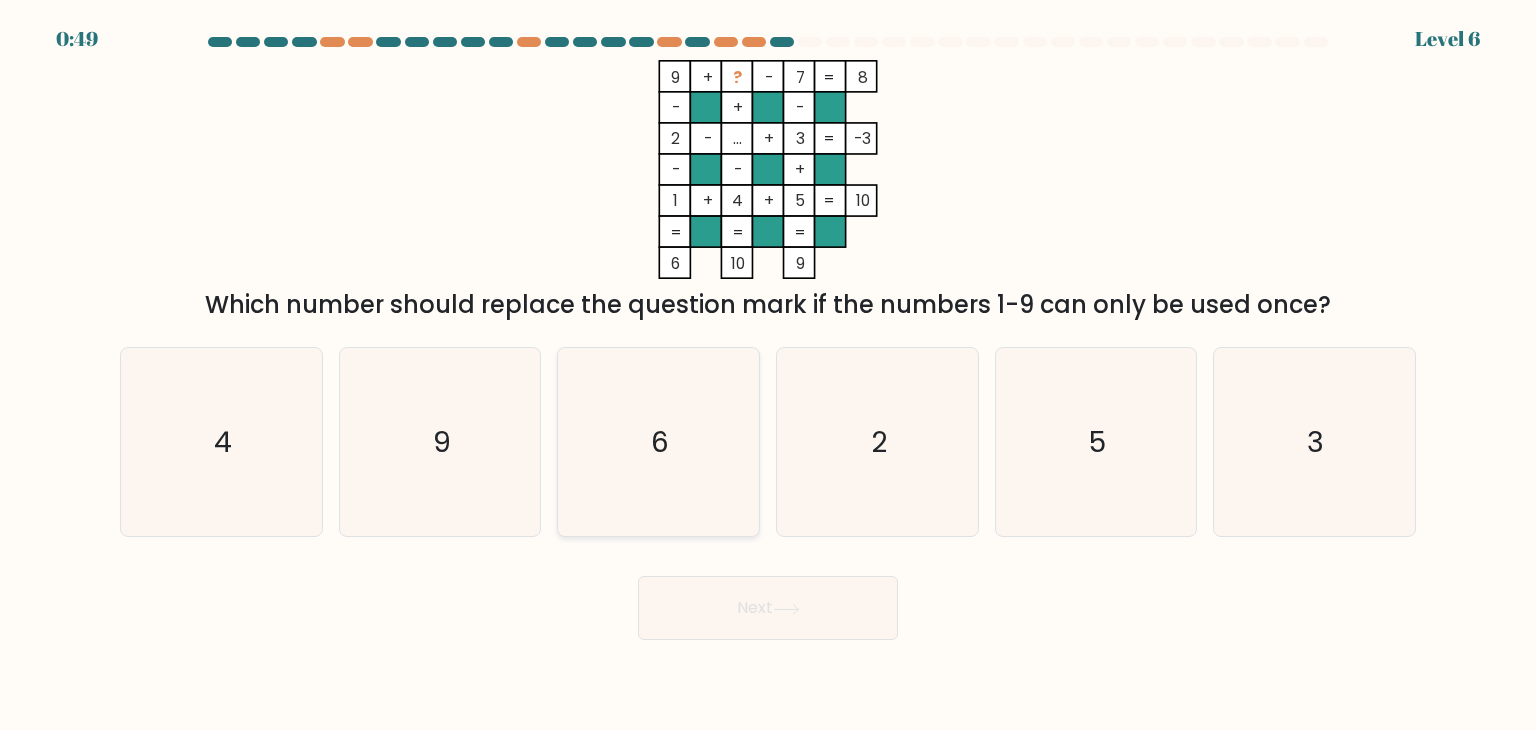 click on "6" at bounding box center [658, 442] 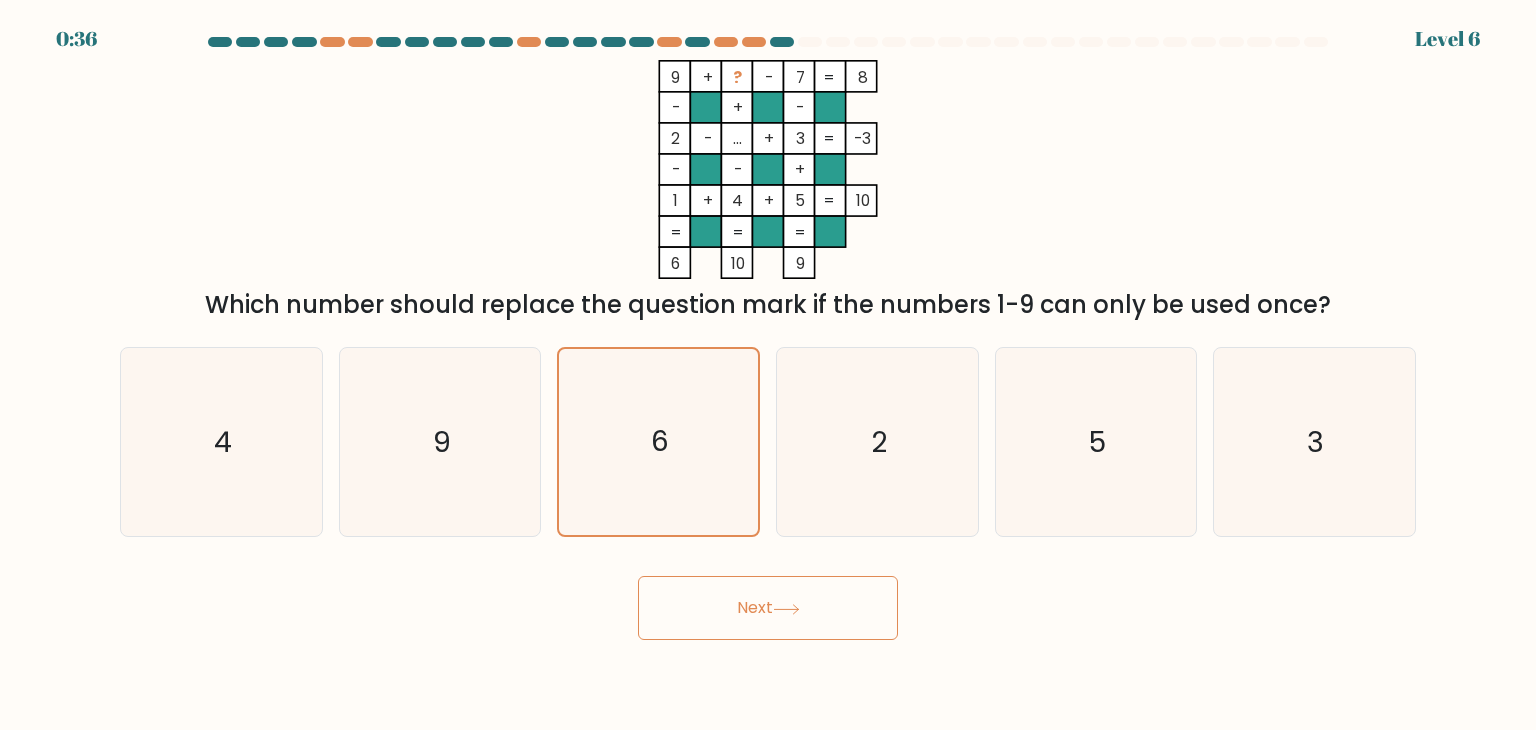 click on "Next" at bounding box center (768, 608) 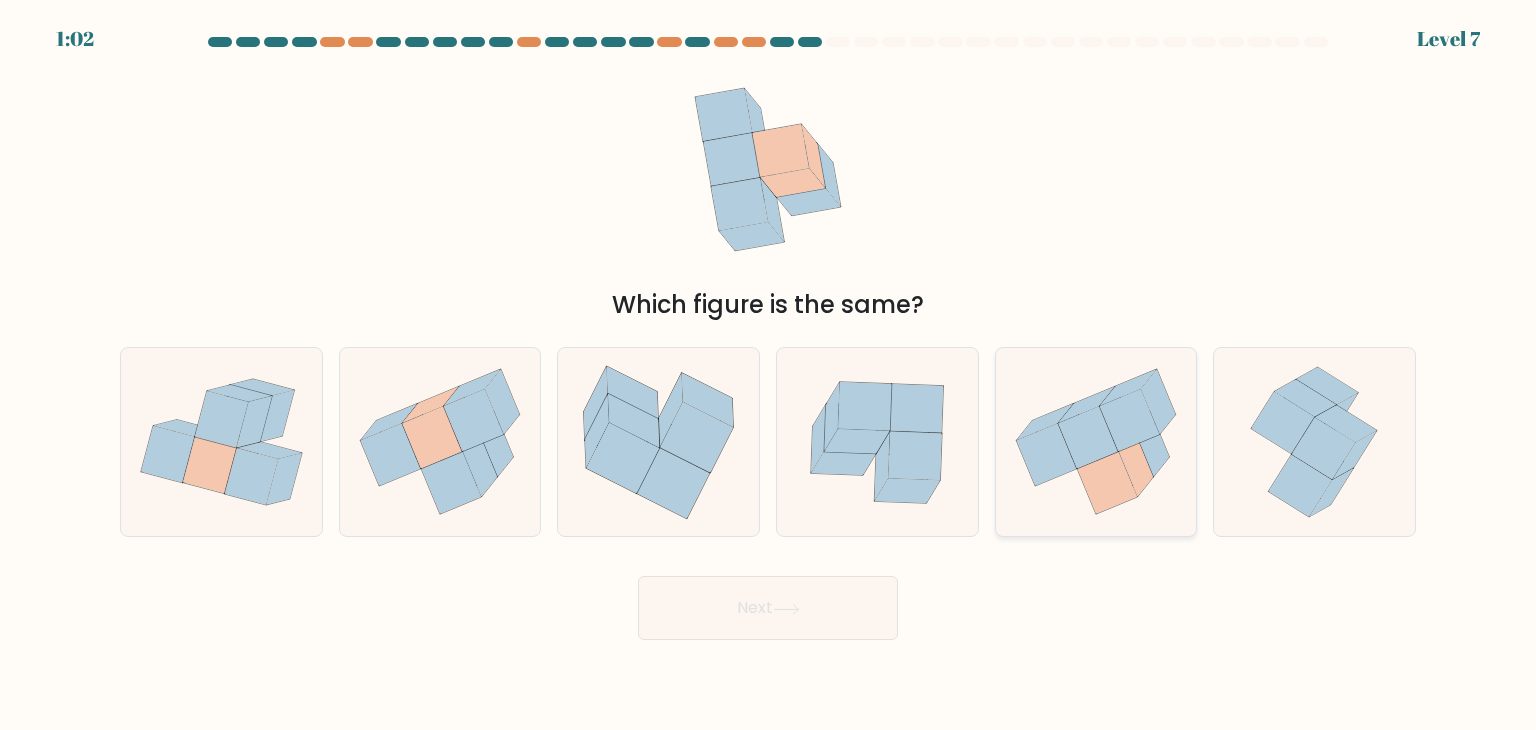 click at bounding box center [1123, 463] 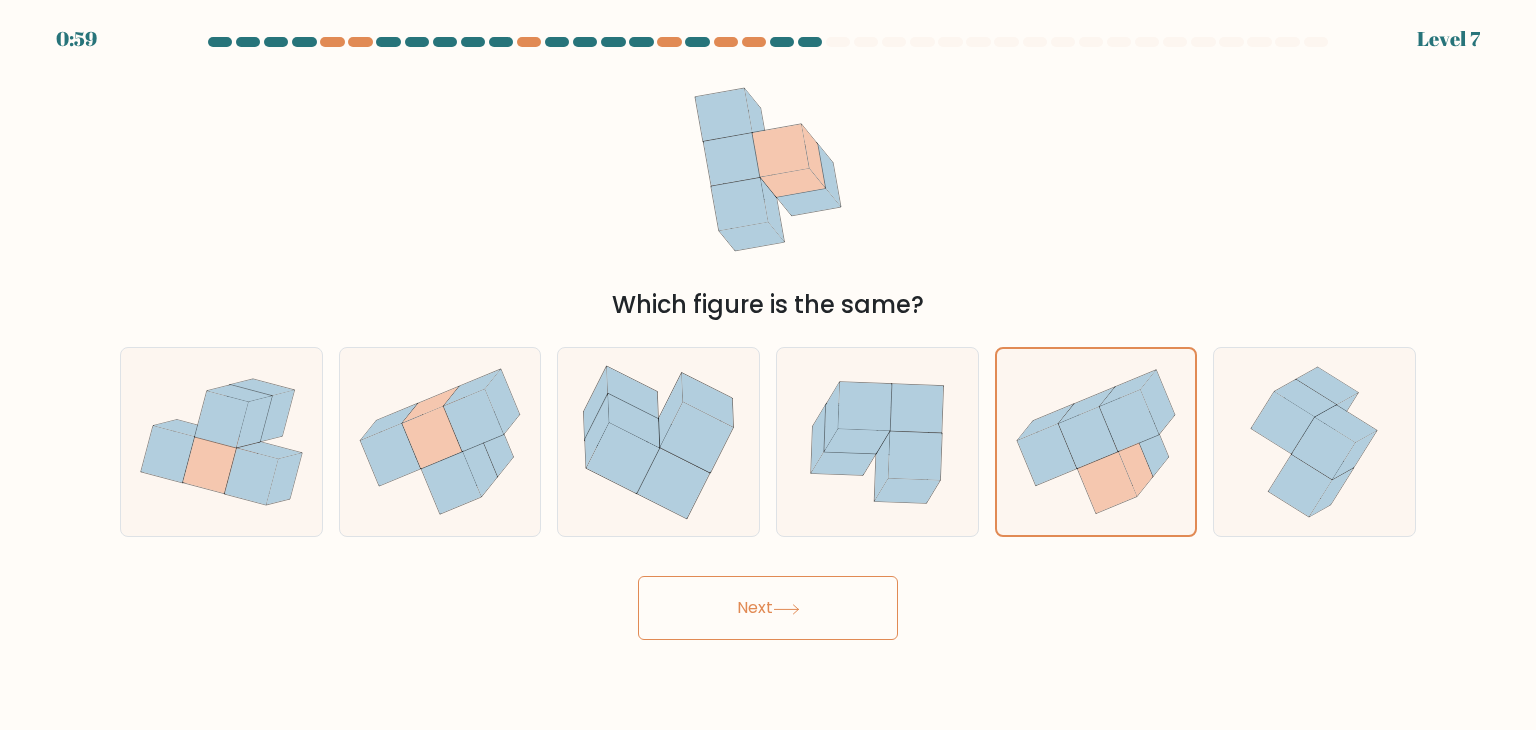 click on "Next" at bounding box center [768, 608] 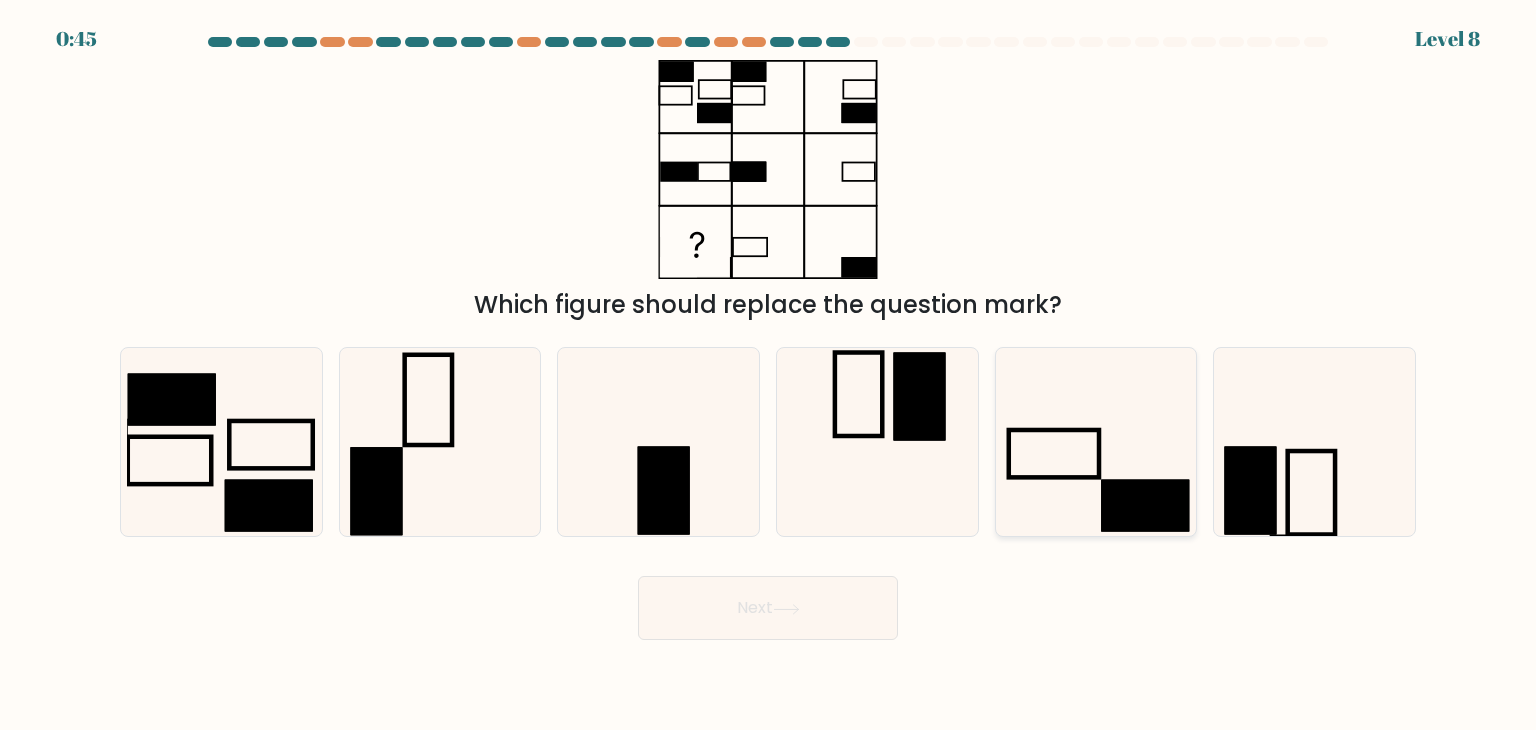 click at bounding box center [1096, 442] 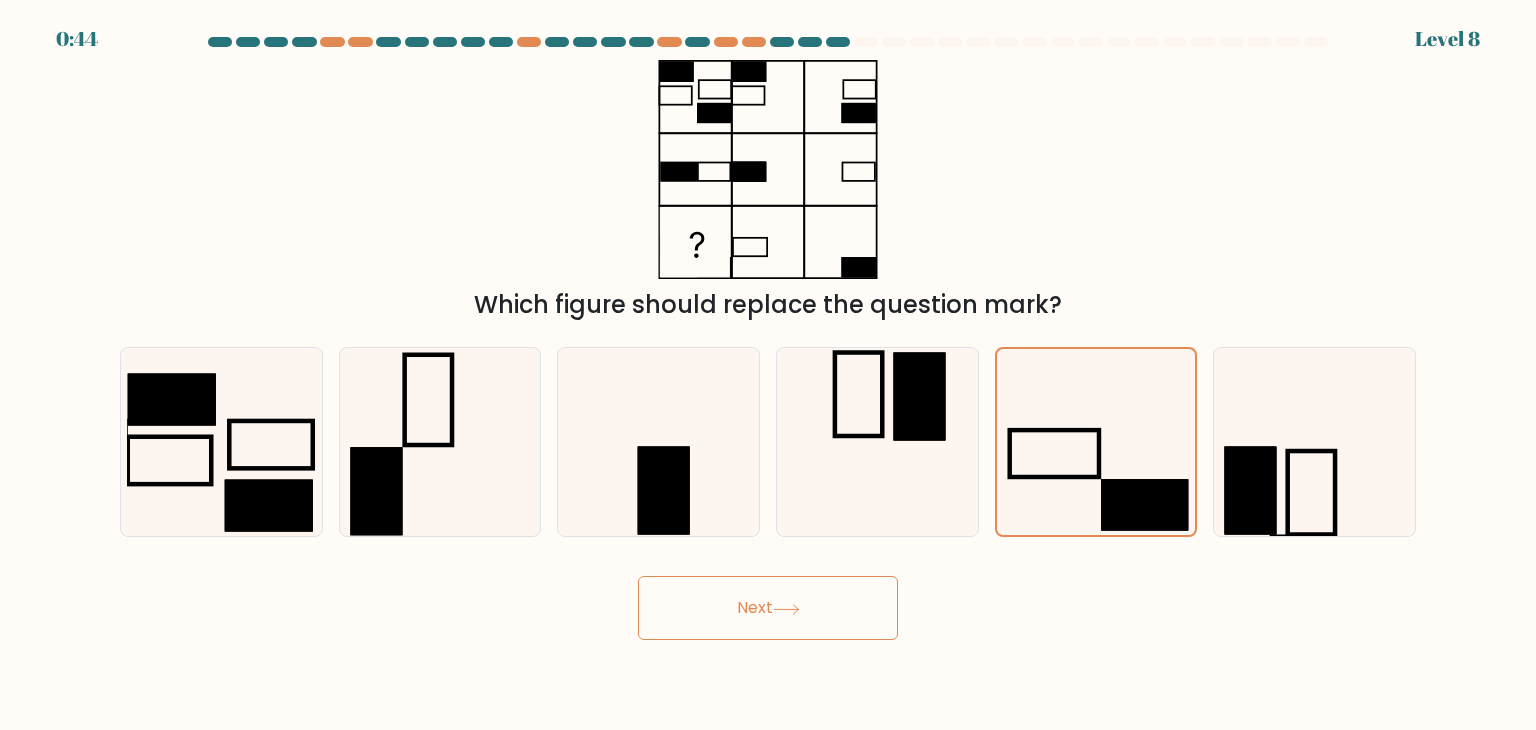click on "Next" at bounding box center [768, 608] 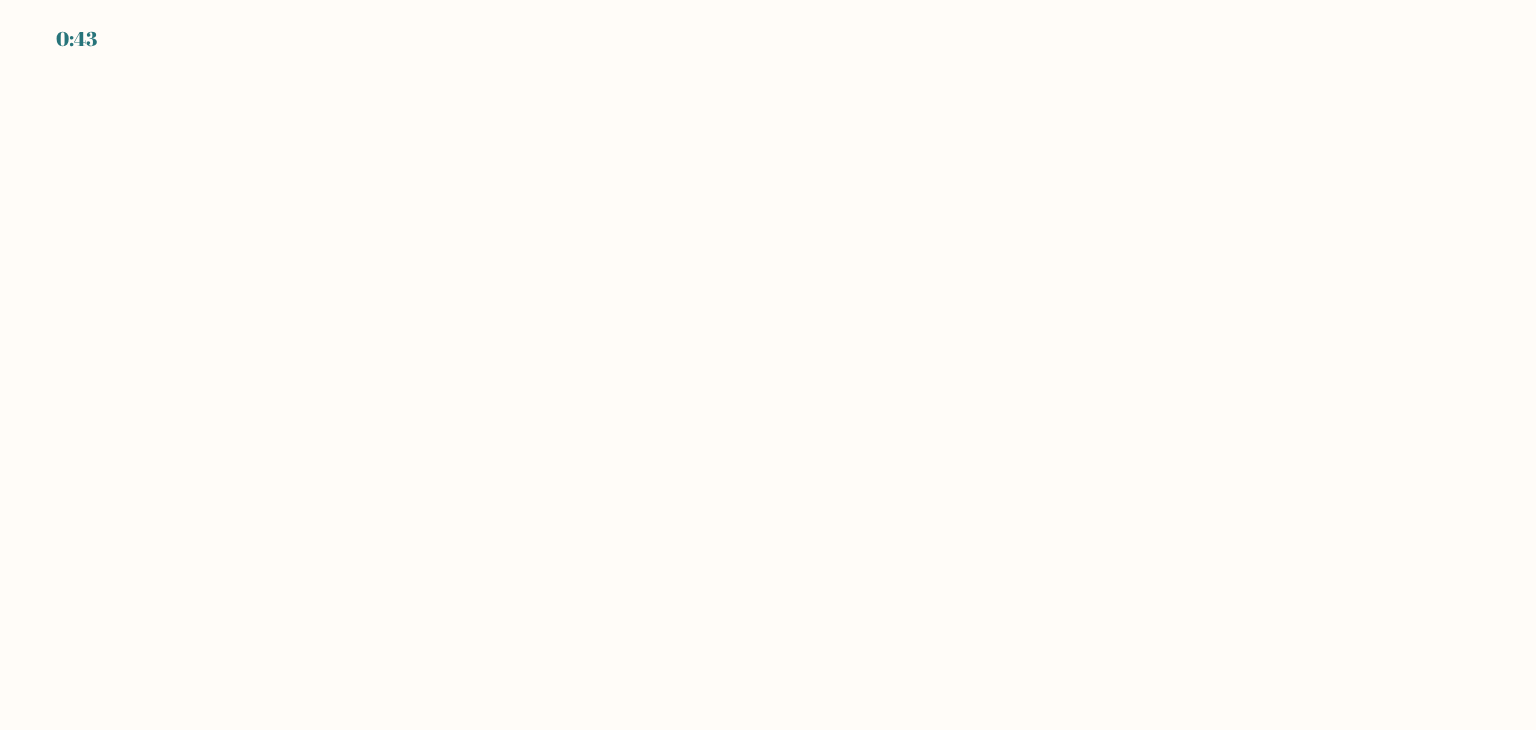 scroll, scrollTop: 0, scrollLeft: 0, axis: both 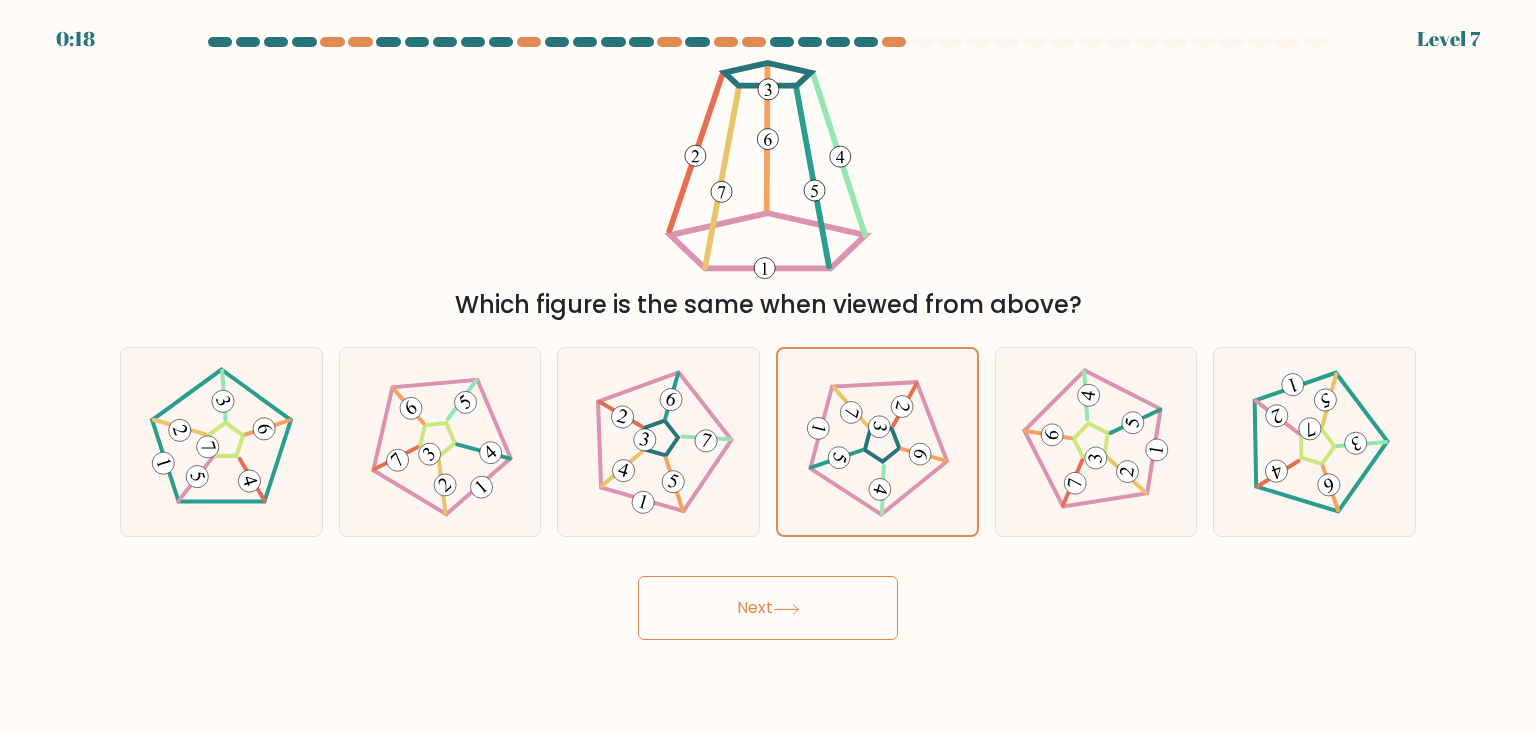 click on "Next" at bounding box center (768, 608) 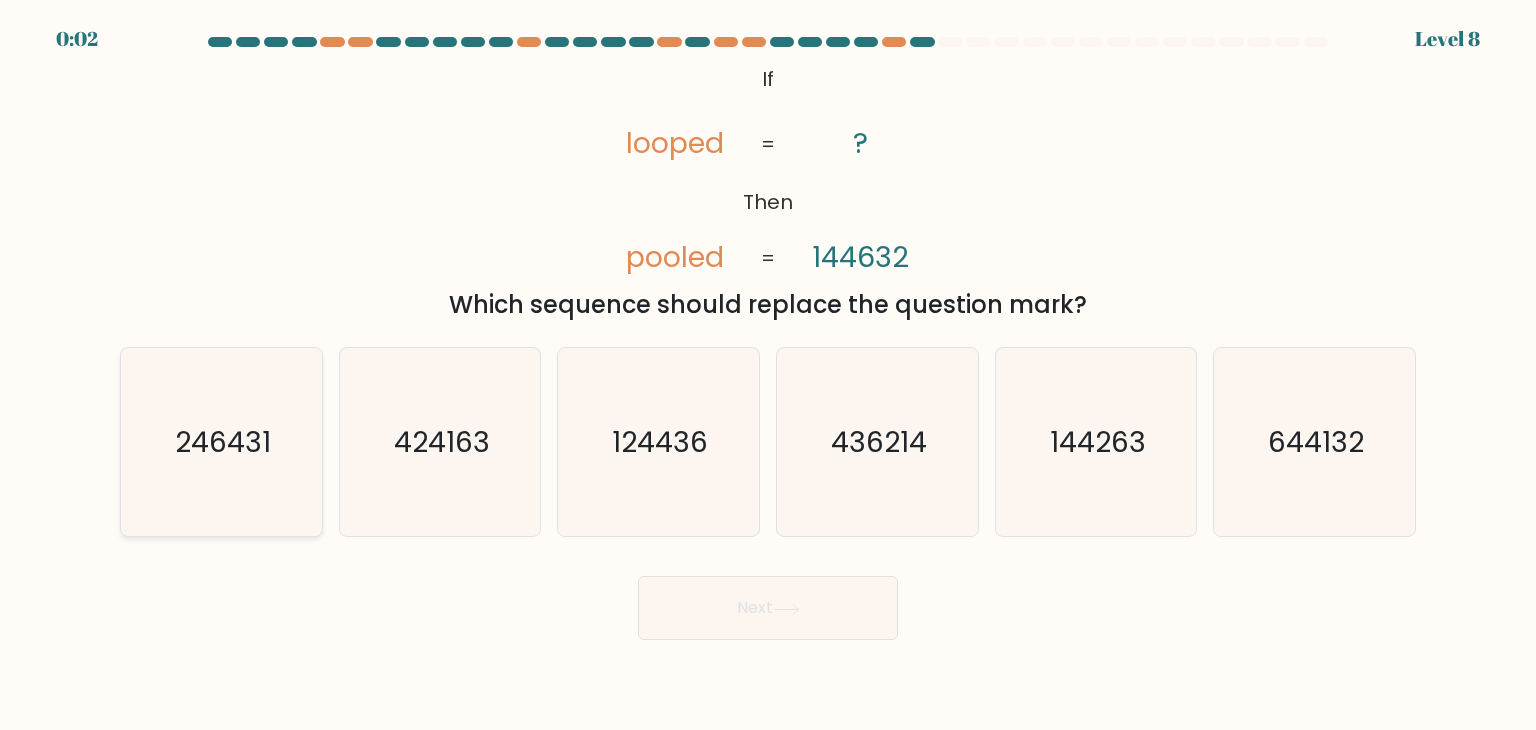 click on "a.
246431" at bounding box center (768, 370) 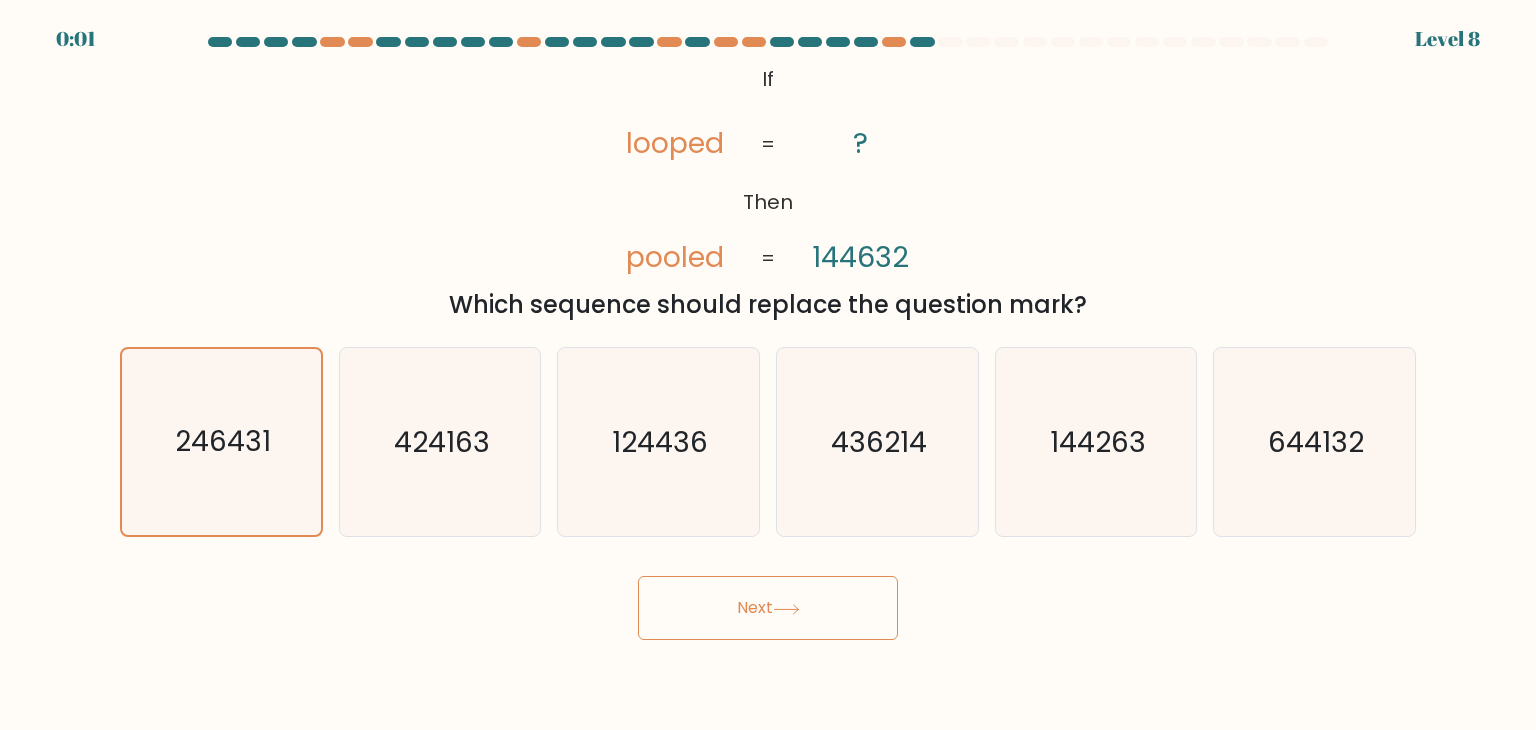 click on "Next" at bounding box center (768, 608) 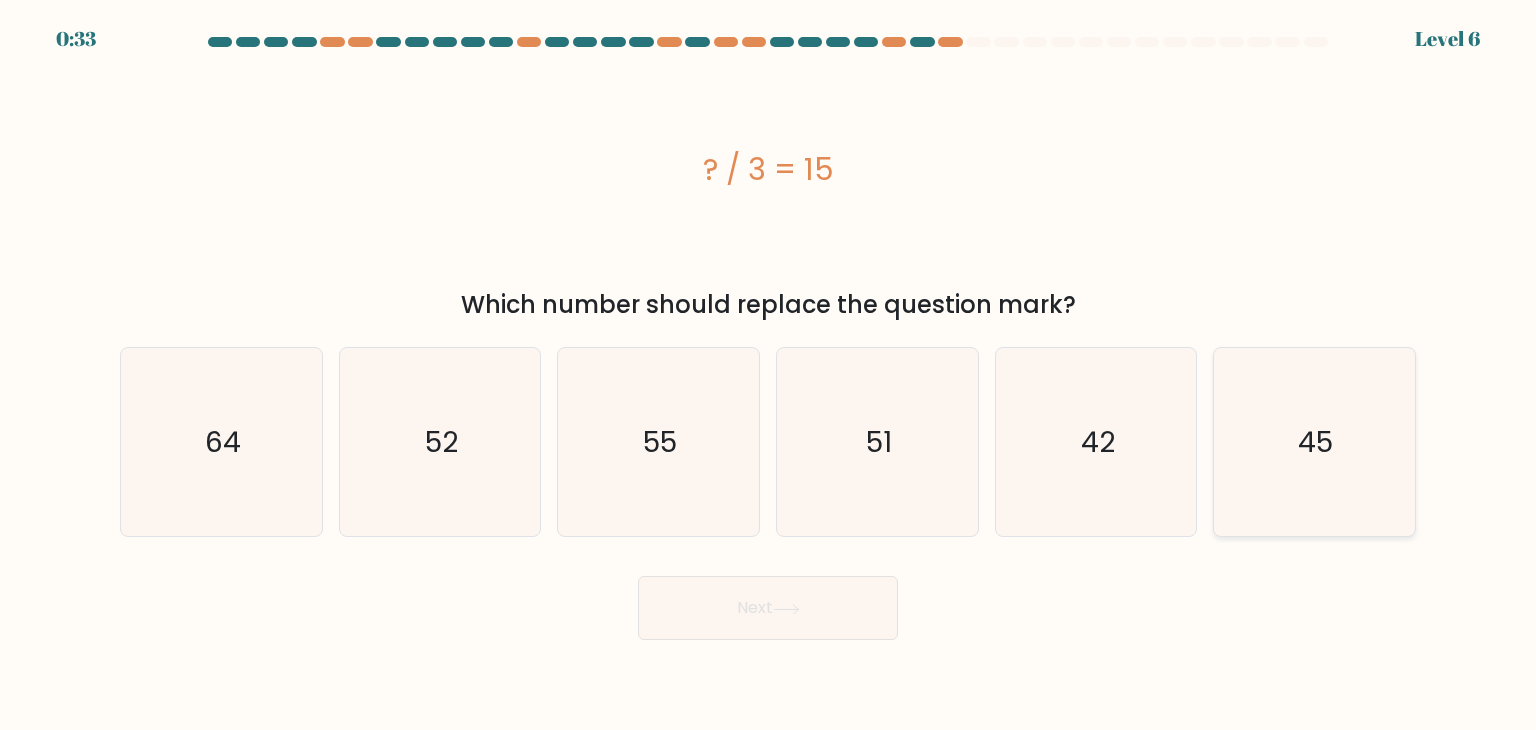 click on "45" at bounding box center [1314, 442] 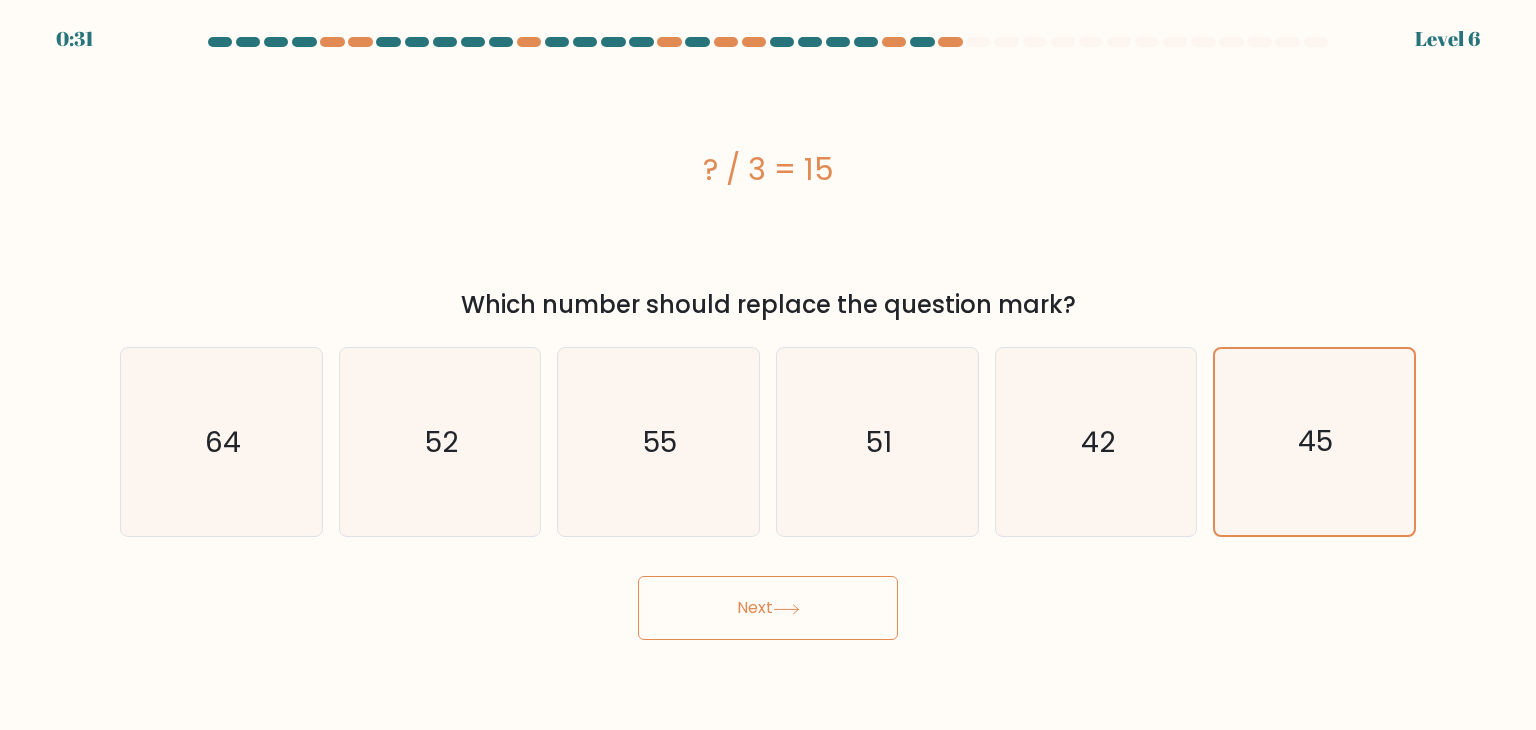click on "Next" at bounding box center [768, 608] 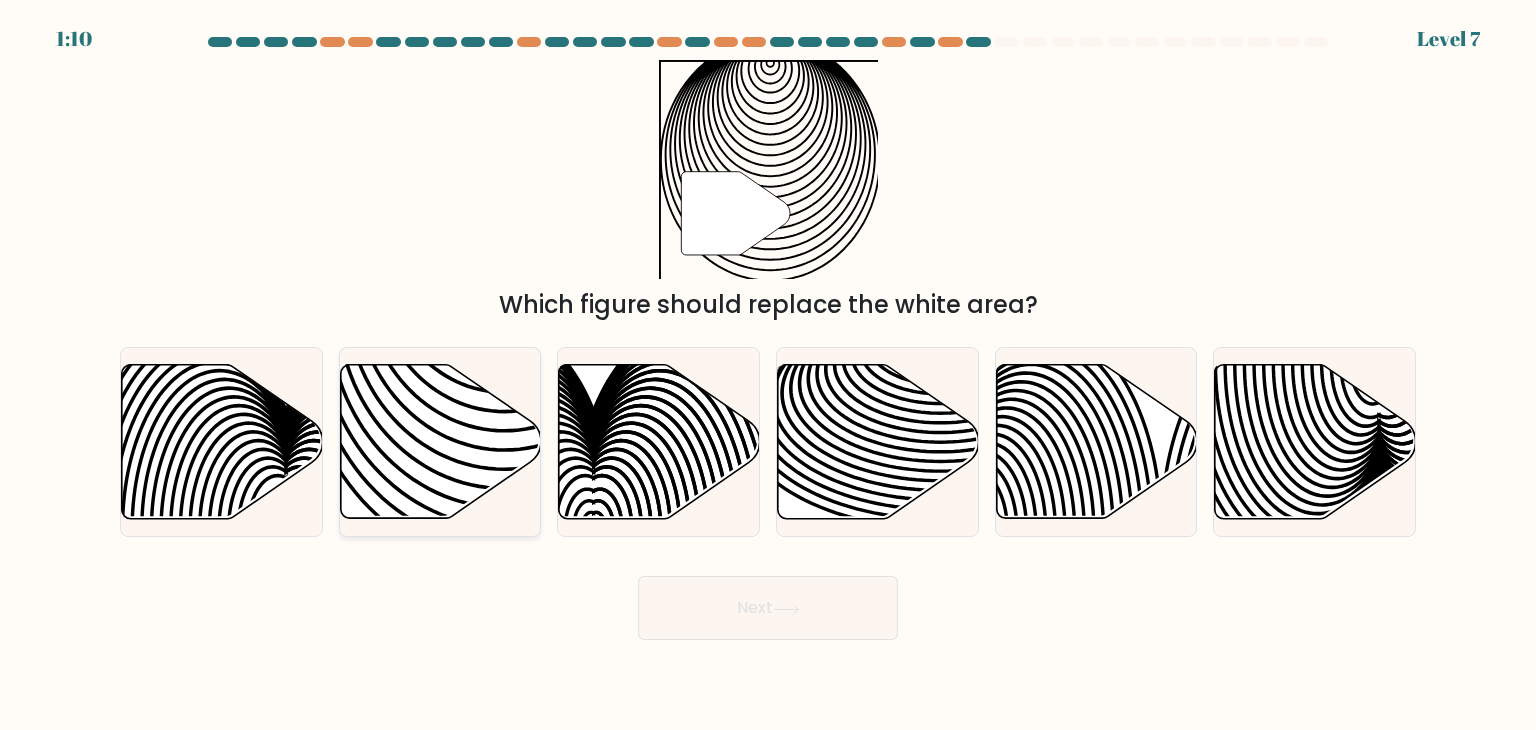 click at bounding box center [440, 442] 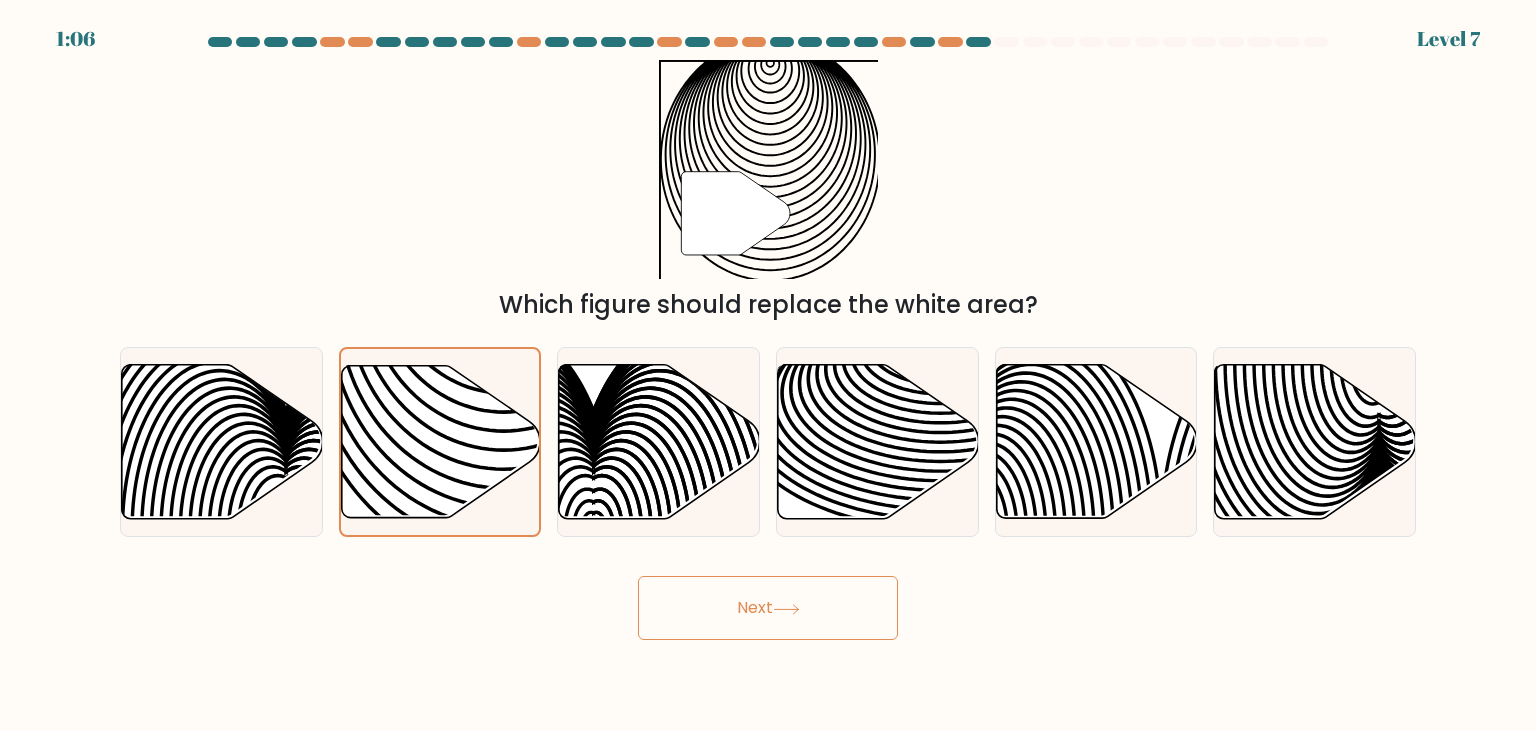 click on "Next" at bounding box center [768, 608] 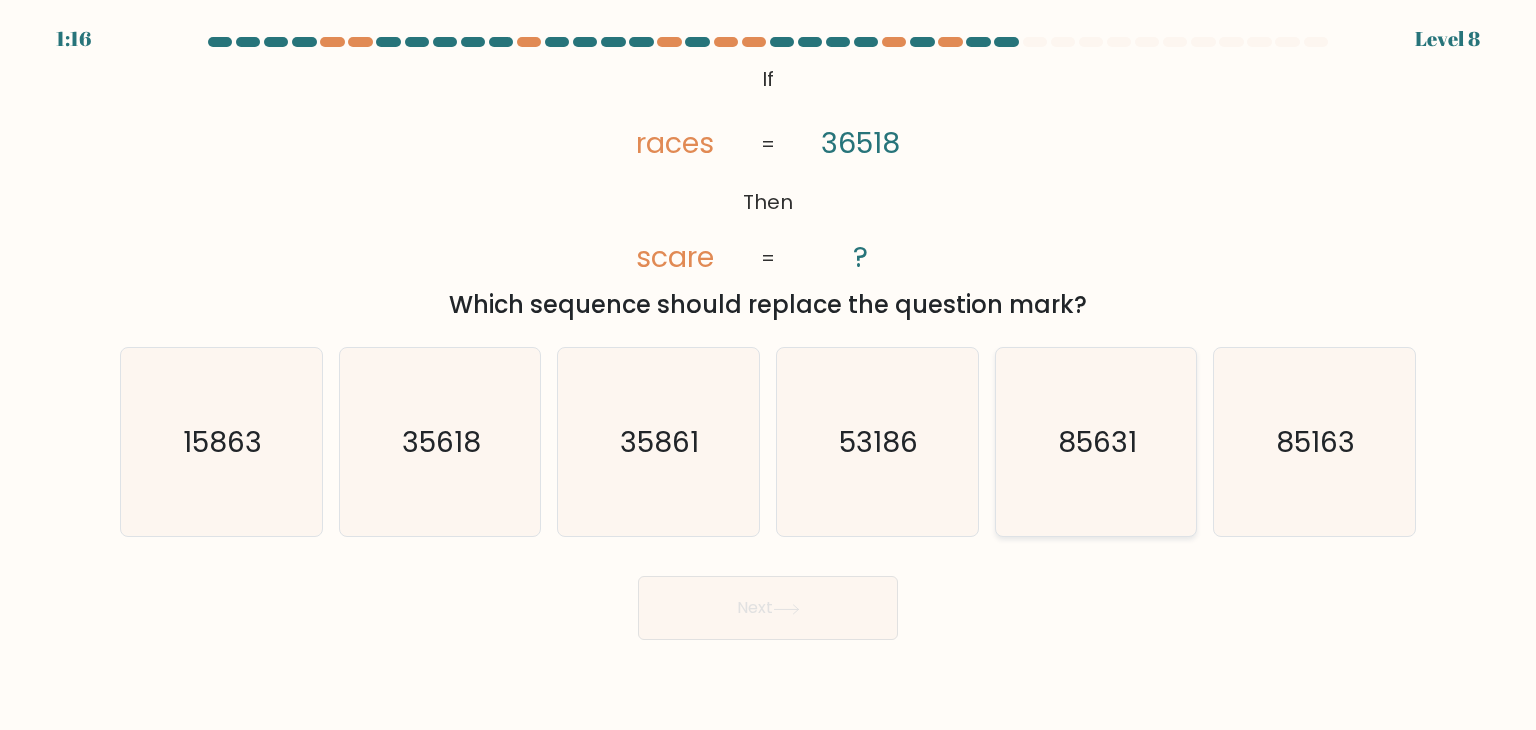click on "85631" at bounding box center [1096, 442] 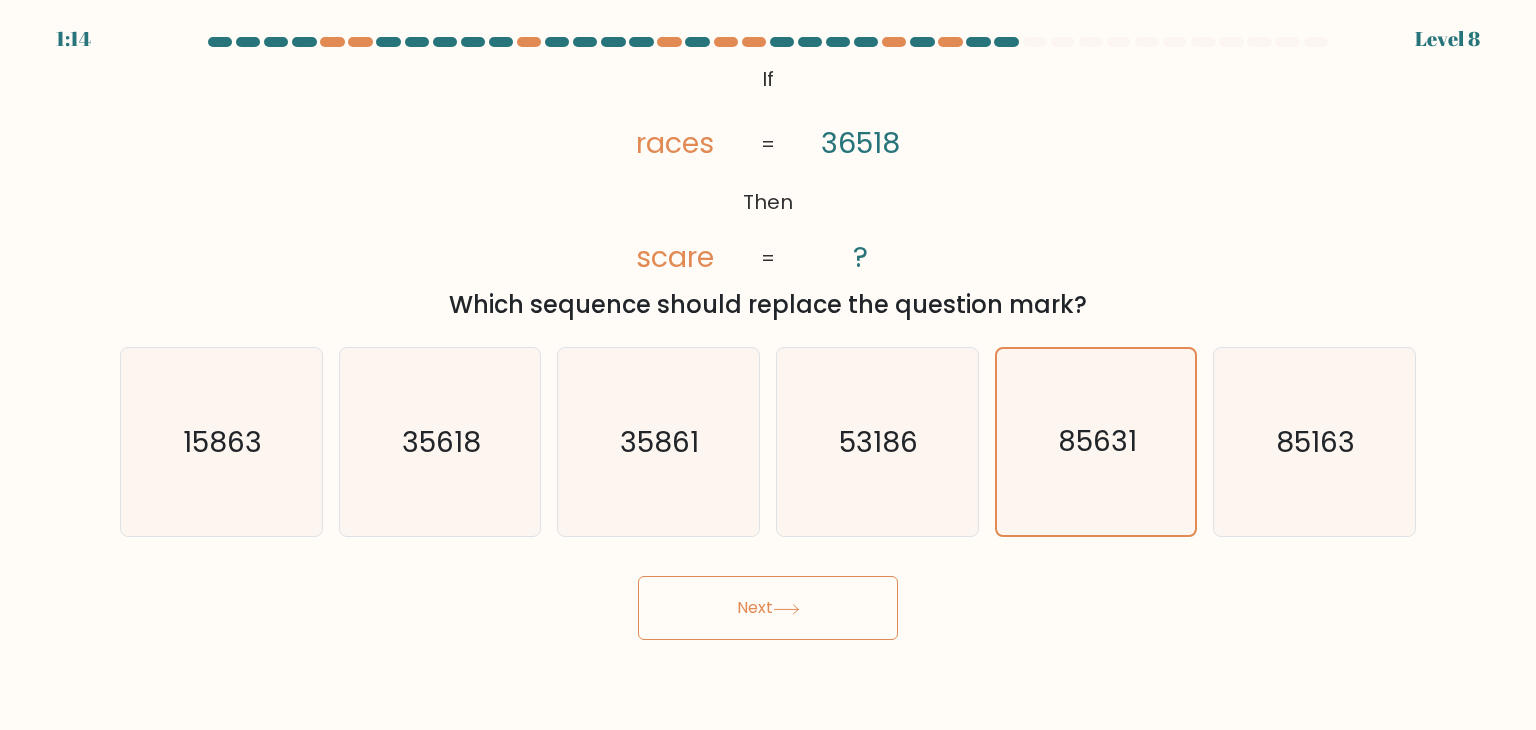 click on "Next" at bounding box center (768, 608) 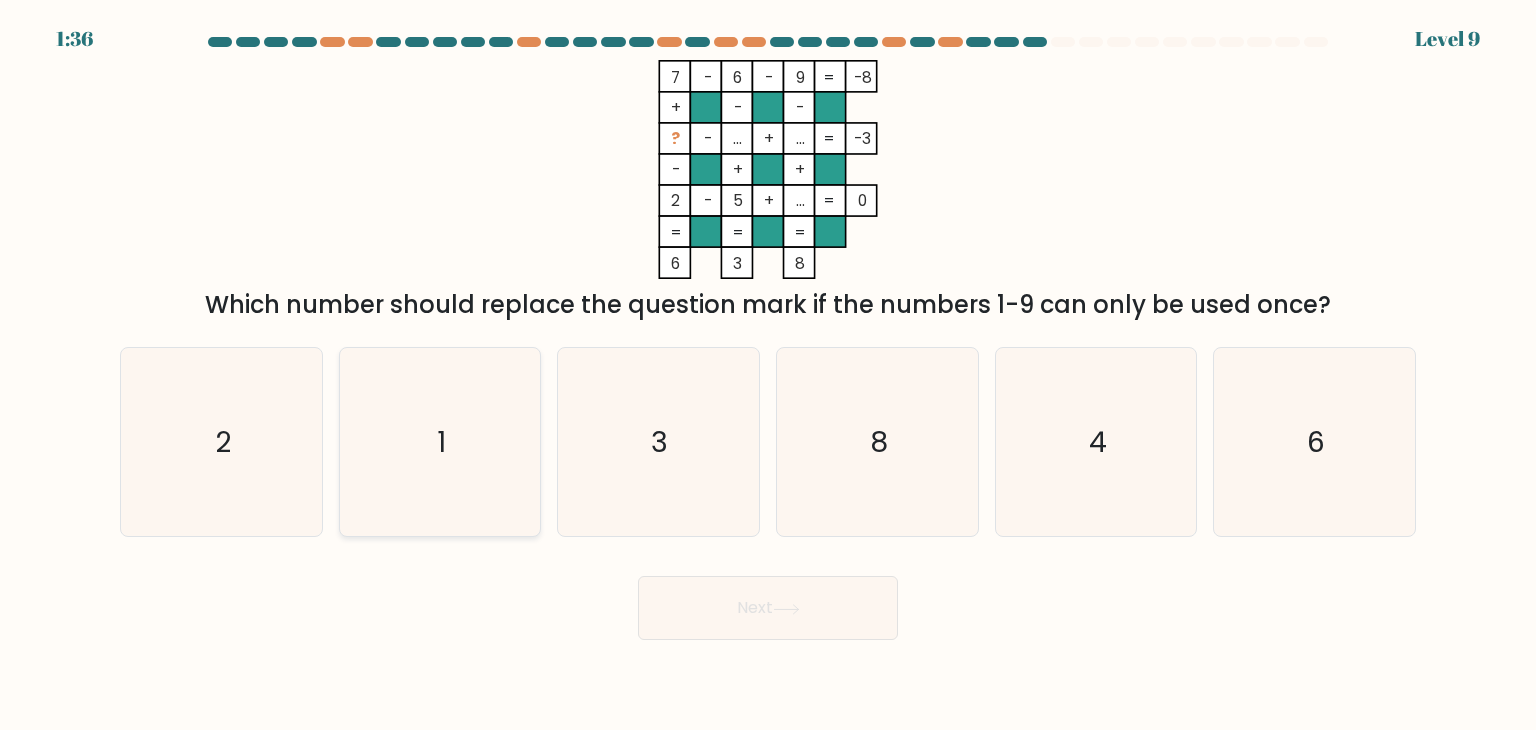 click on "1" at bounding box center (440, 442) 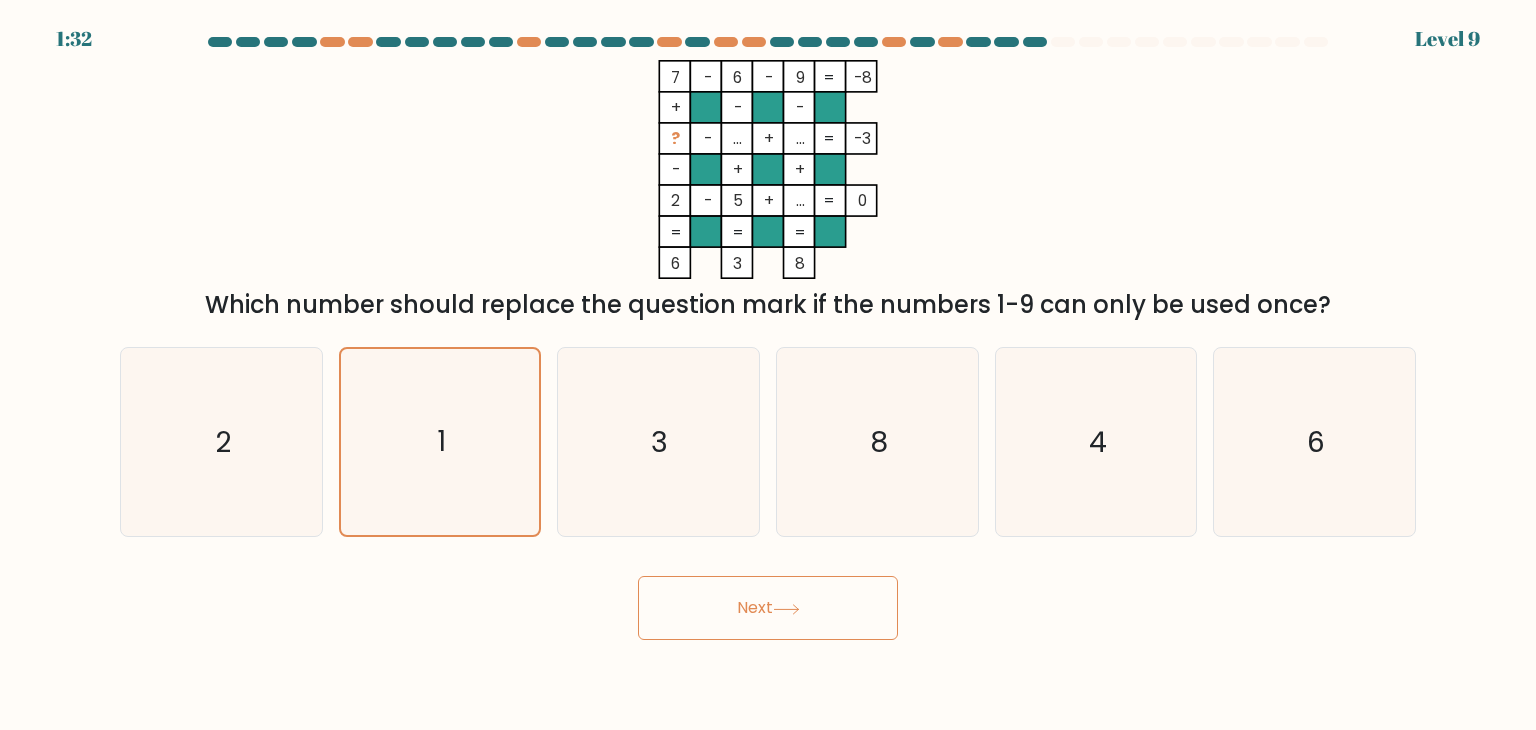 click on "Next" at bounding box center [768, 608] 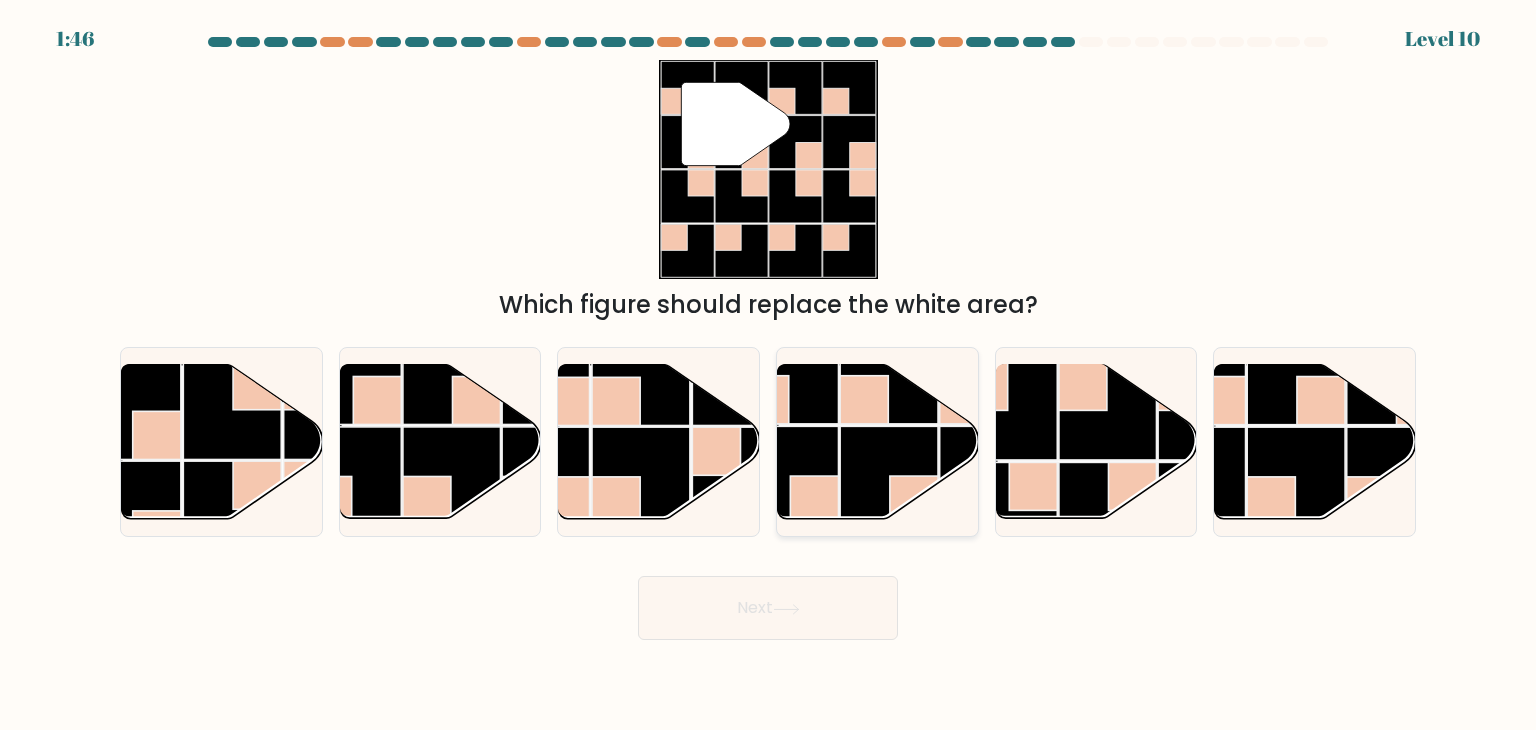 click at bounding box center [889, 475] 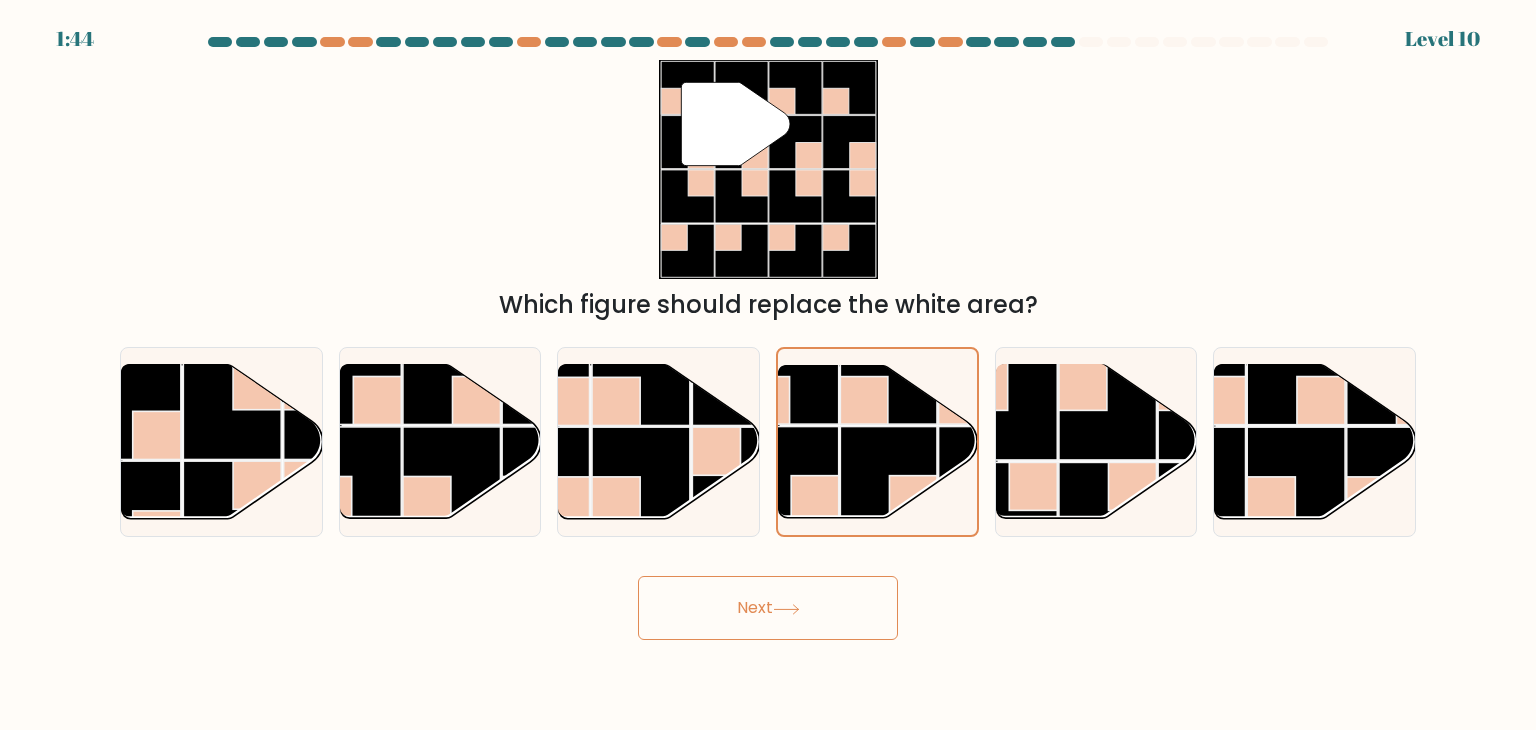 click on "Next" at bounding box center (768, 608) 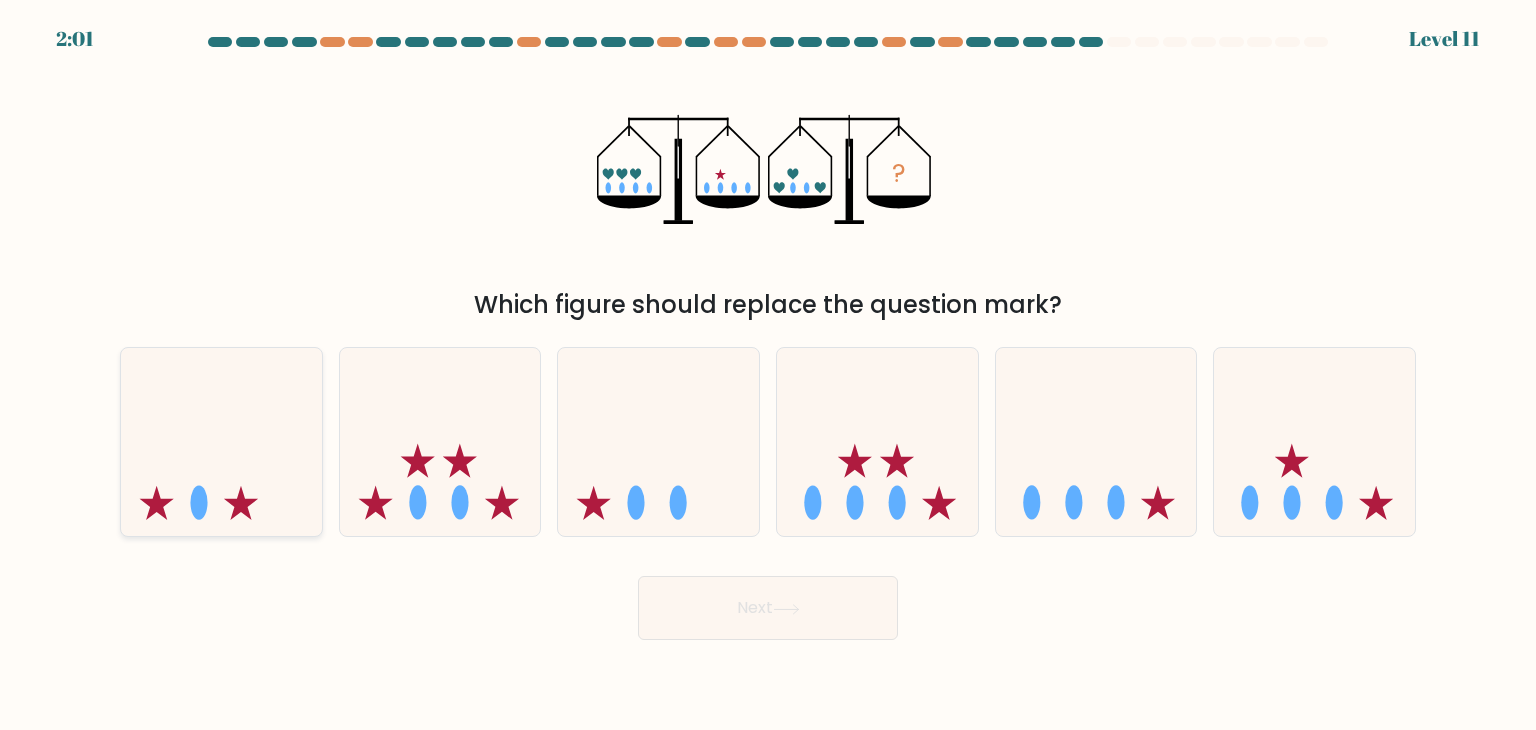 click at bounding box center [221, 442] 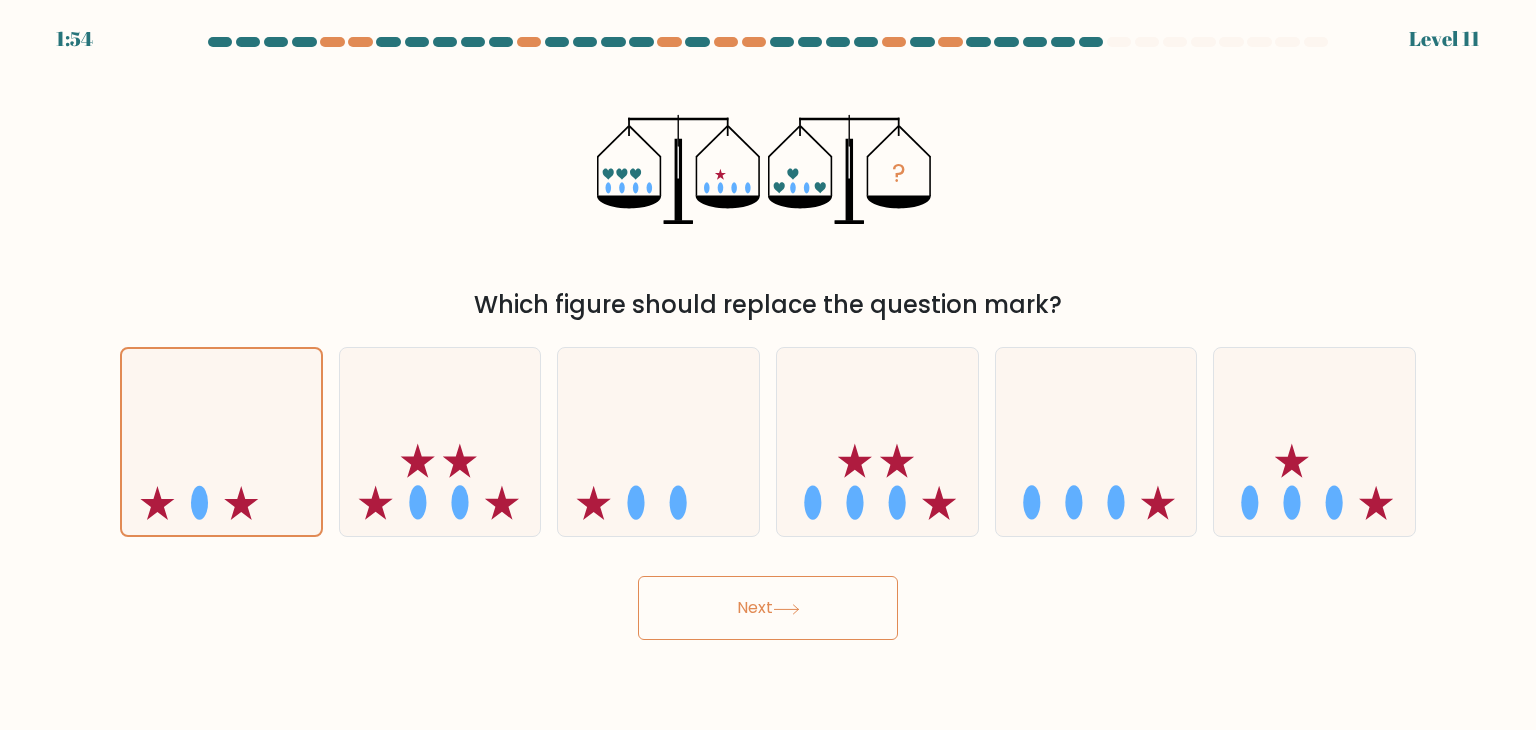 click on "Next" at bounding box center [768, 608] 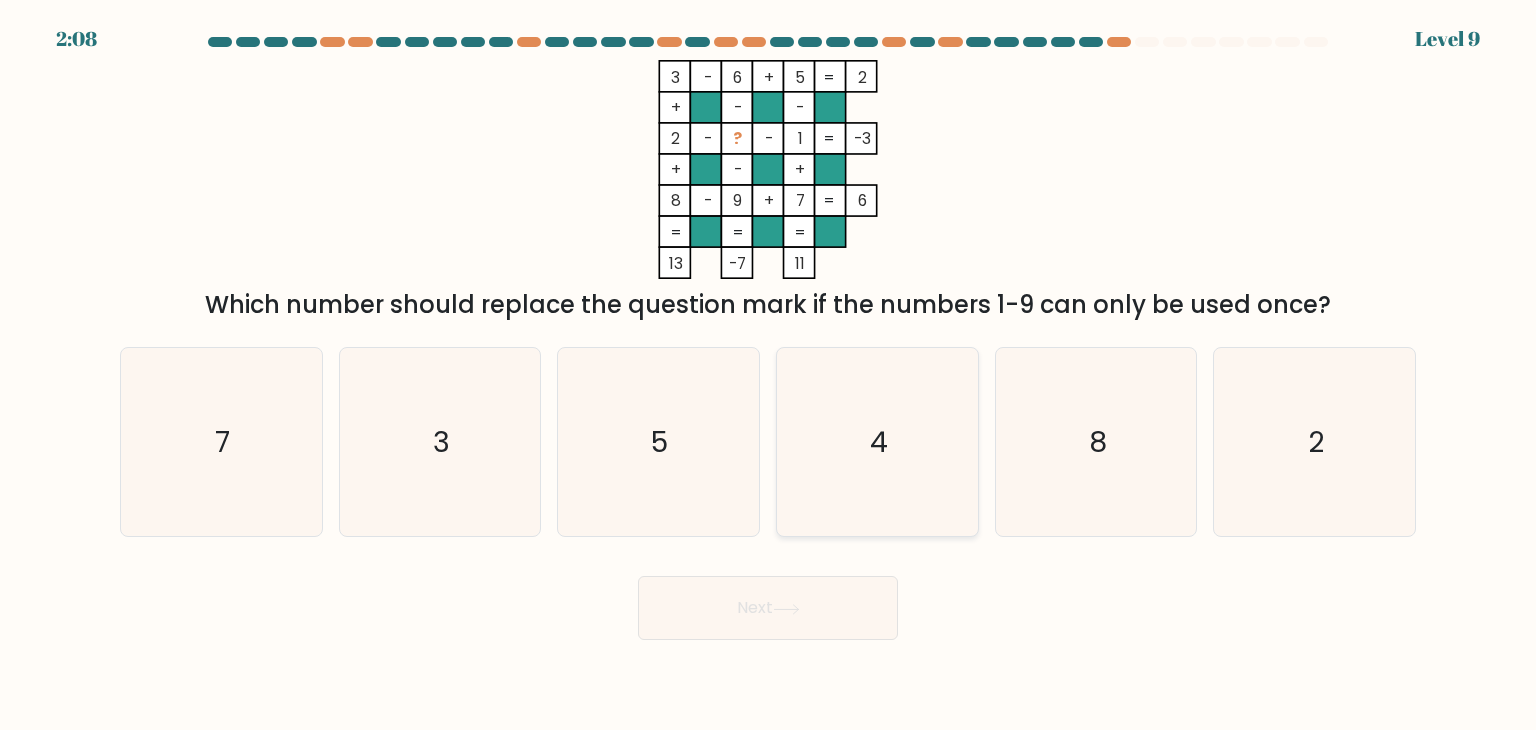 click on "4" at bounding box center [877, 442] 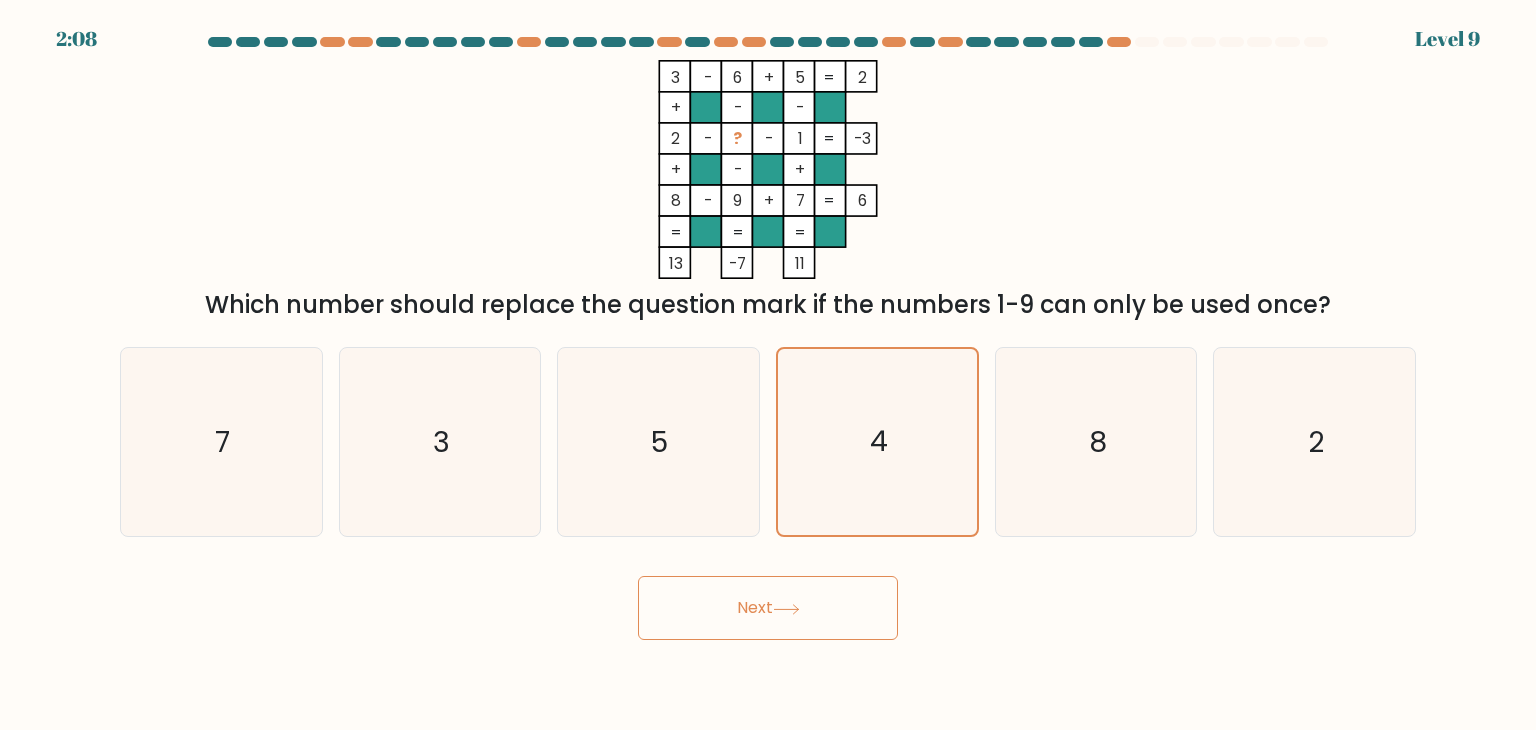 click on "Next" at bounding box center (768, 608) 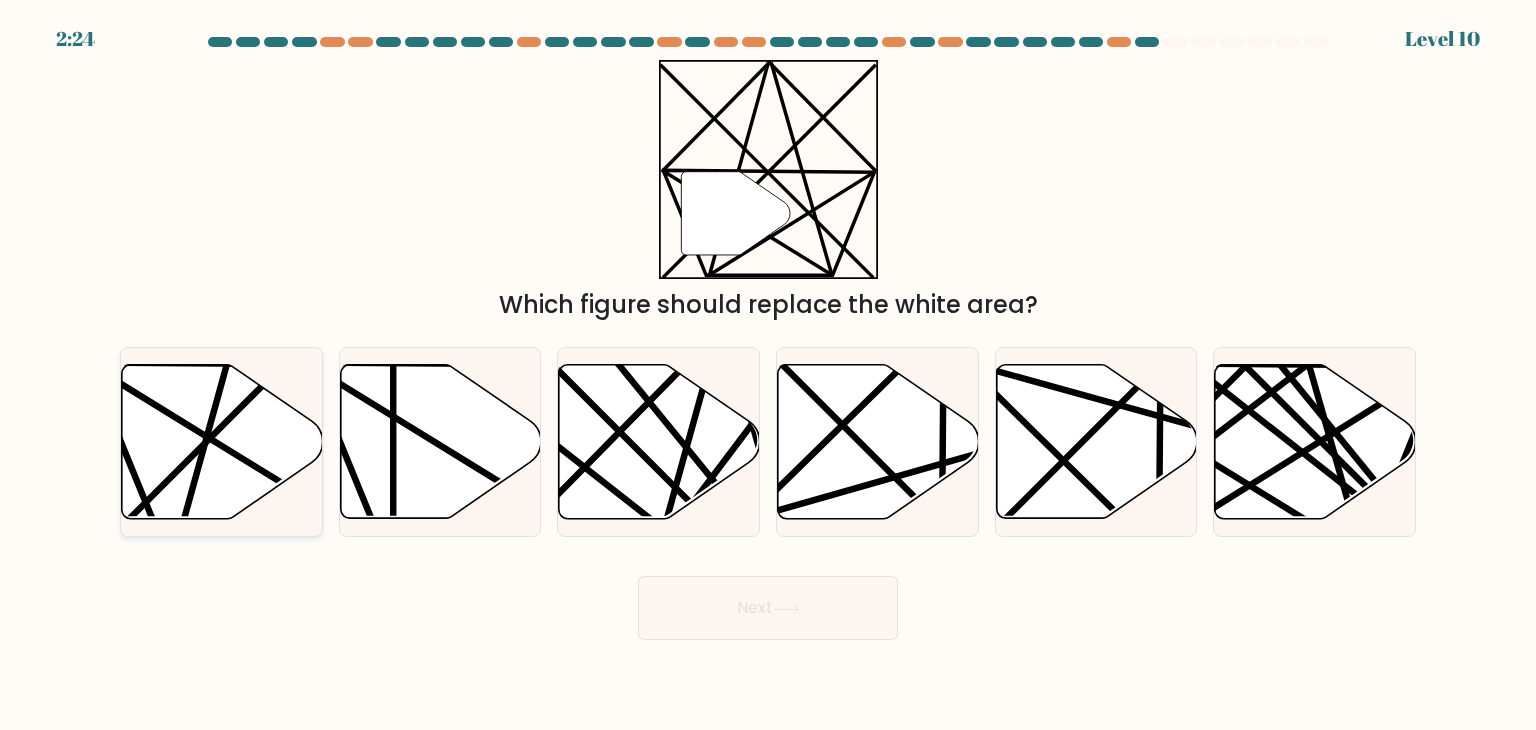 click at bounding box center (222, 442) 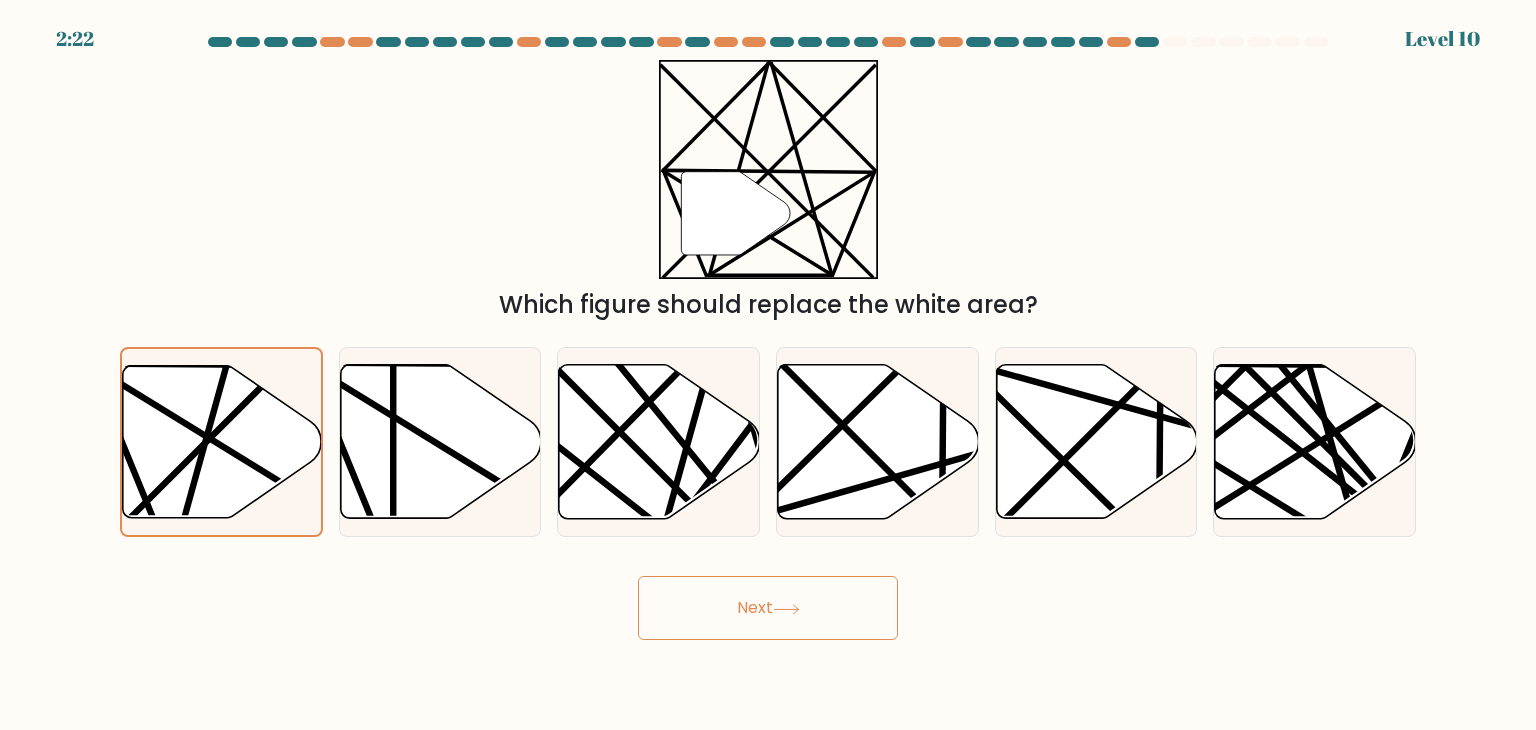click on "Next" at bounding box center [768, 608] 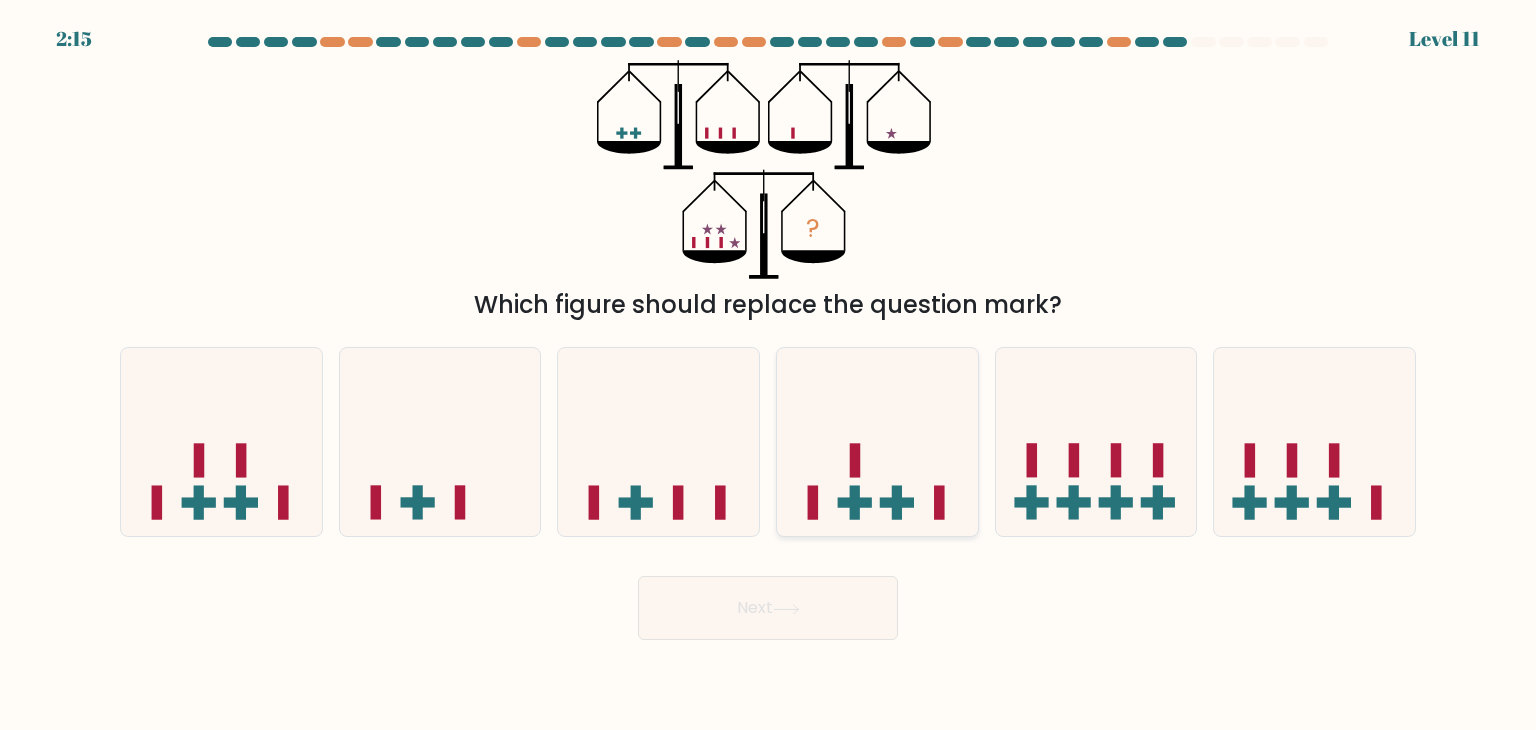 click at bounding box center [877, 442] 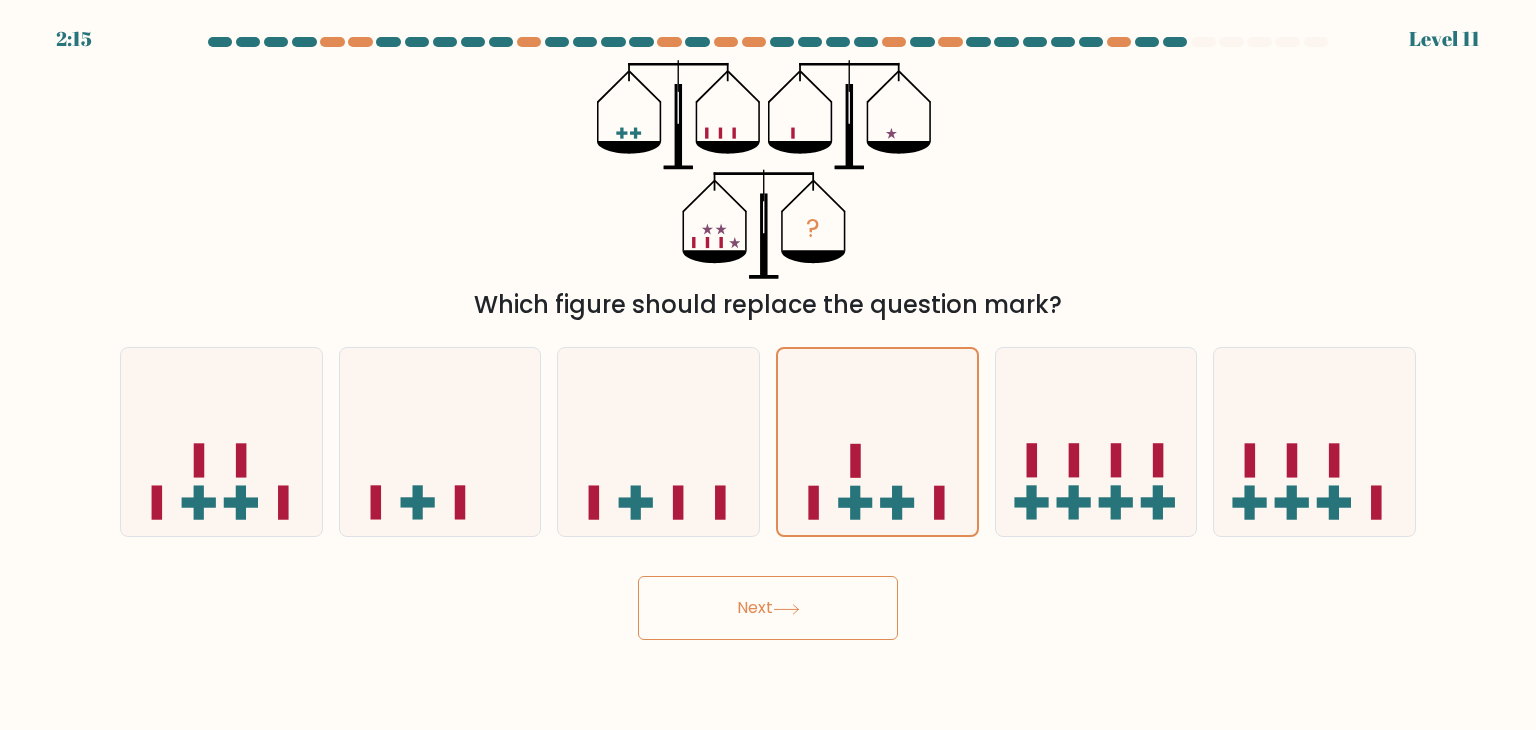 click on "Next" at bounding box center (768, 608) 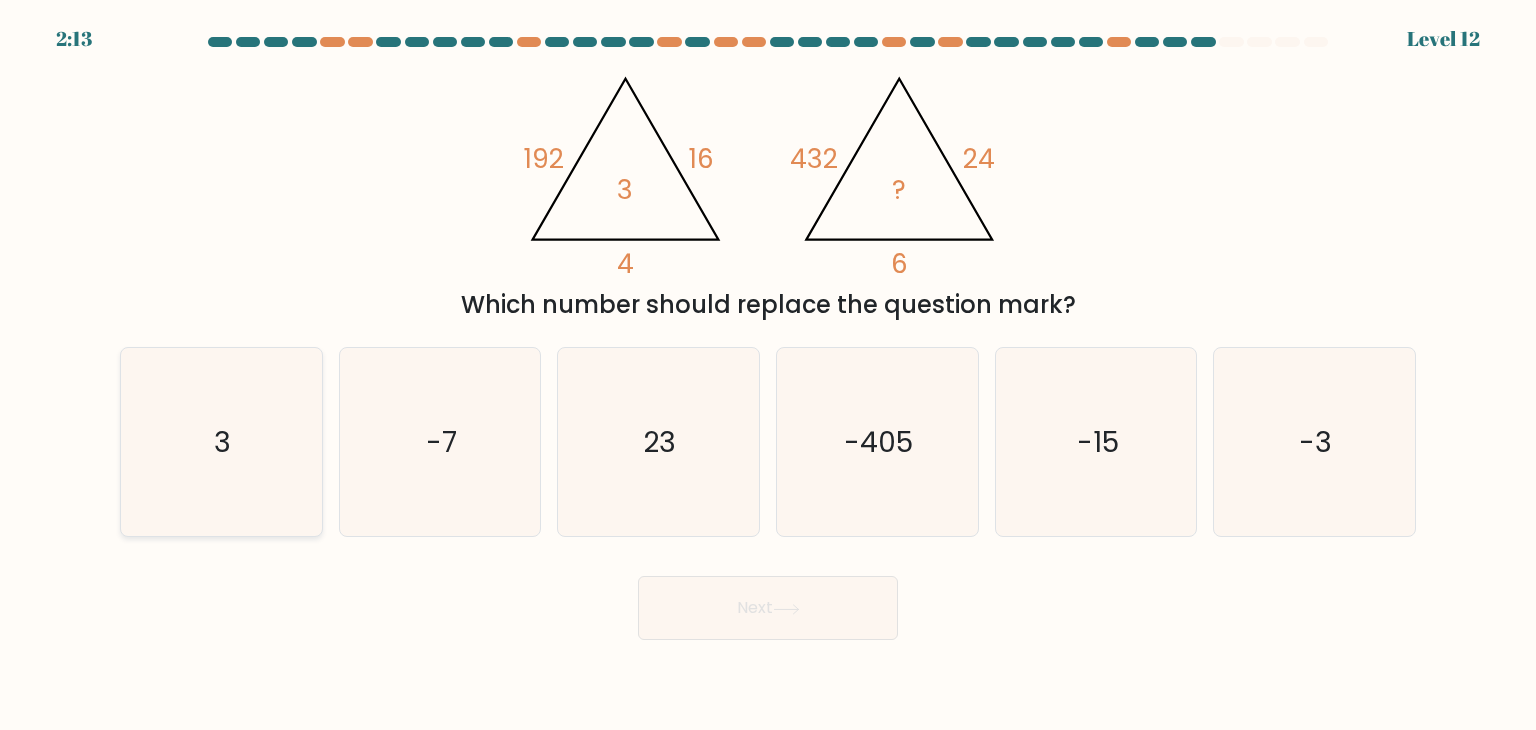 click on "3" at bounding box center [221, 442] 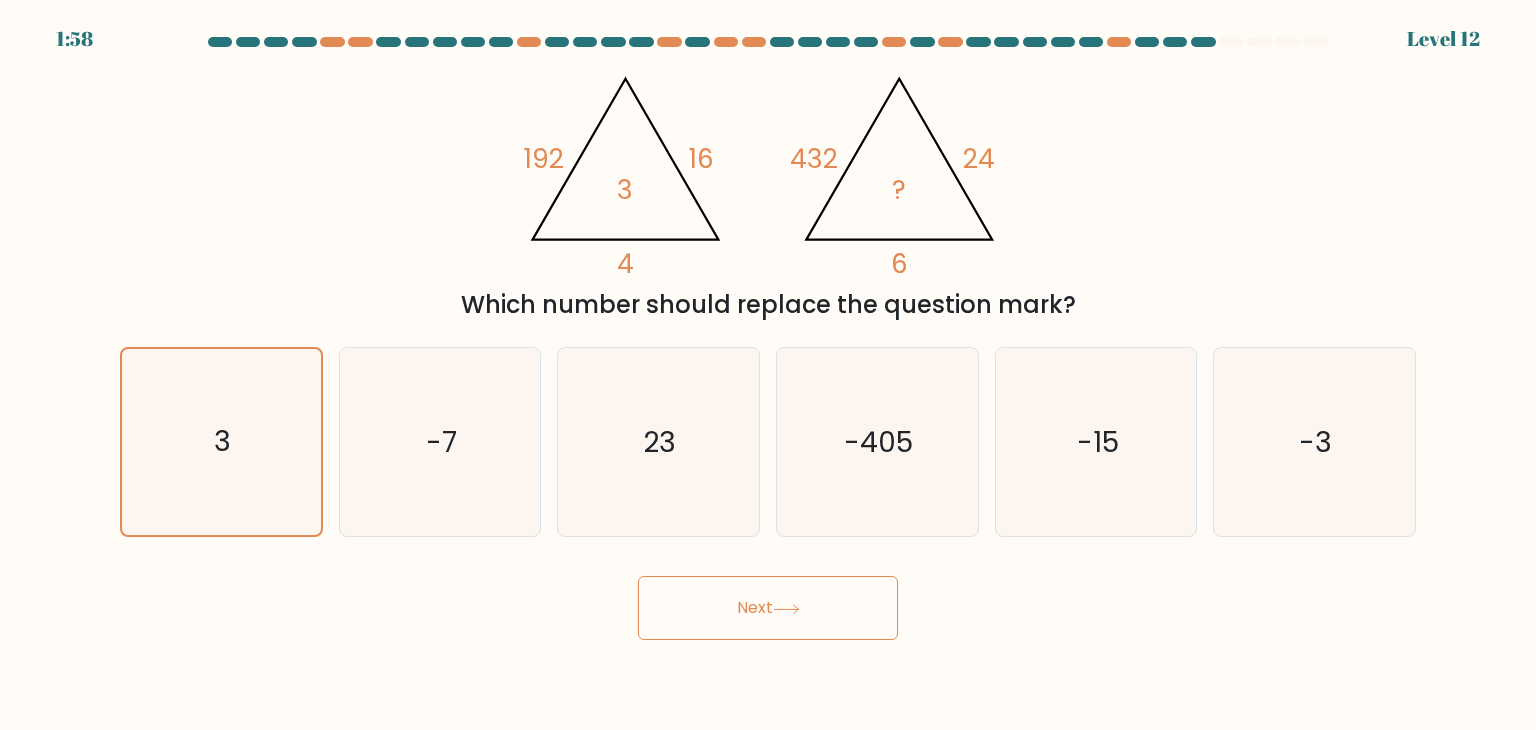 click on "Next" at bounding box center [768, 608] 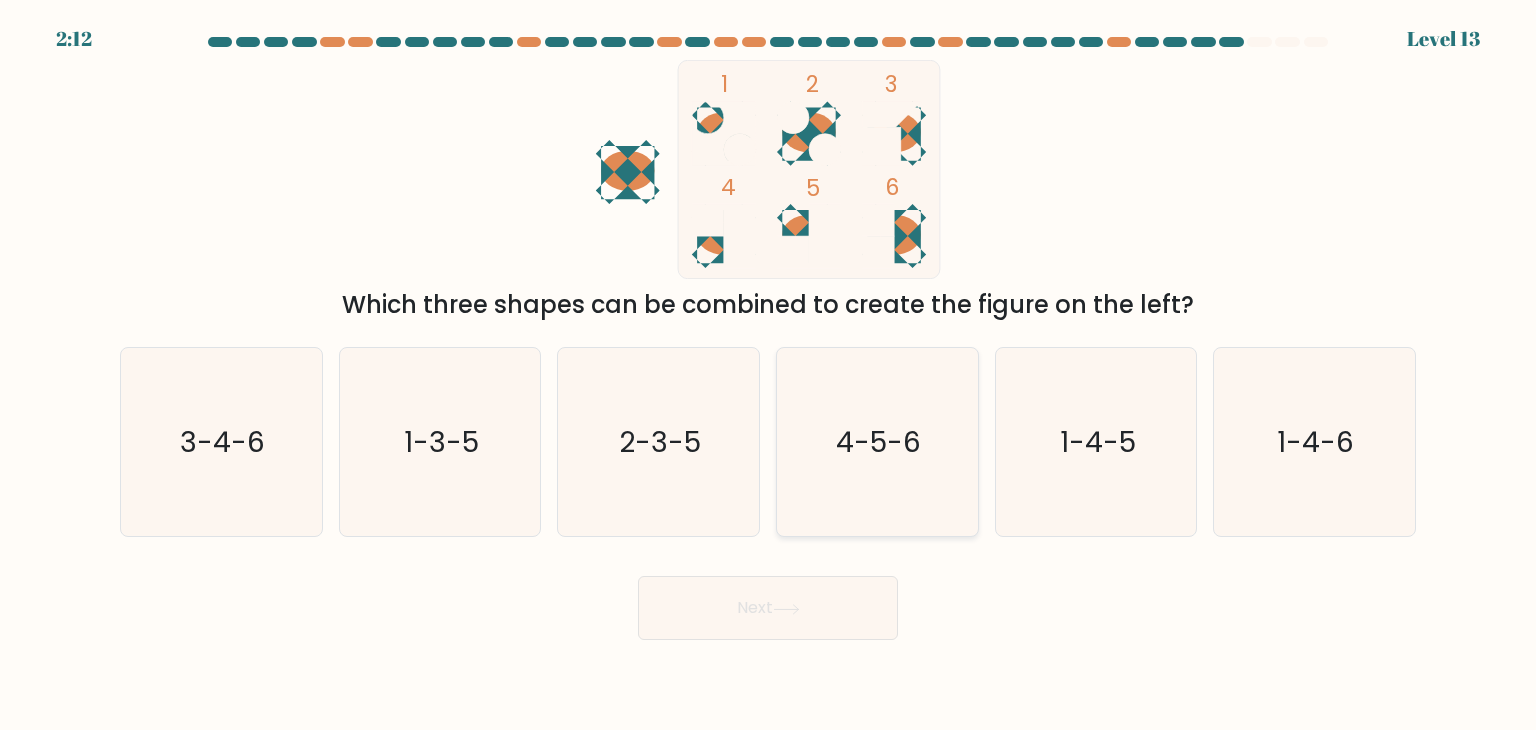 click on "4-5-6" at bounding box center (877, 442) 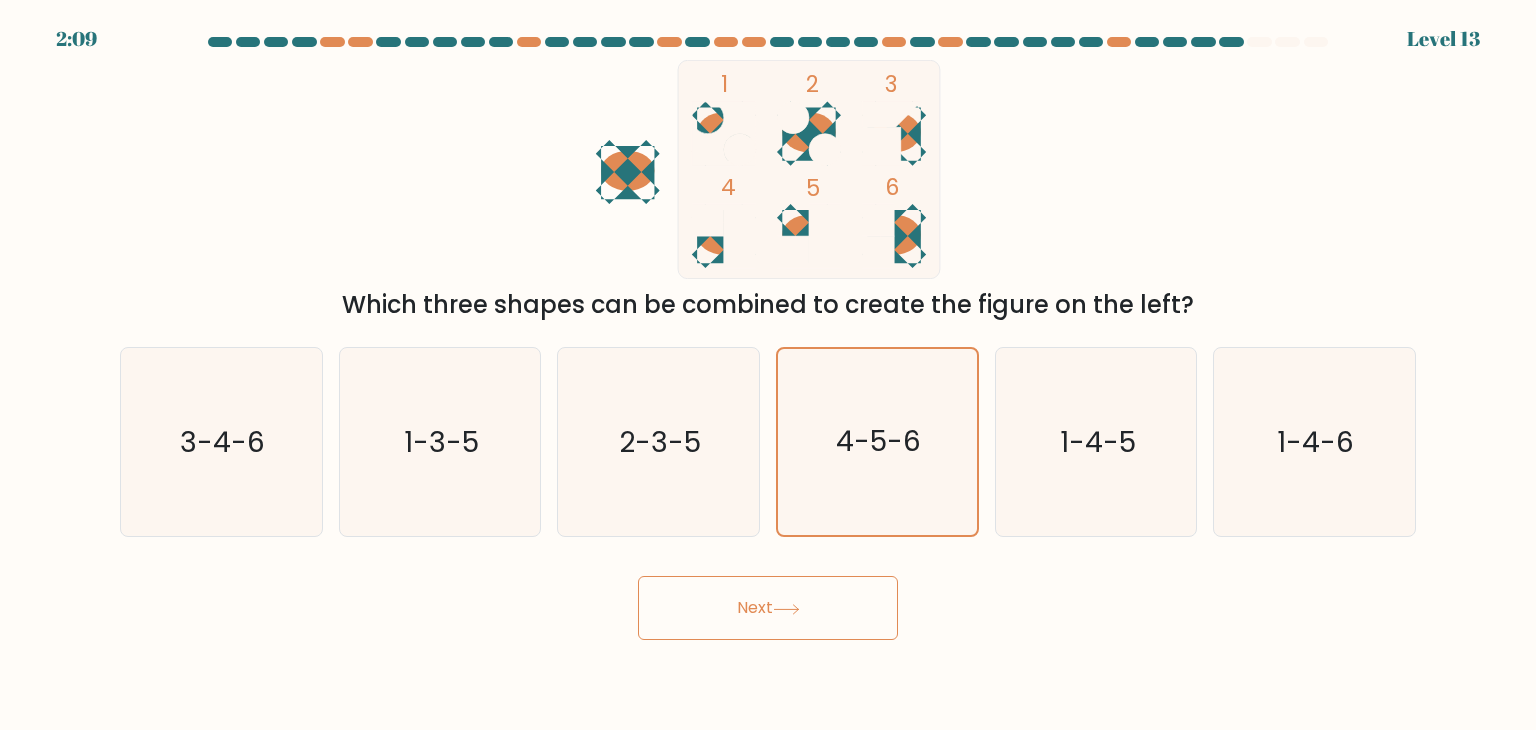 click on "Next" at bounding box center (768, 608) 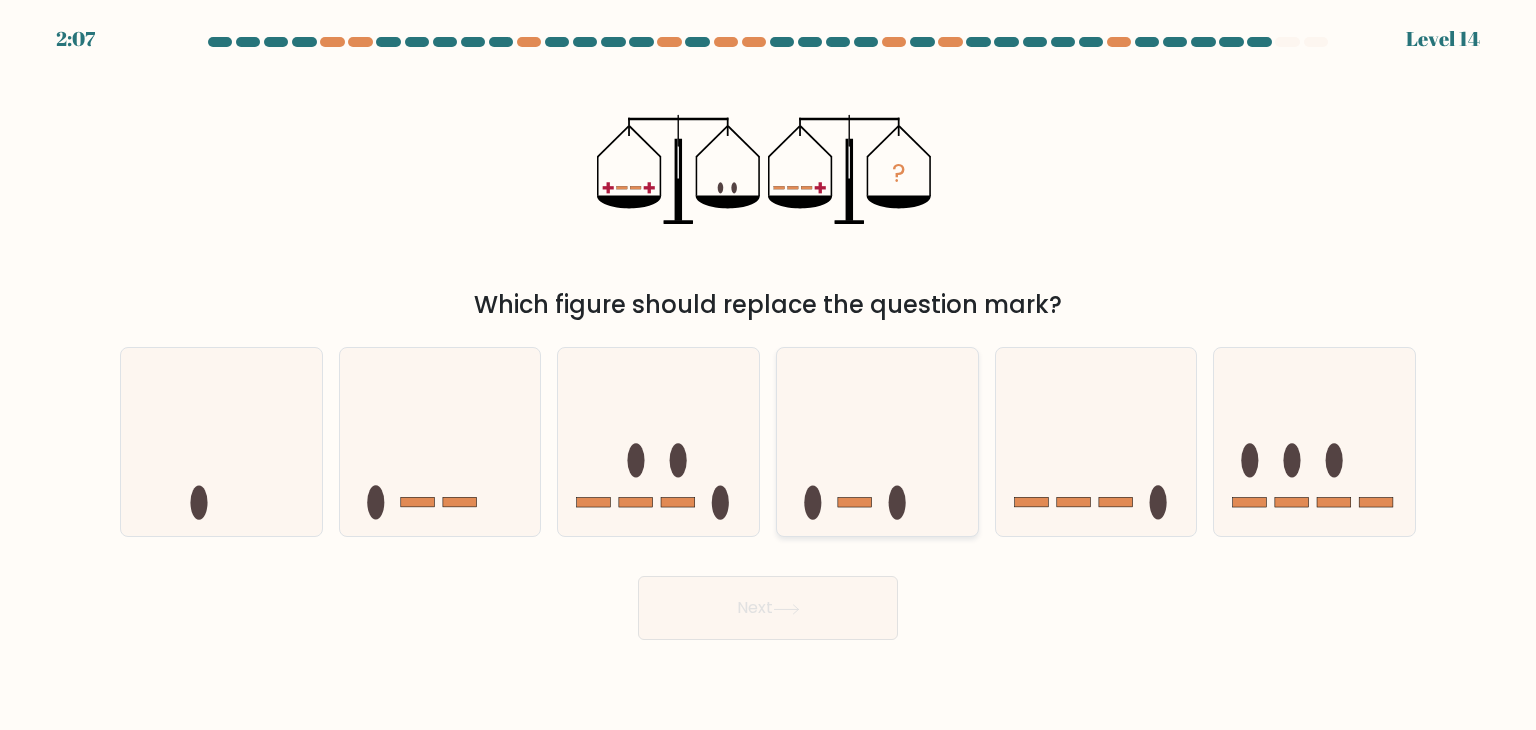 click at bounding box center (877, 442) 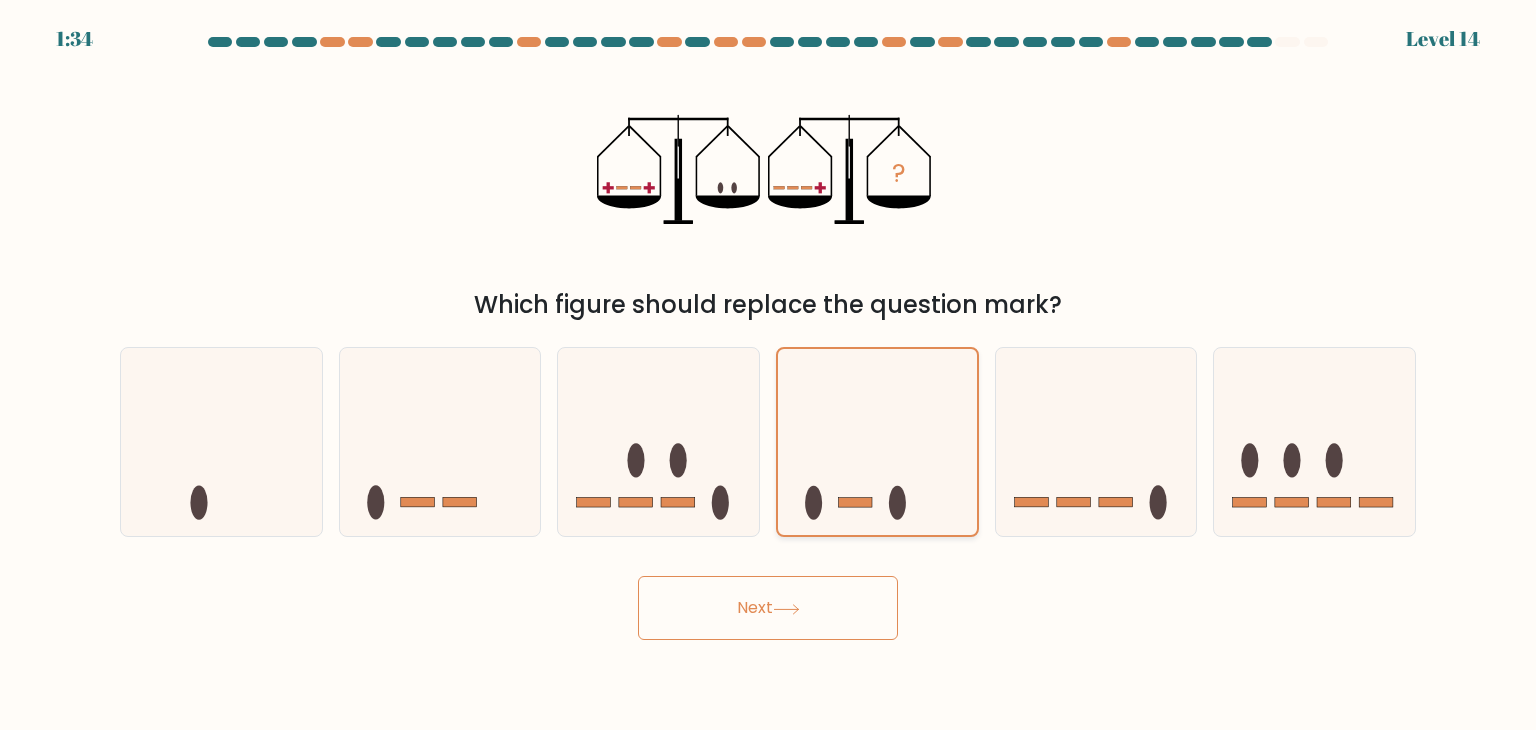 click at bounding box center (877, 442) 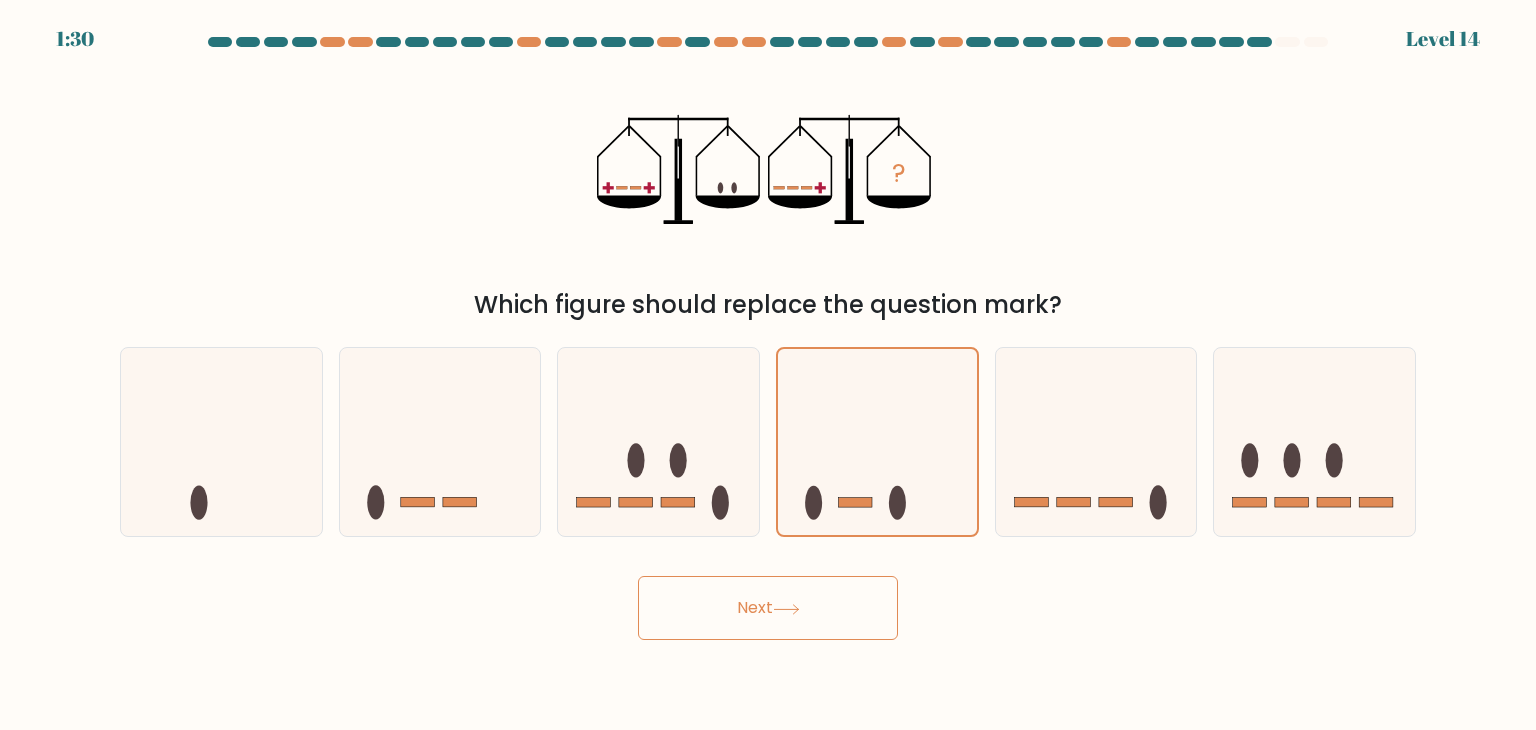 click on "Next" at bounding box center (768, 608) 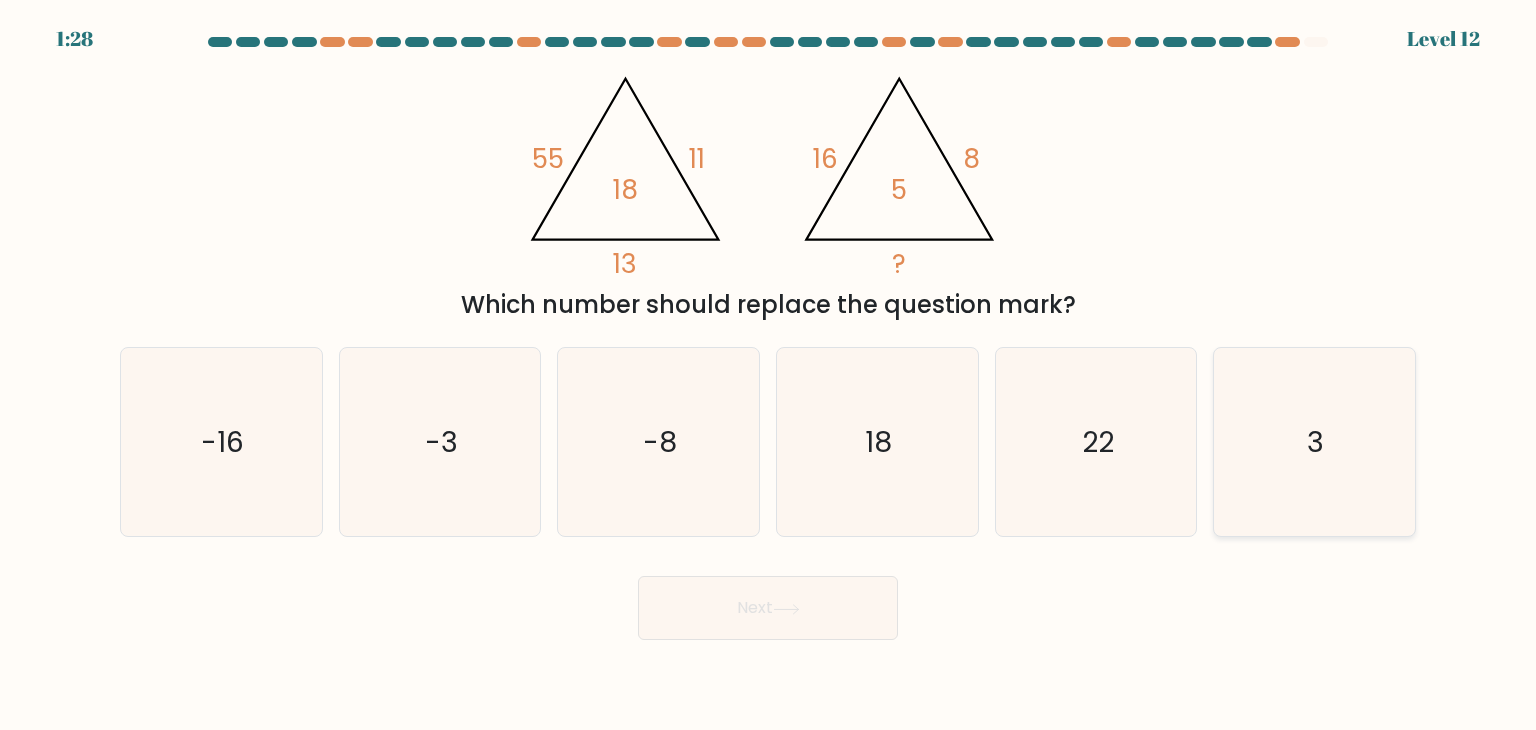 click on "3" at bounding box center (1314, 442) 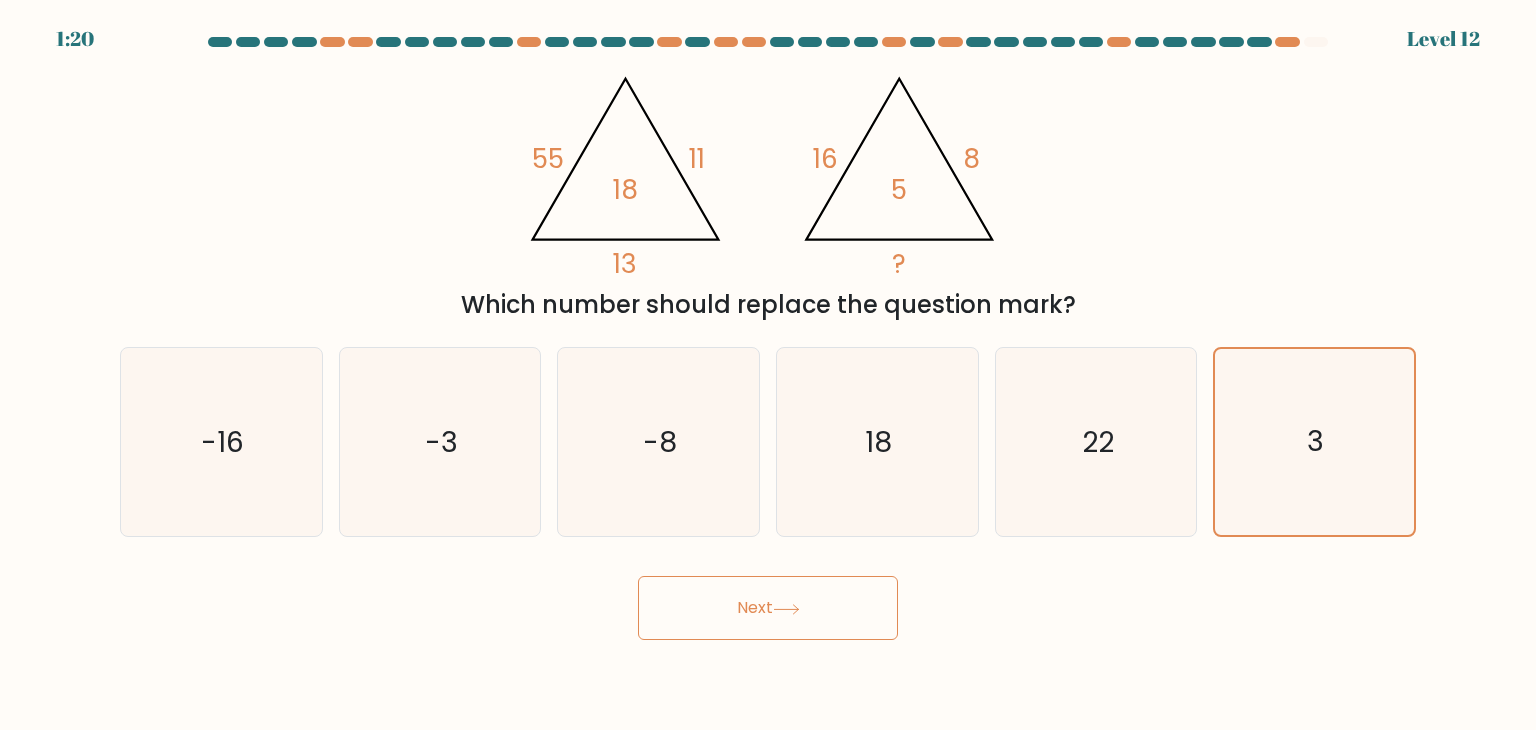 click on "Next" at bounding box center (768, 608) 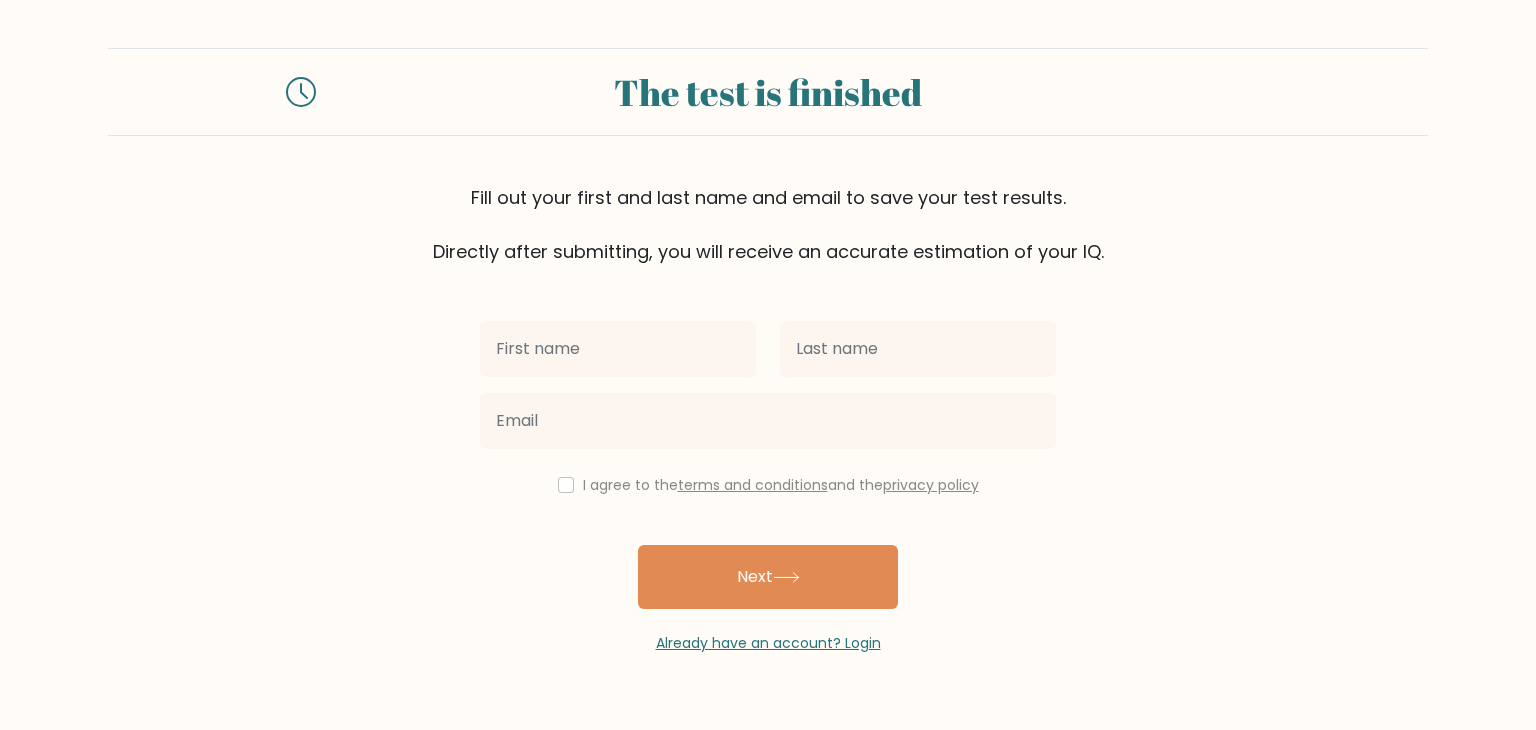 type on "[FIRST] [LAST]" 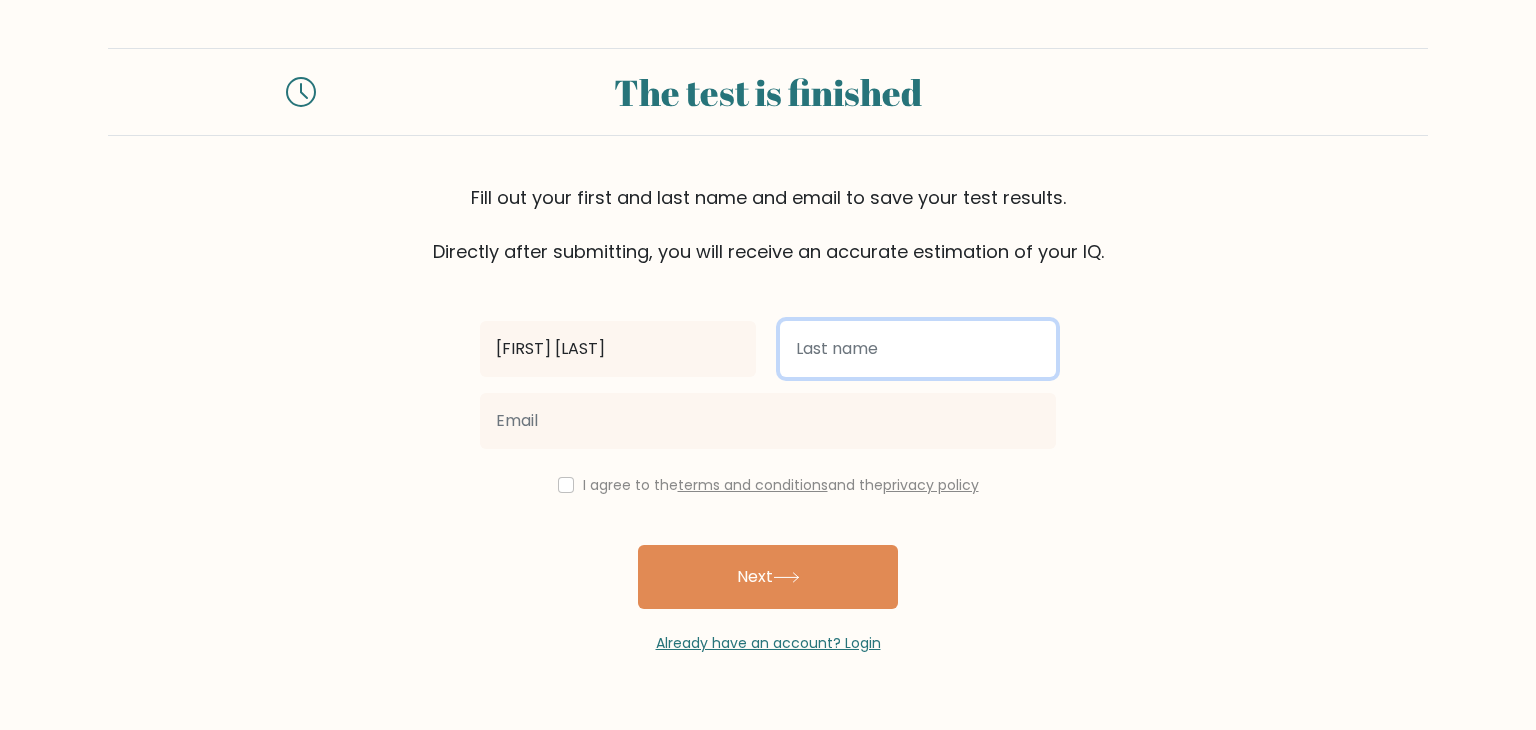 click at bounding box center [918, 349] 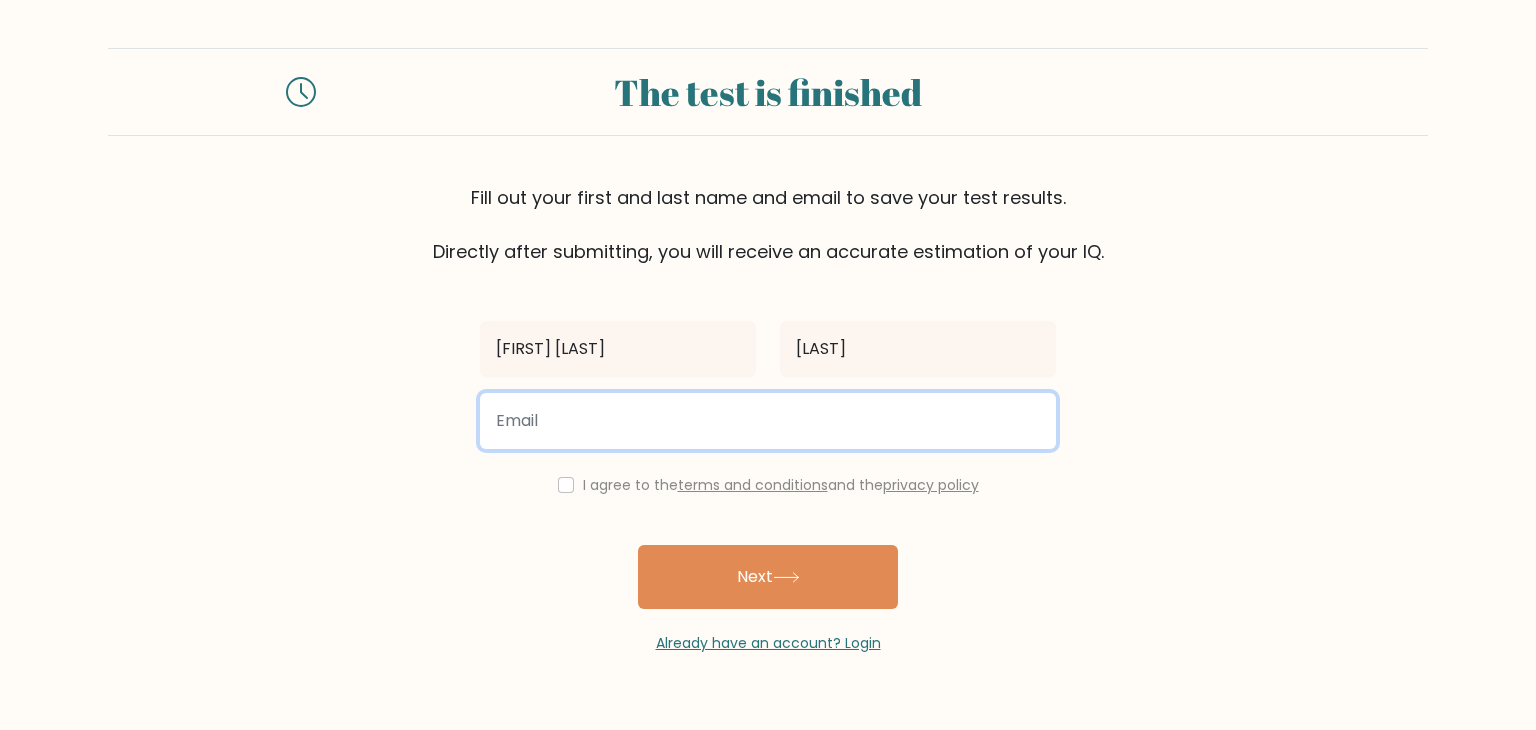 click at bounding box center (768, 421) 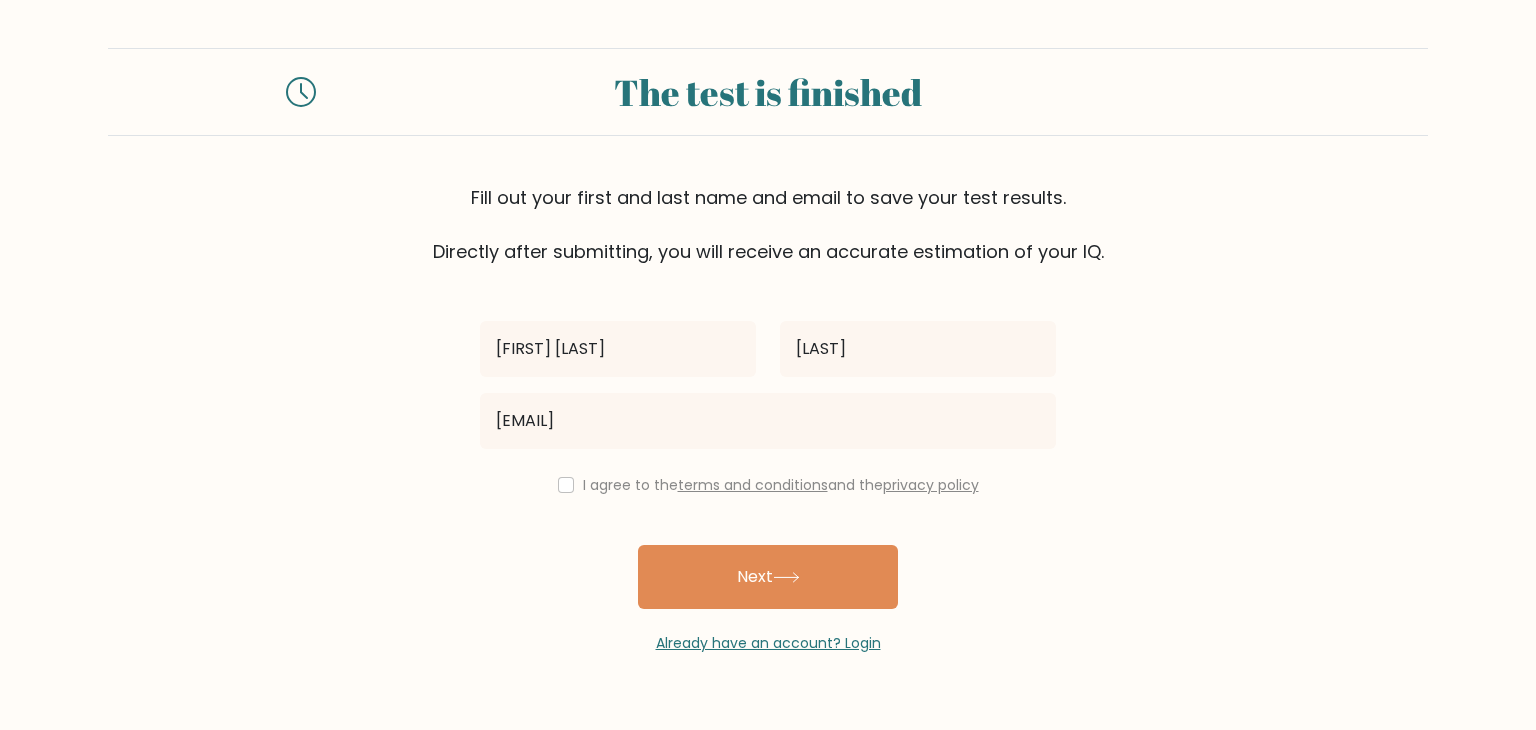 click on "I agree to the  terms and conditions  and the  privacy policy" at bounding box center (768, 485) 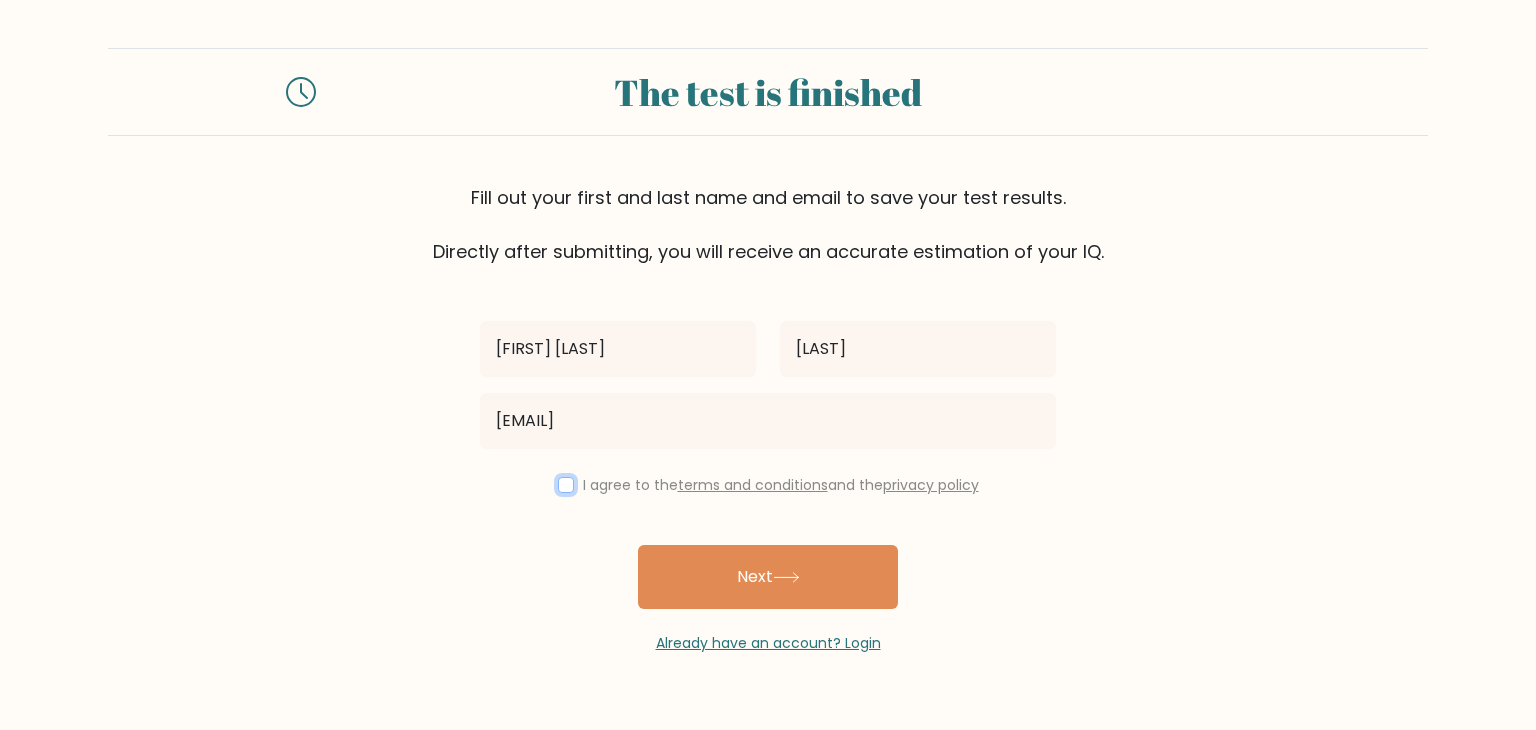 click at bounding box center [566, 485] 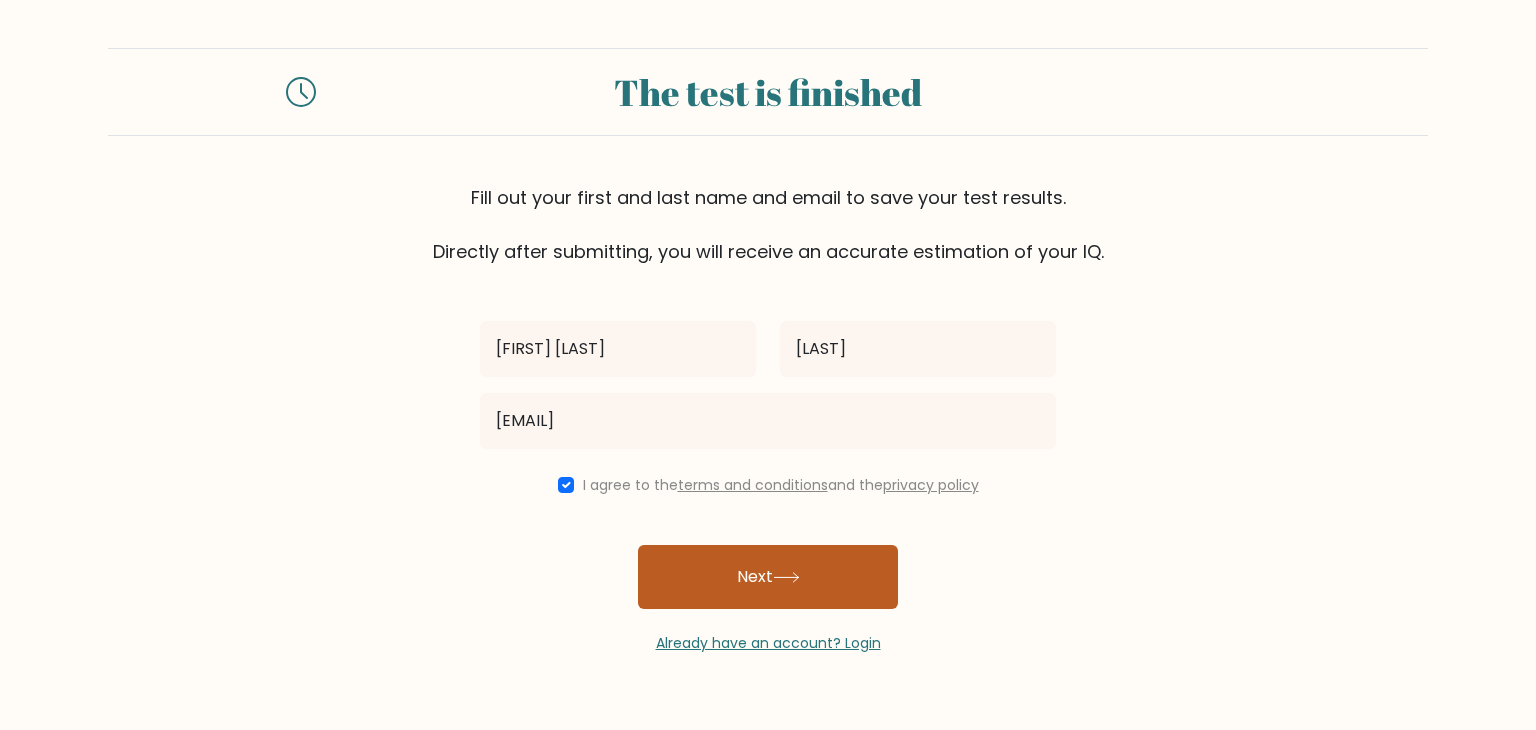 click at bounding box center (786, 577) 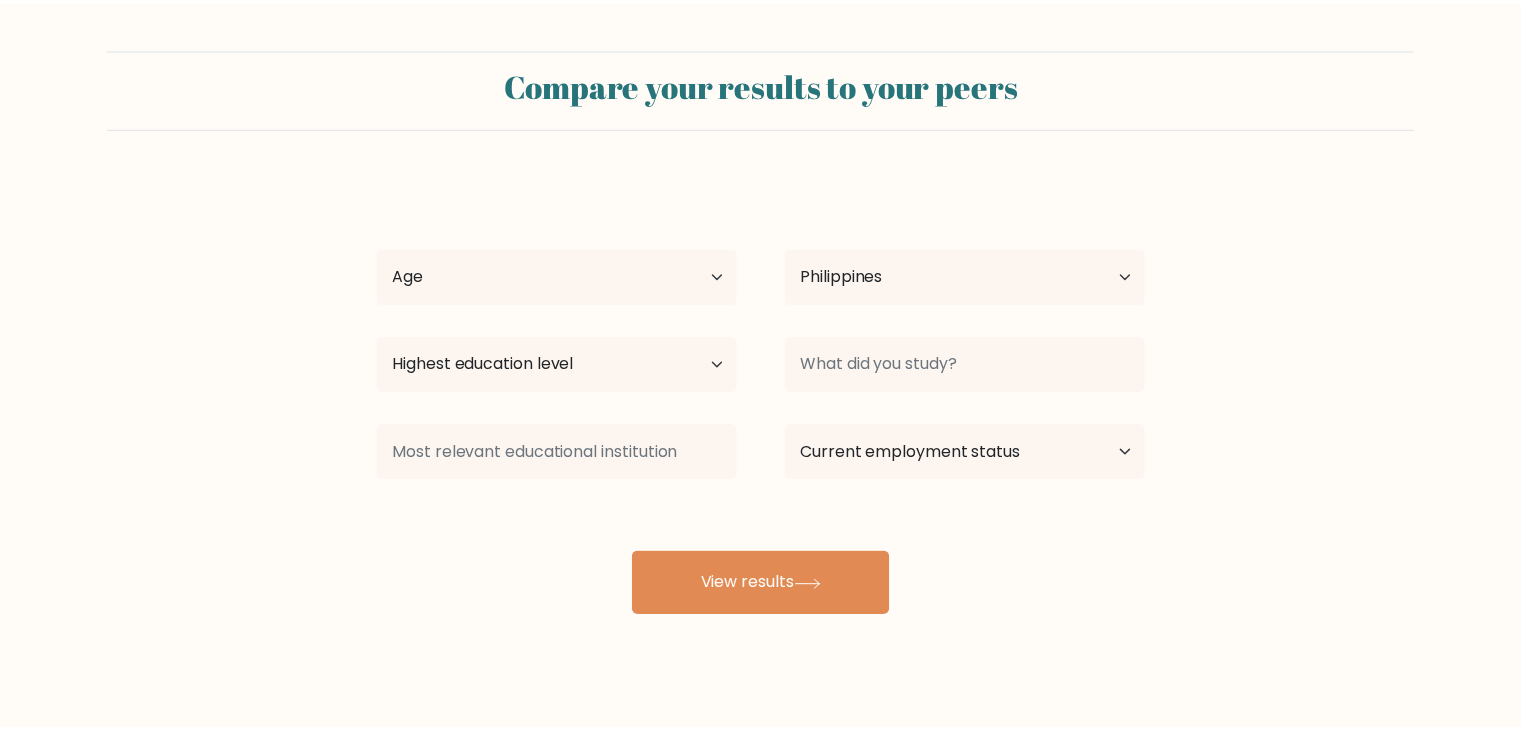 scroll, scrollTop: 0, scrollLeft: 0, axis: both 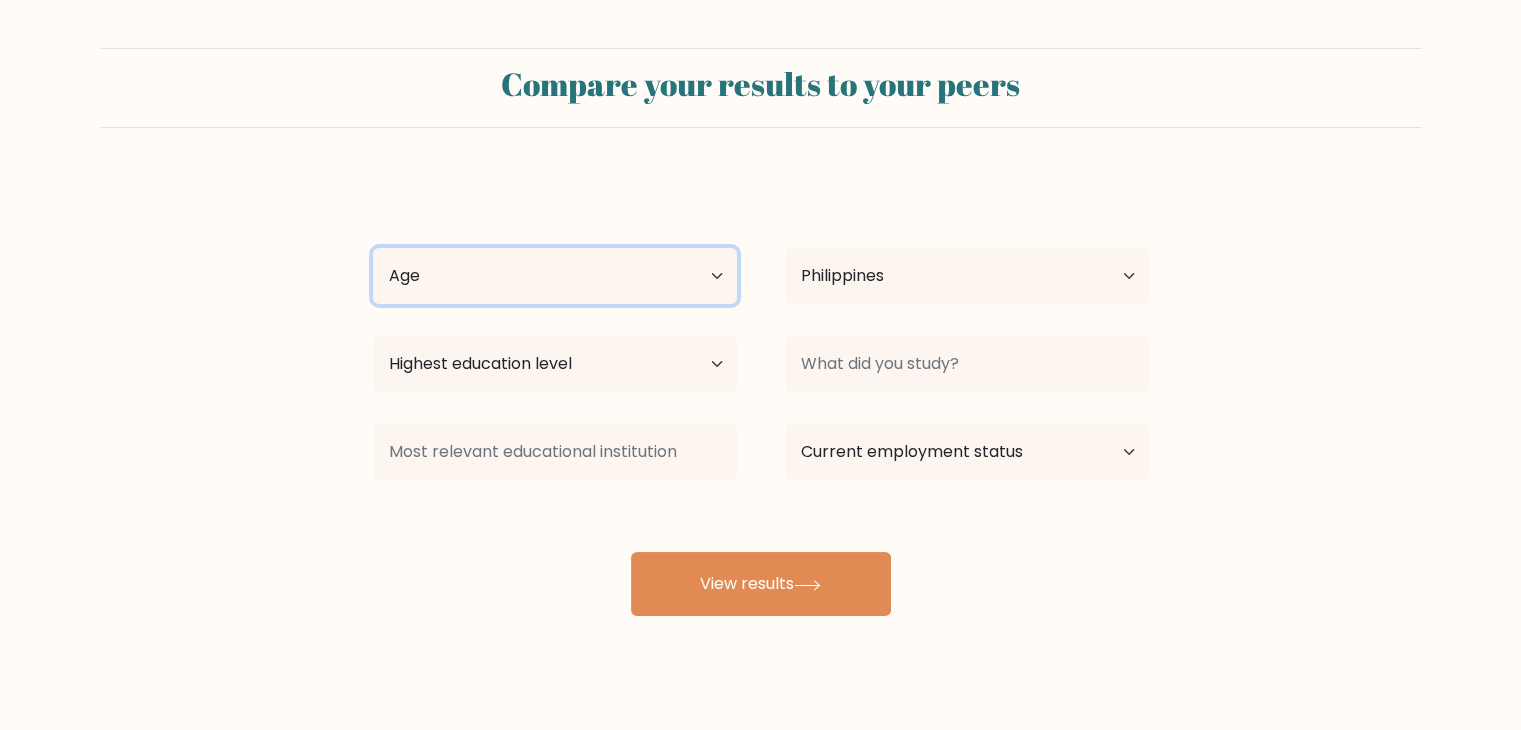 select on "25_34" 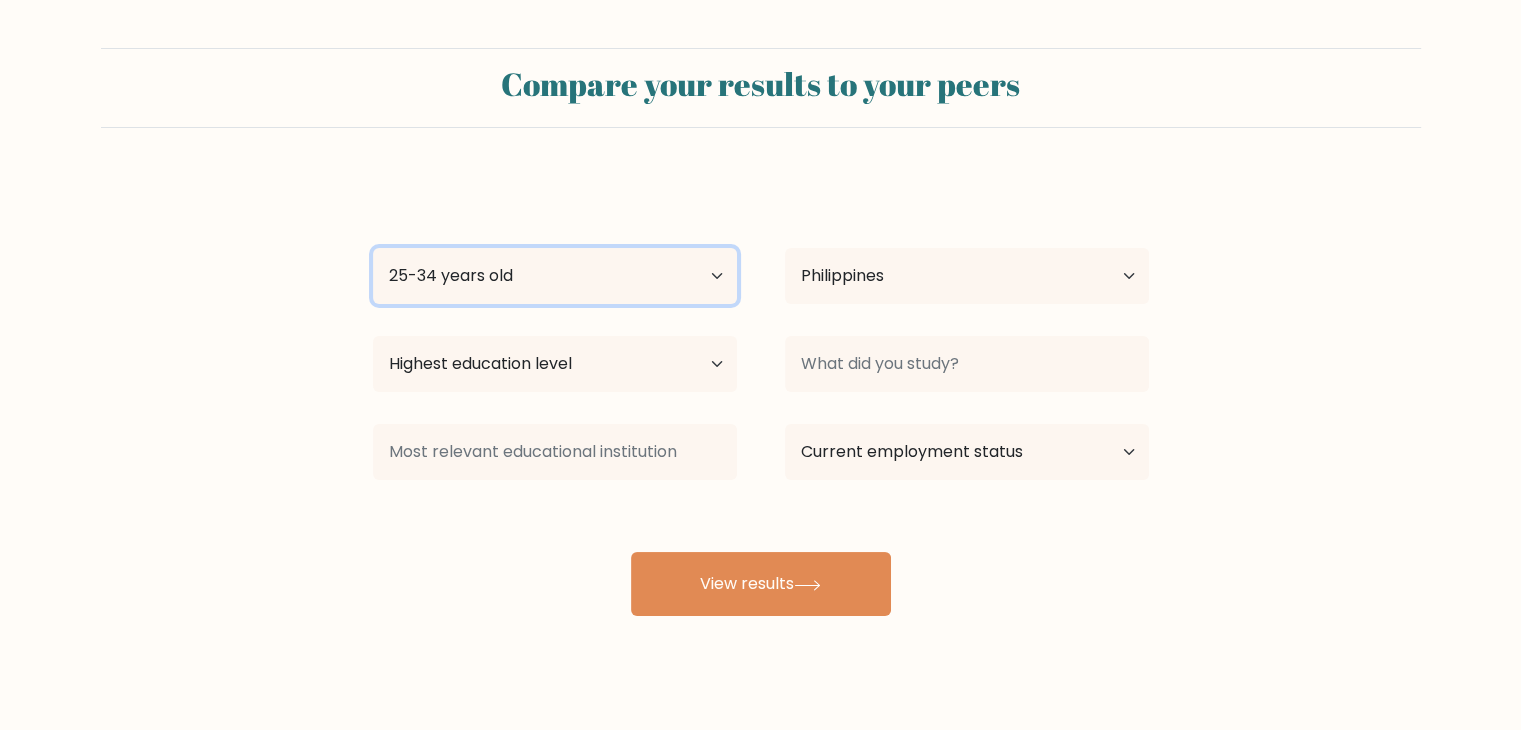 click on "Age
Under 18 years old
18-24 years old
25-34 years old
35-44 years old
45-54 years old
55-64 years old
65 years old and above" at bounding box center [555, 276] 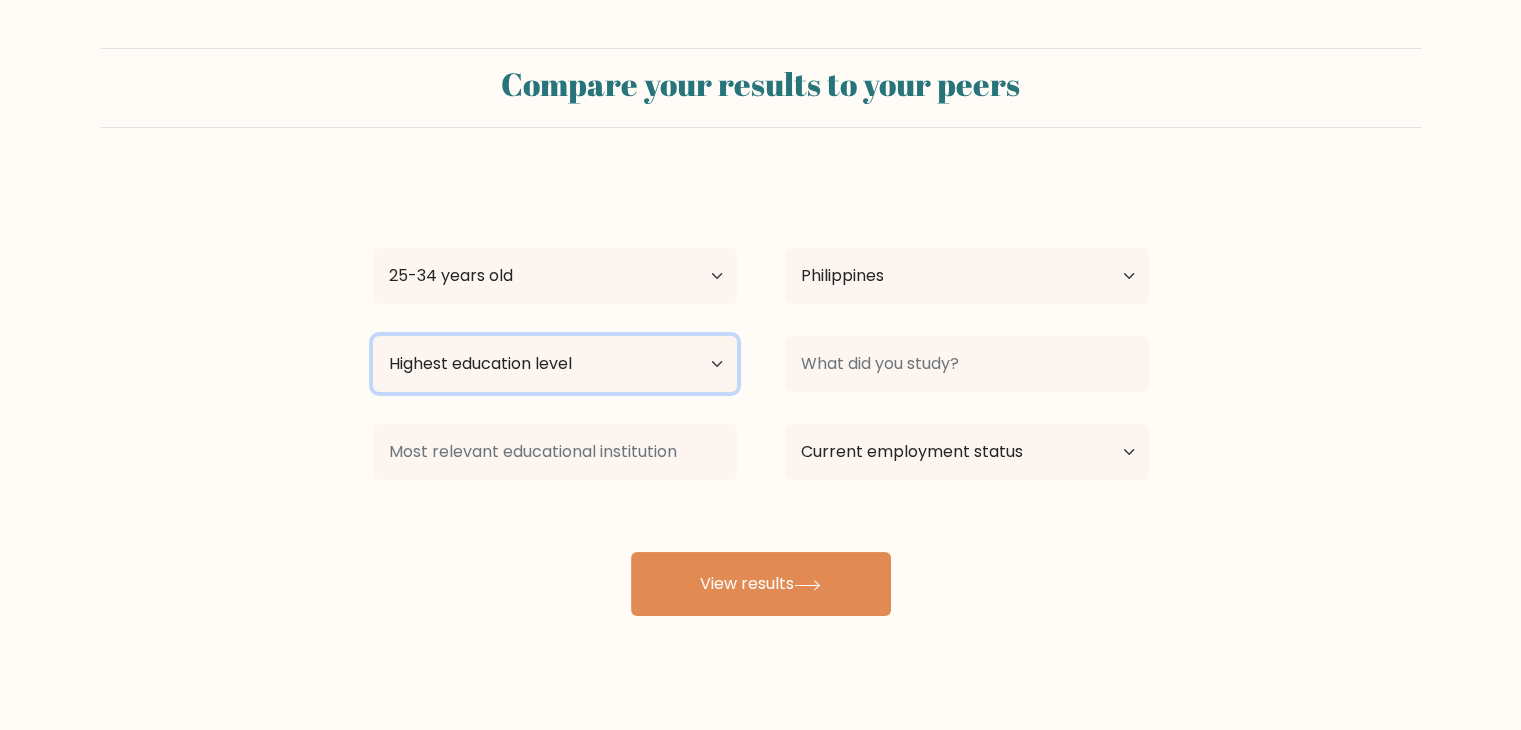 click on "Highest education level
No schooling
Primary
Lower Secondary
Upper Secondary
Occupation Specific
Bachelor's degree
Master's degree
Doctoral degree" at bounding box center (555, 364) 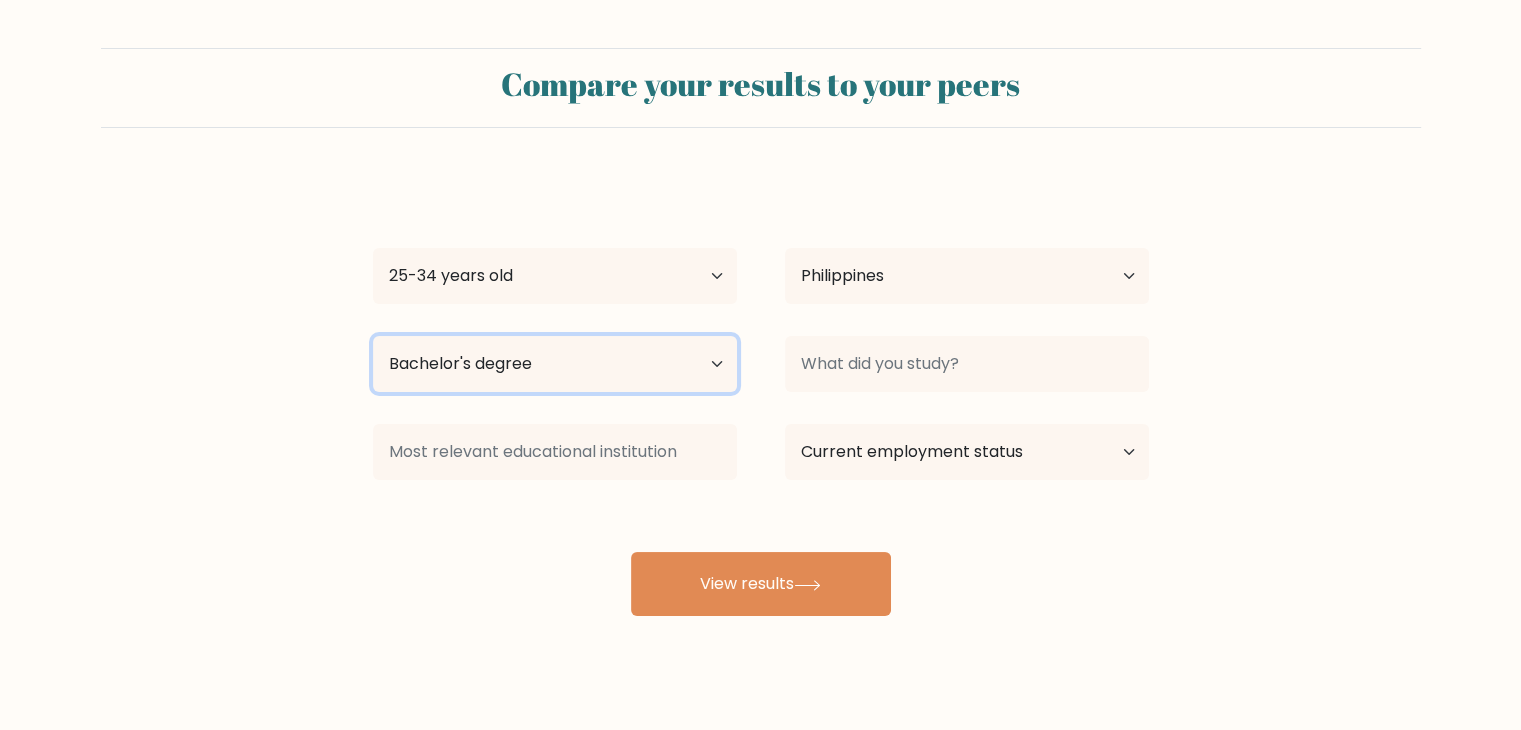 click on "Highest education level
No schooling
Primary
Lower Secondary
Upper Secondary
Occupation Specific
Bachelor's degree
Master's degree
Doctoral degree" at bounding box center (555, 364) 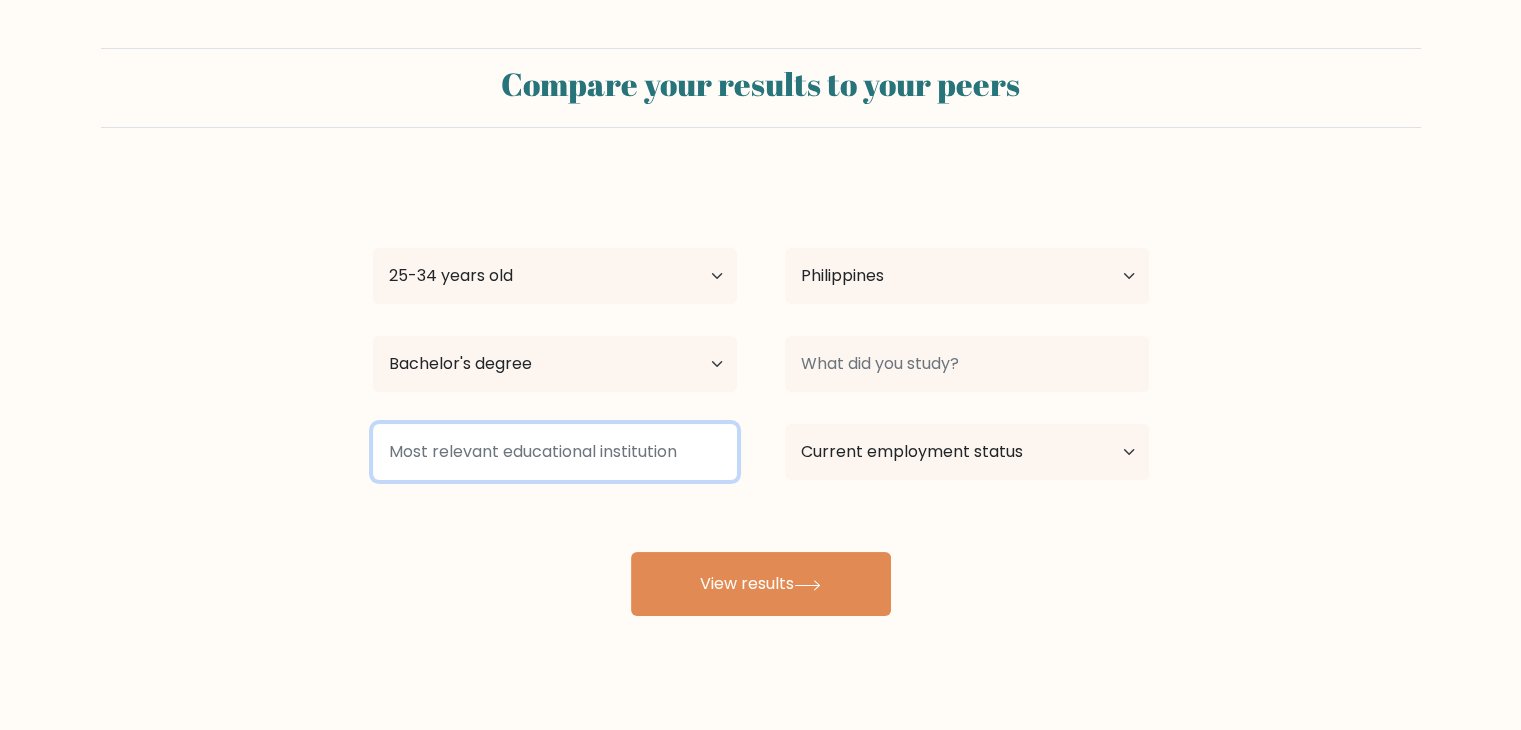click at bounding box center (555, 452) 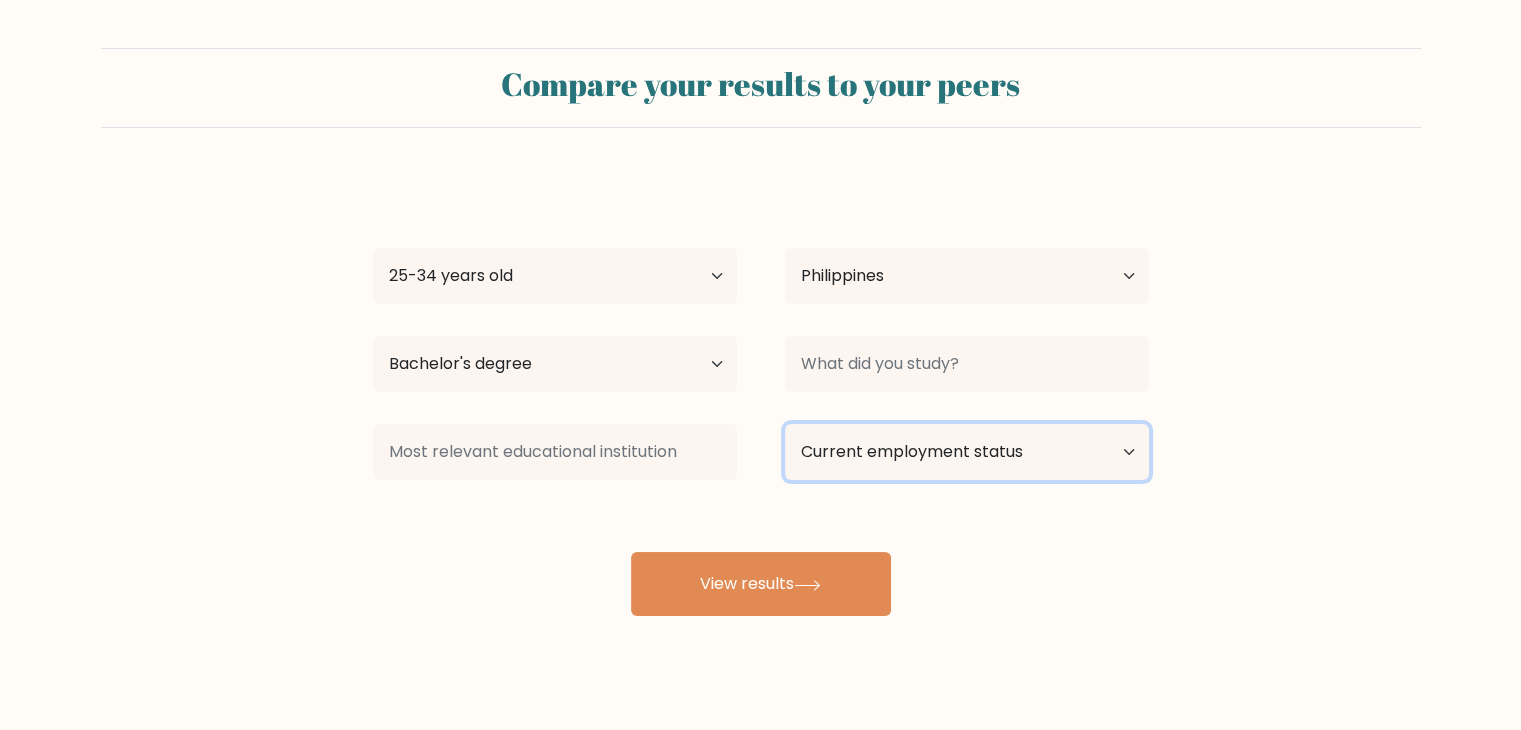 click on "Current employment status
Employed
Student
Retired
Other / prefer not to answer" at bounding box center [967, 452] 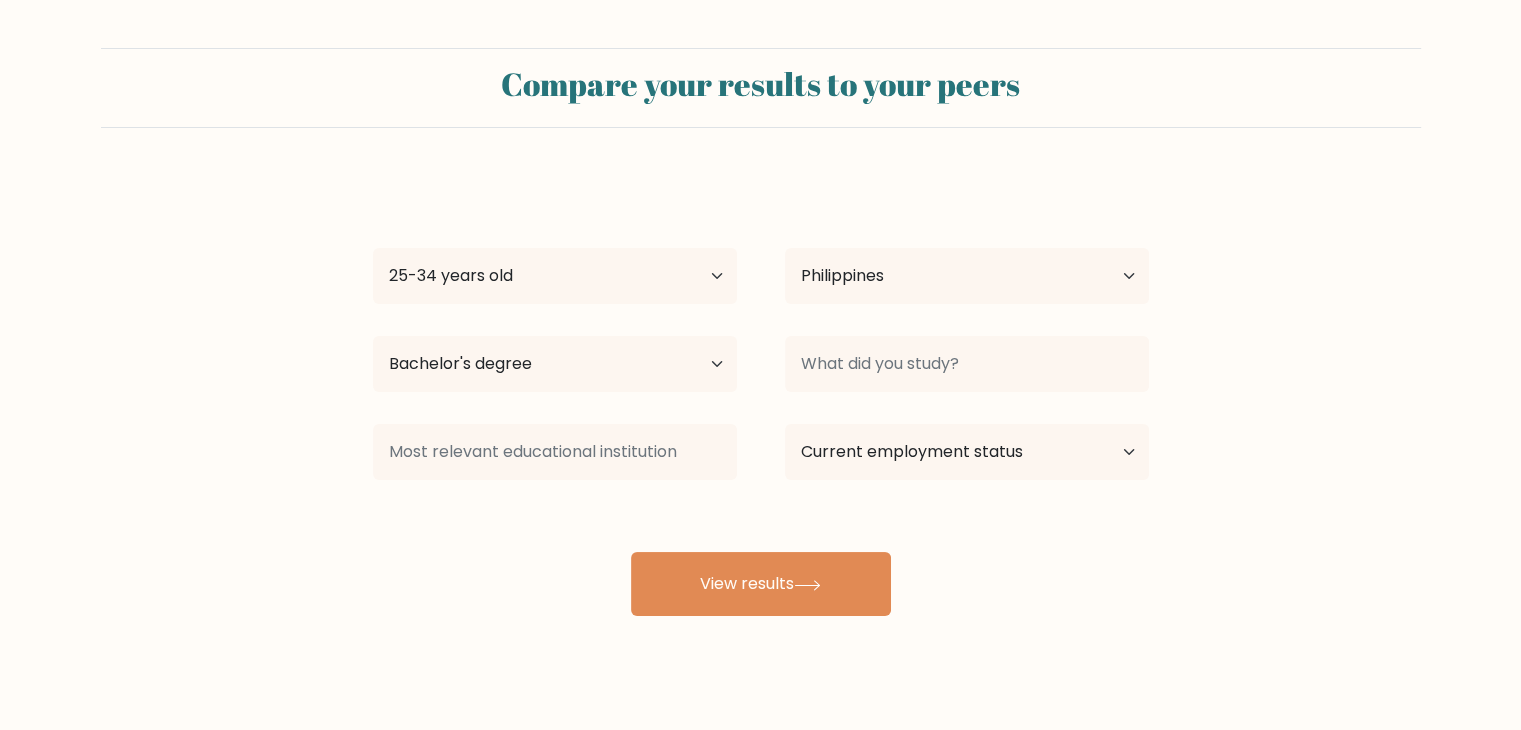 click on "Compare your results to your peers
[FIRST]
[LAST]
Age
Under 18 years old
18-24 years old
25-34 years old
35-44 years old
45-54 years old
55-64 years old
65 years old and above
Country
Afghanistan
Albania
Algeria
American Samoa
Andorra
Angola
Anguilla
Antarctica
Antigua and Barbuda
Argentina
Aruba
Australia" at bounding box center [760, 332] 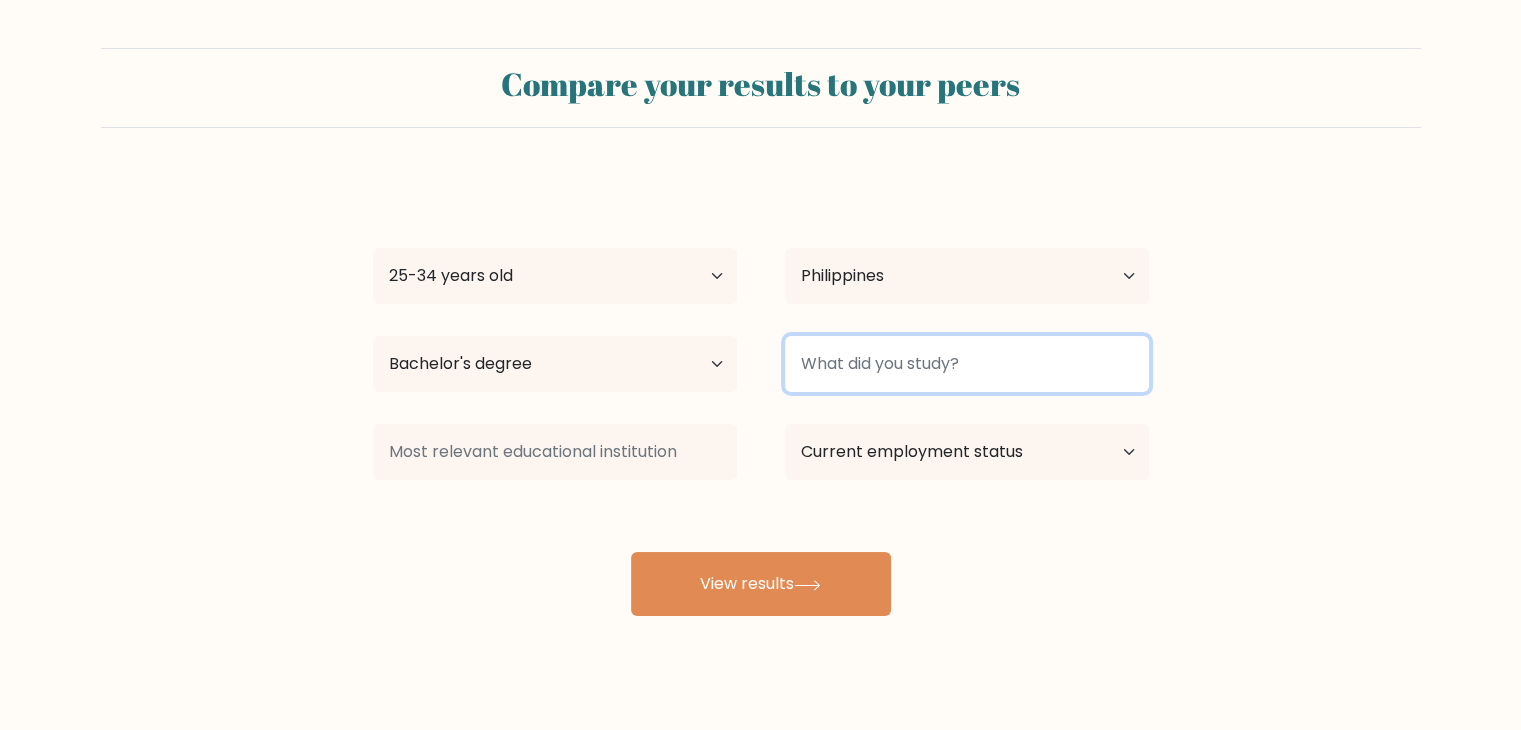 click at bounding box center [967, 364] 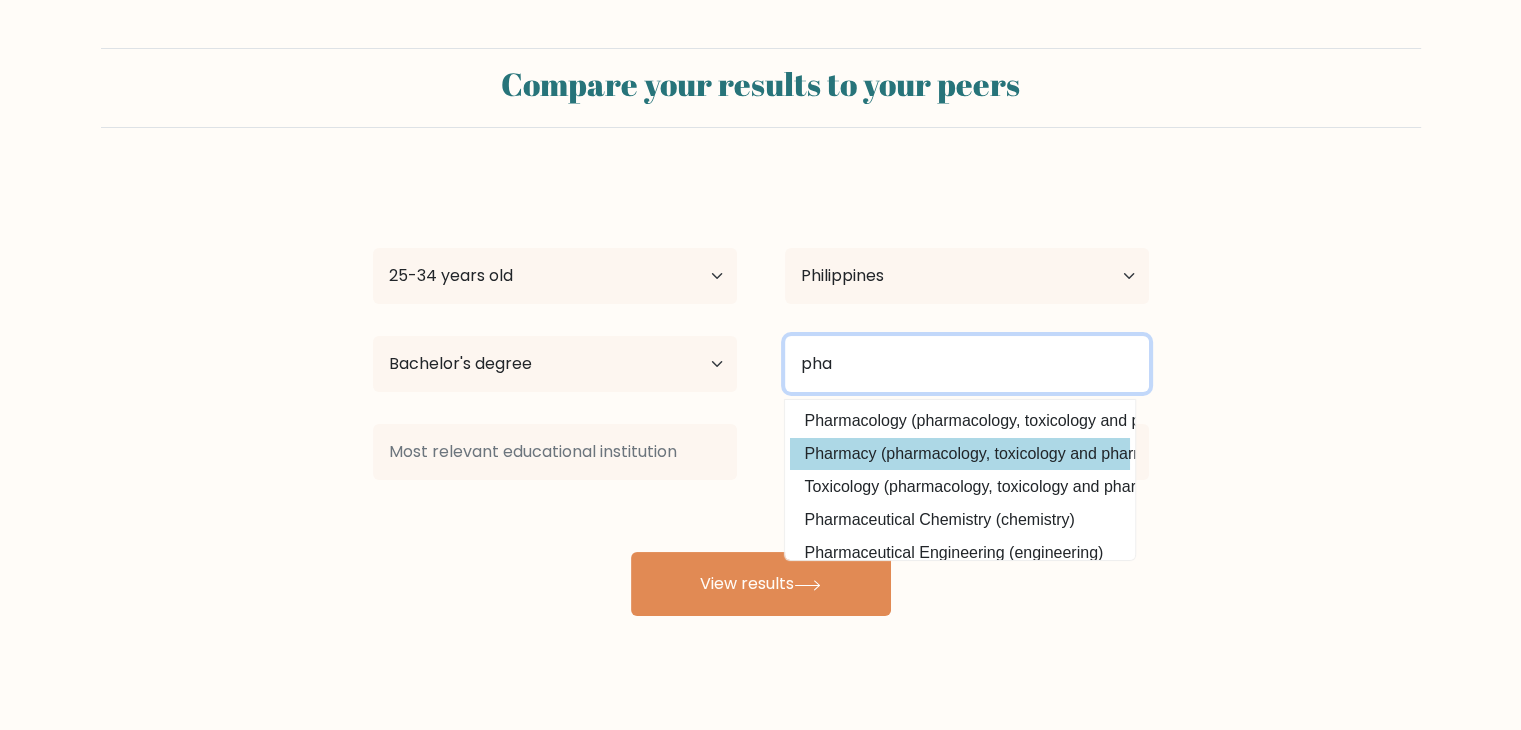 type on "pha" 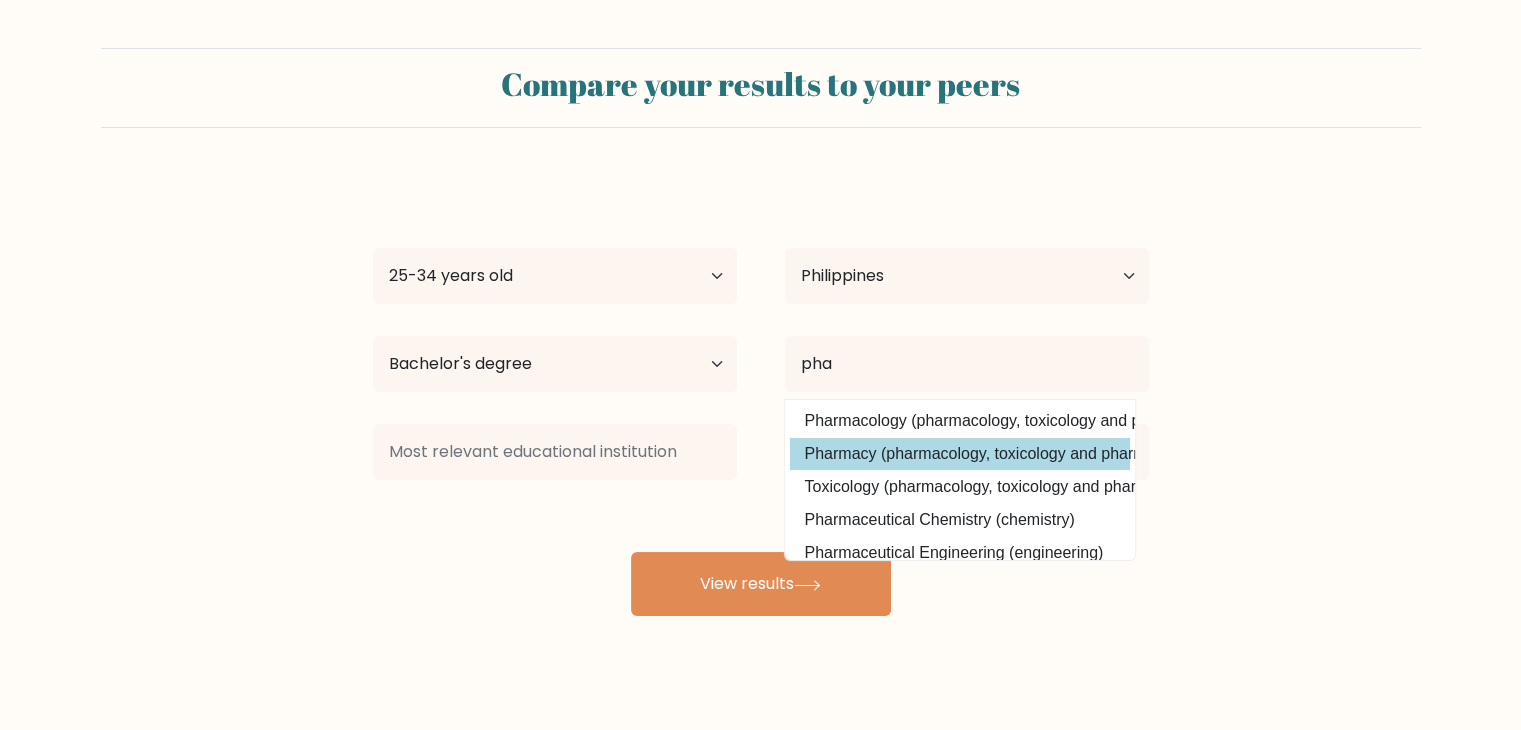click on "Pharmacy (pharmacology, toxicology and pharmacy)" at bounding box center [960, 454] 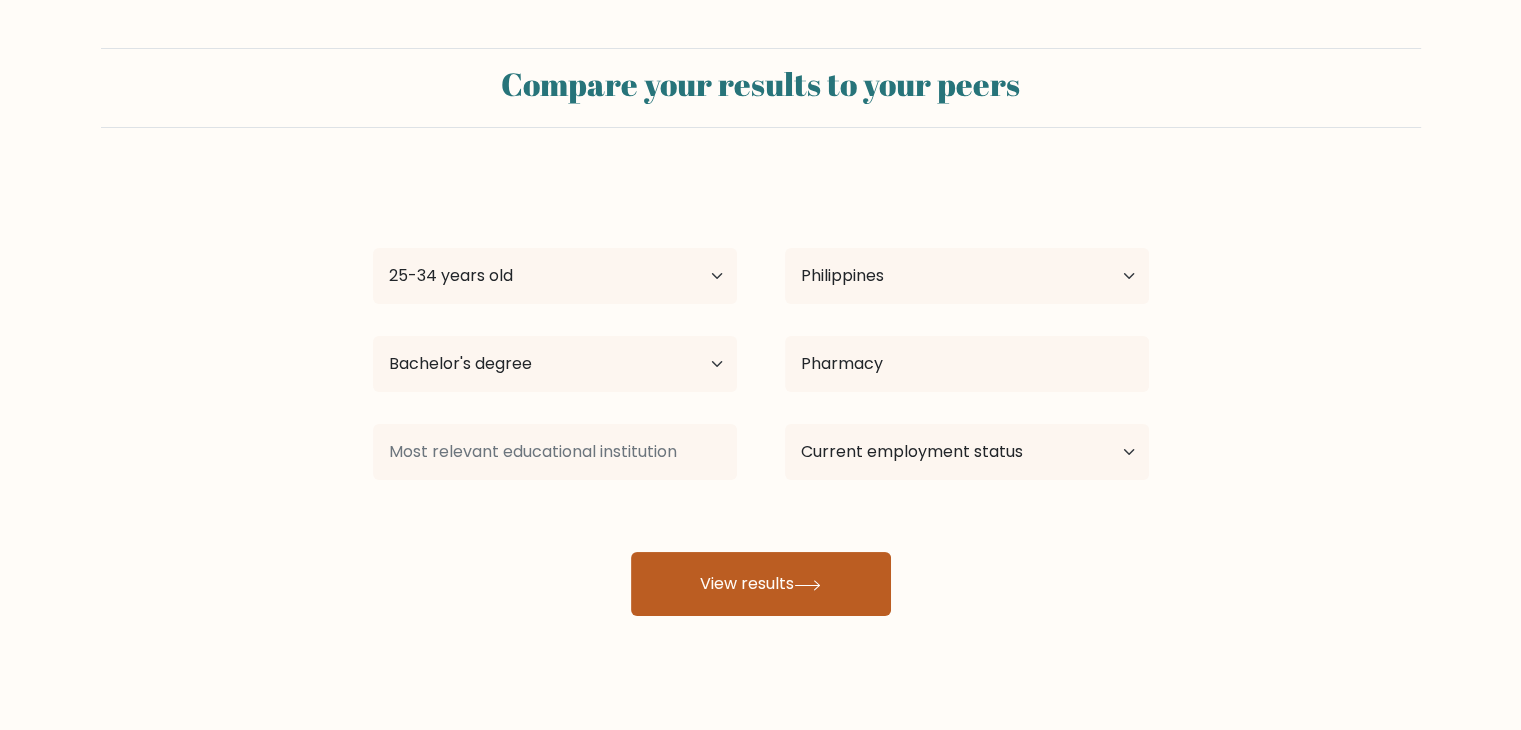 click on "View results" at bounding box center (761, 584) 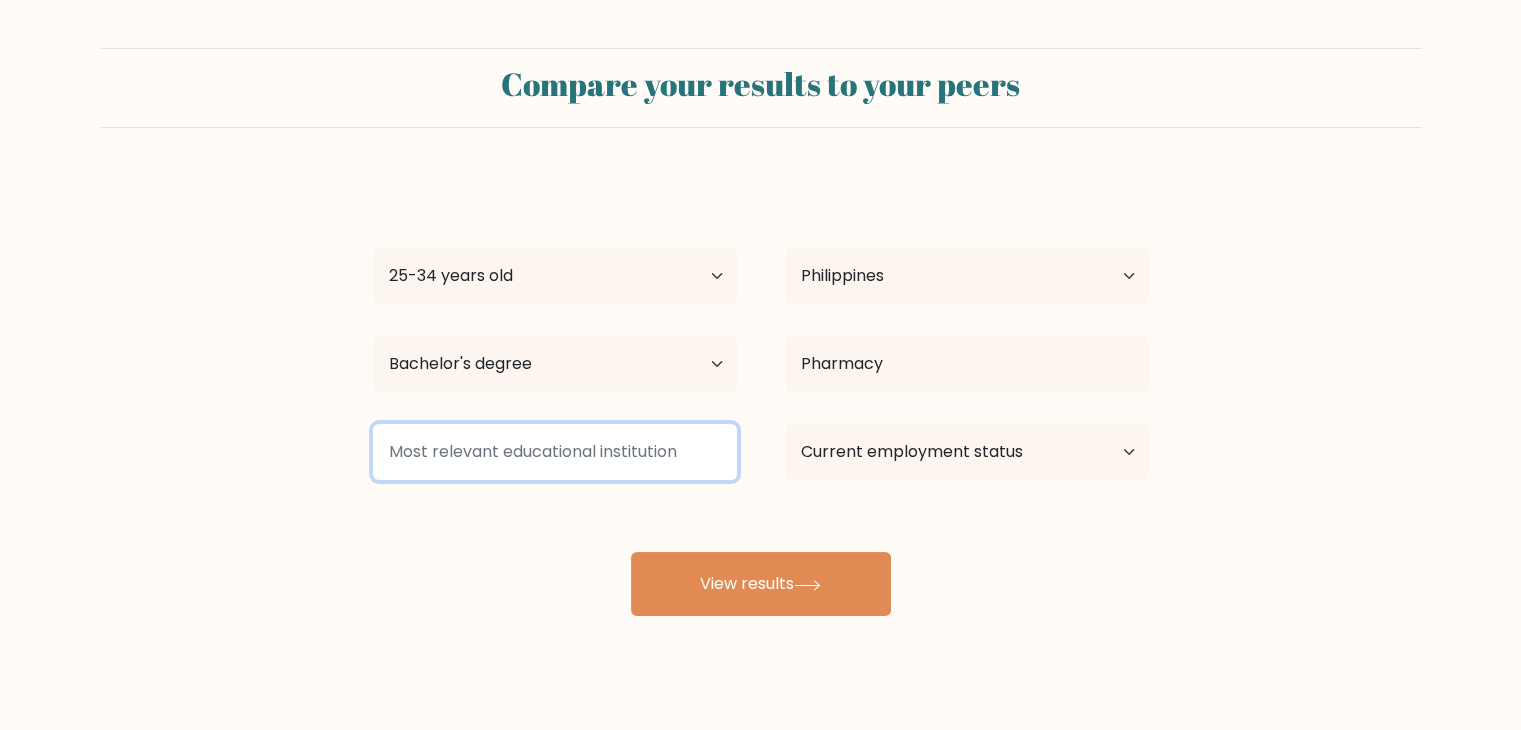 click at bounding box center [555, 452] 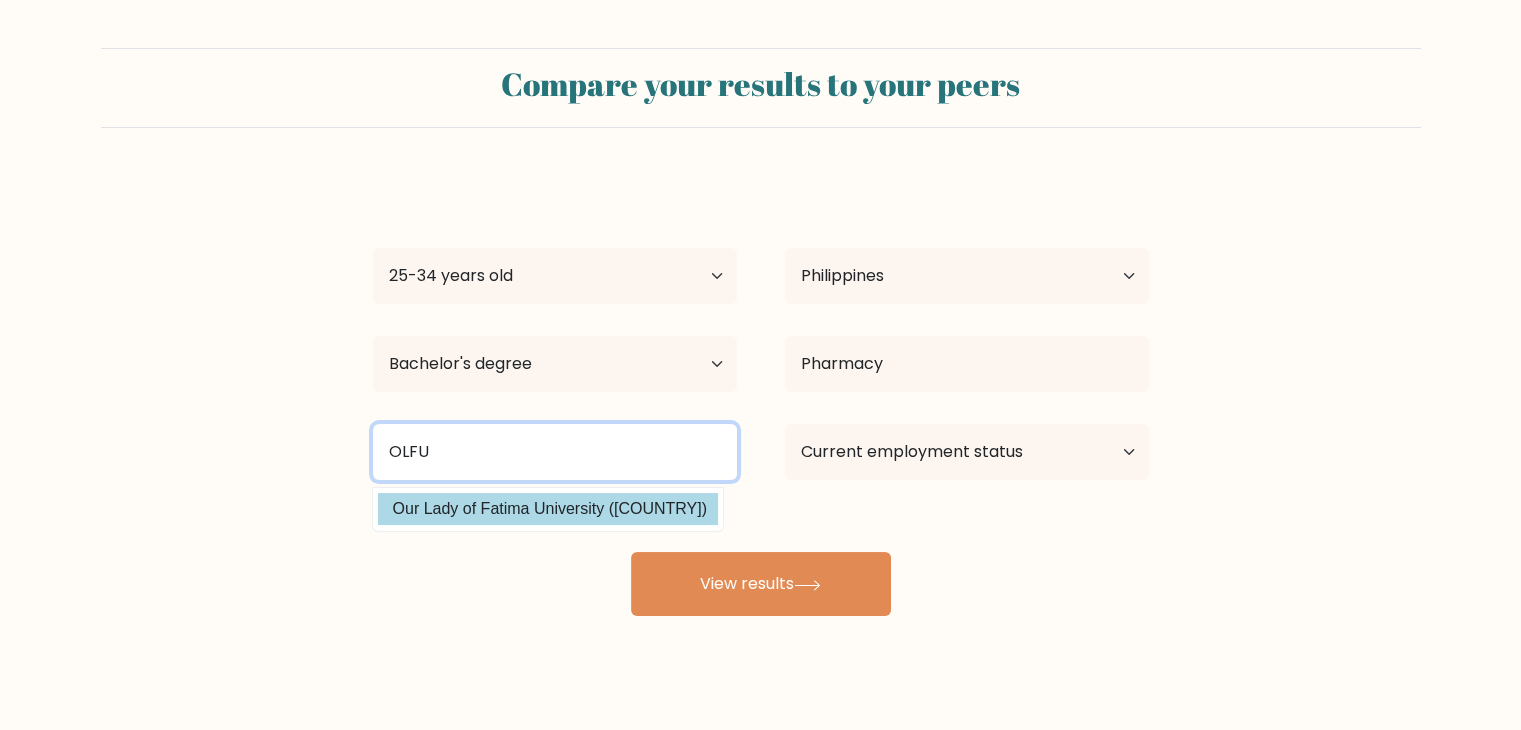 type on "OLFU" 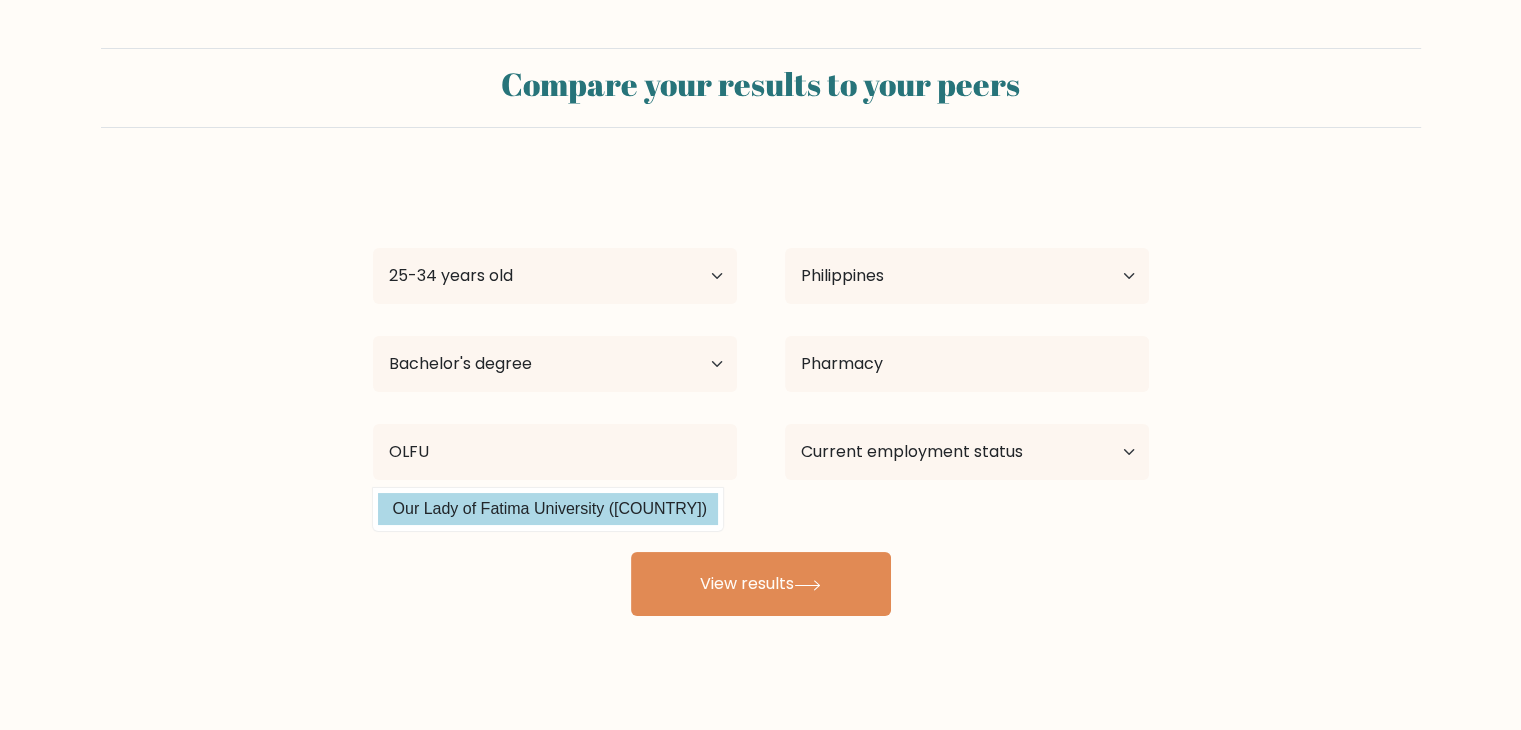click on "Jedd Throy
Serrano
Age
Under 18 years old
18-24 years old
25-34 years old
35-44 years old
45-54 years old
55-64 years old
65 years old and above
Country
Afghanistan
Albania
Algeria
American Samoa
Andorra
Angola
Anguilla
Antarctica
Antigua and Barbuda
Argentina
Armenia
Aruba
Australia
Austria
Azerbaijan
Bahamas
Bahrain
Bangladesh
Barbados
Belarus
Belgium
Belize
Benin
Bermuda
Bhutan
Bolivia
Bonaire, Sint Eustatius and Saba
Bosnia and Herzegovina
Botswana
Bouvet Island
Brazil" at bounding box center (761, 396) 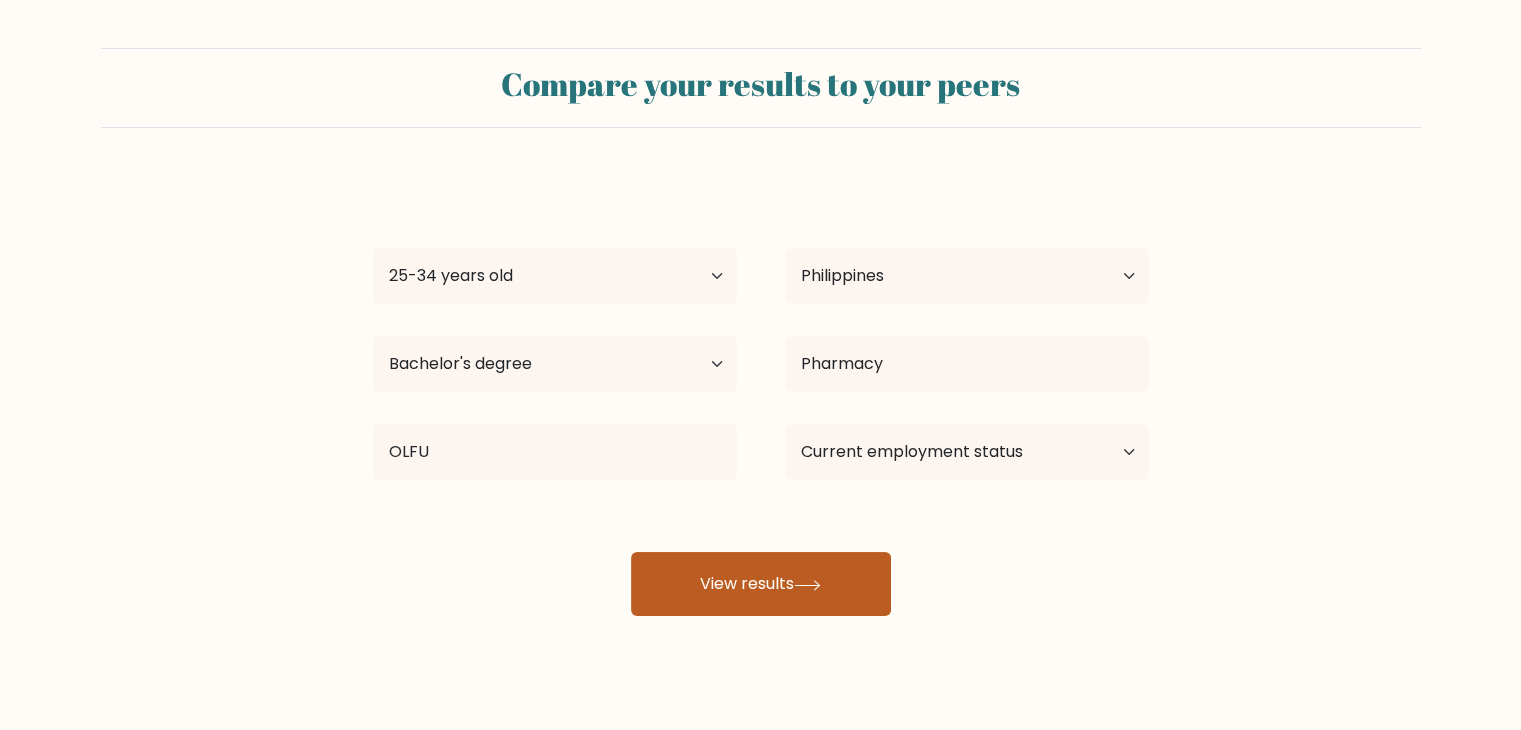 click on "View results" at bounding box center (761, 584) 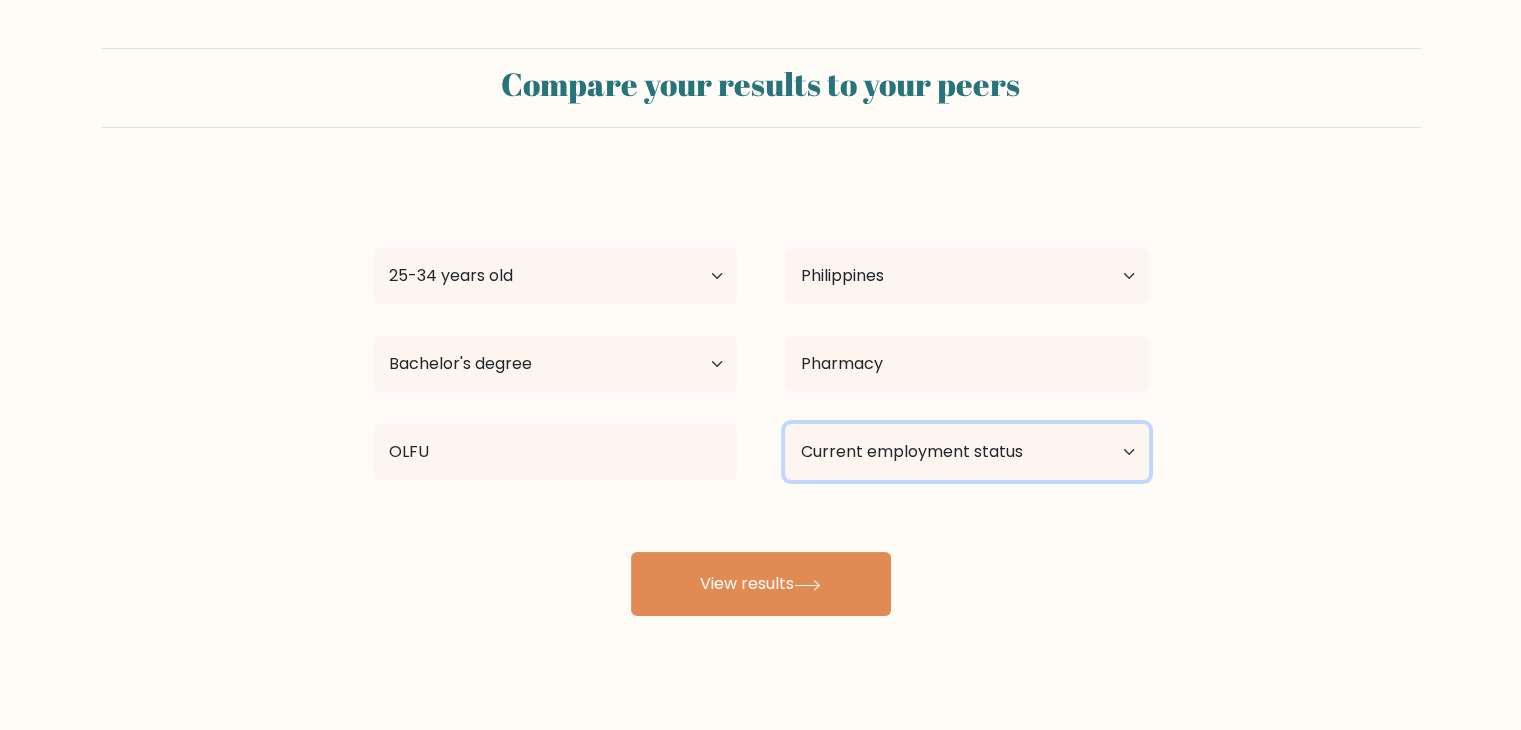 click on "Current employment status
Employed
Student
Retired
Other / prefer not to answer" at bounding box center [967, 452] 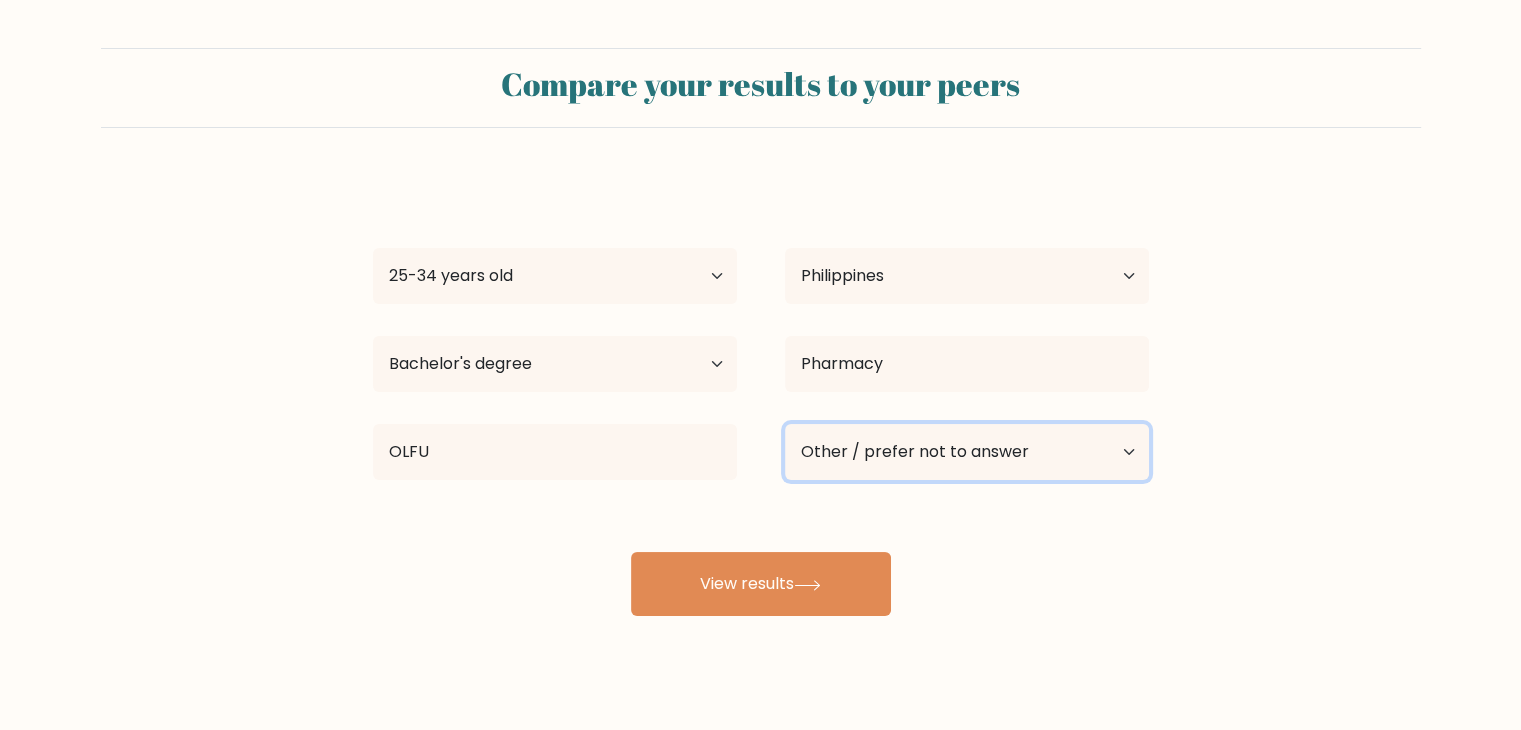 click on "Current employment status
Employed
Student
Retired
Other / prefer not to answer" at bounding box center (967, 452) 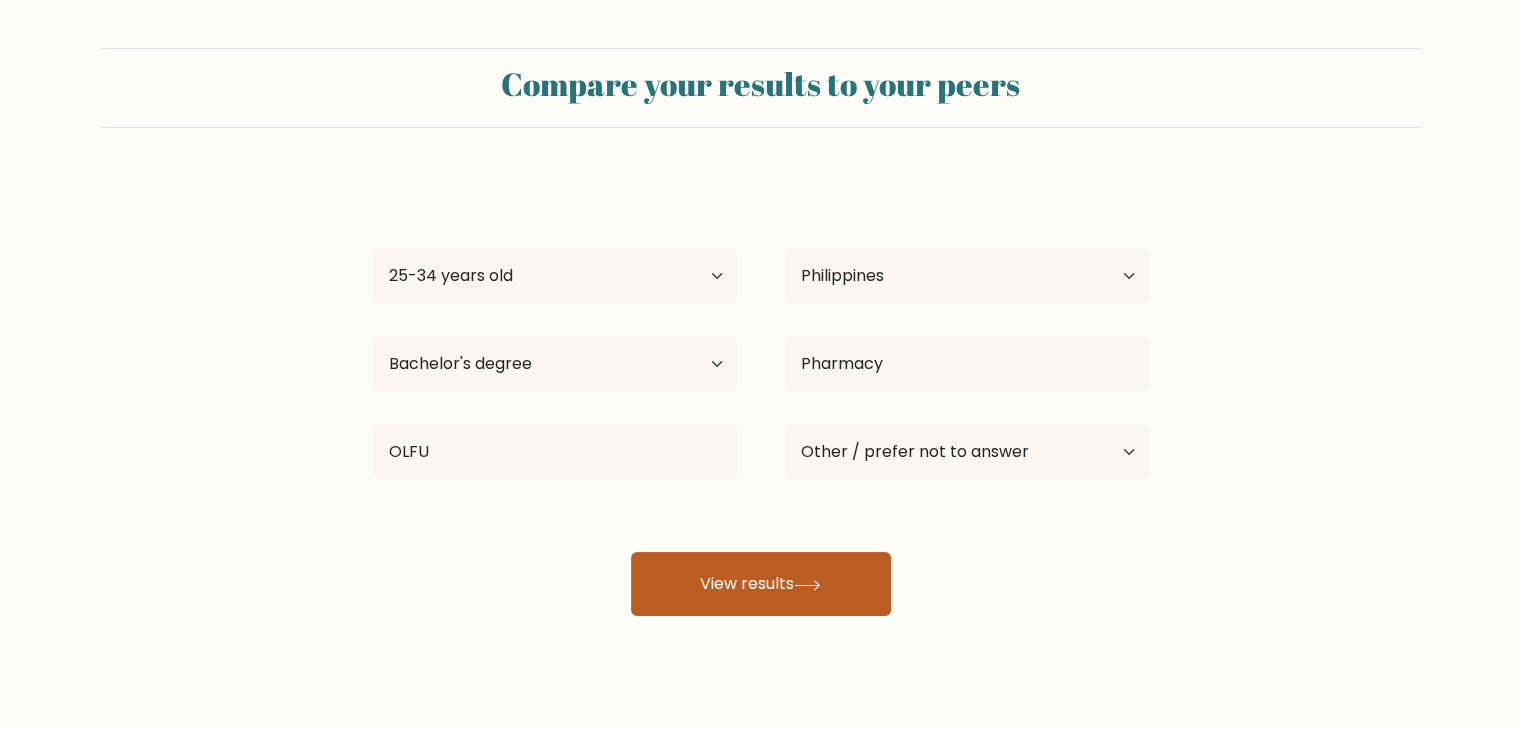 click on "View results" at bounding box center [761, 584] 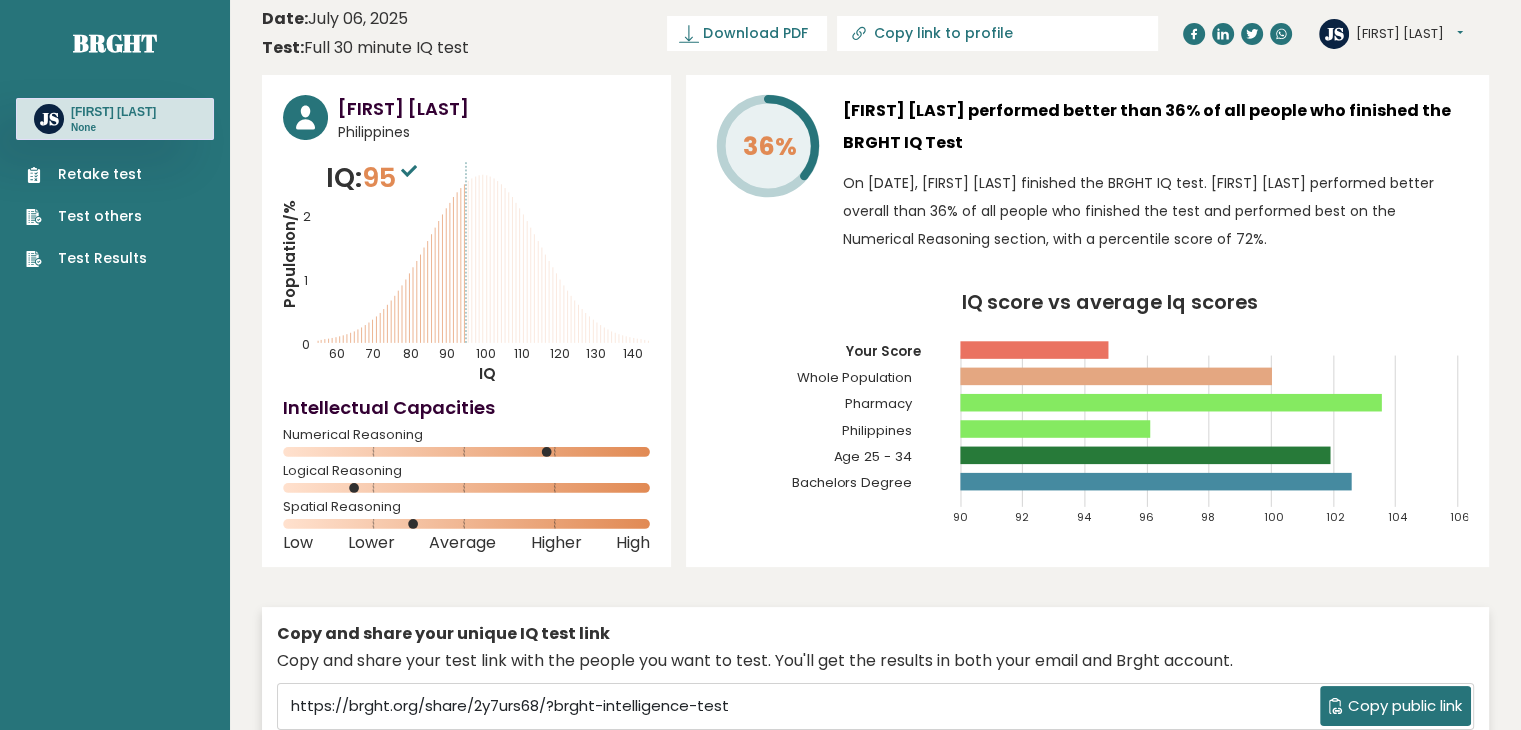 scroll, scrollTop: 0, scrollLeft: 0, axis: both 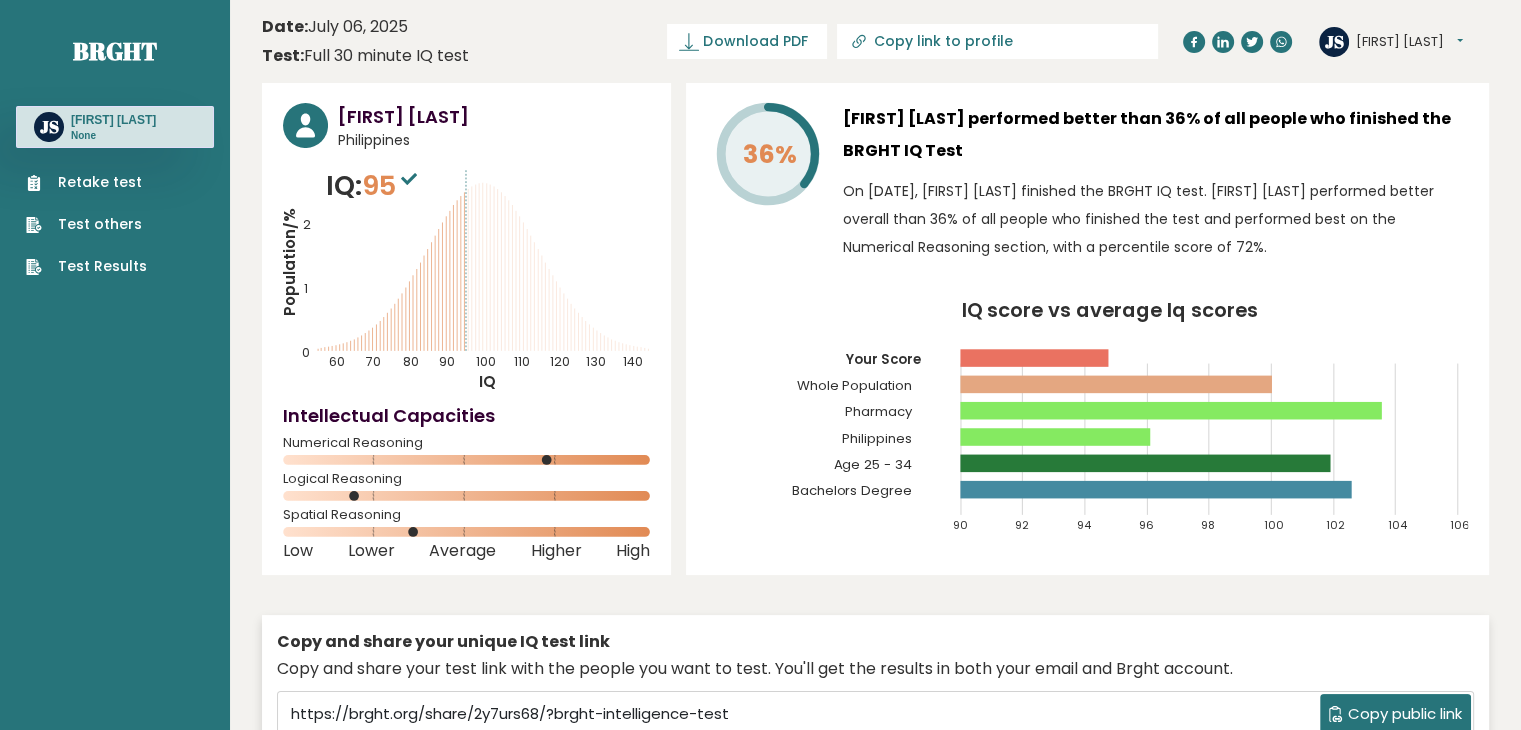 click on "Retake test
Test others
Test Results" at bounding box center [86, 224] 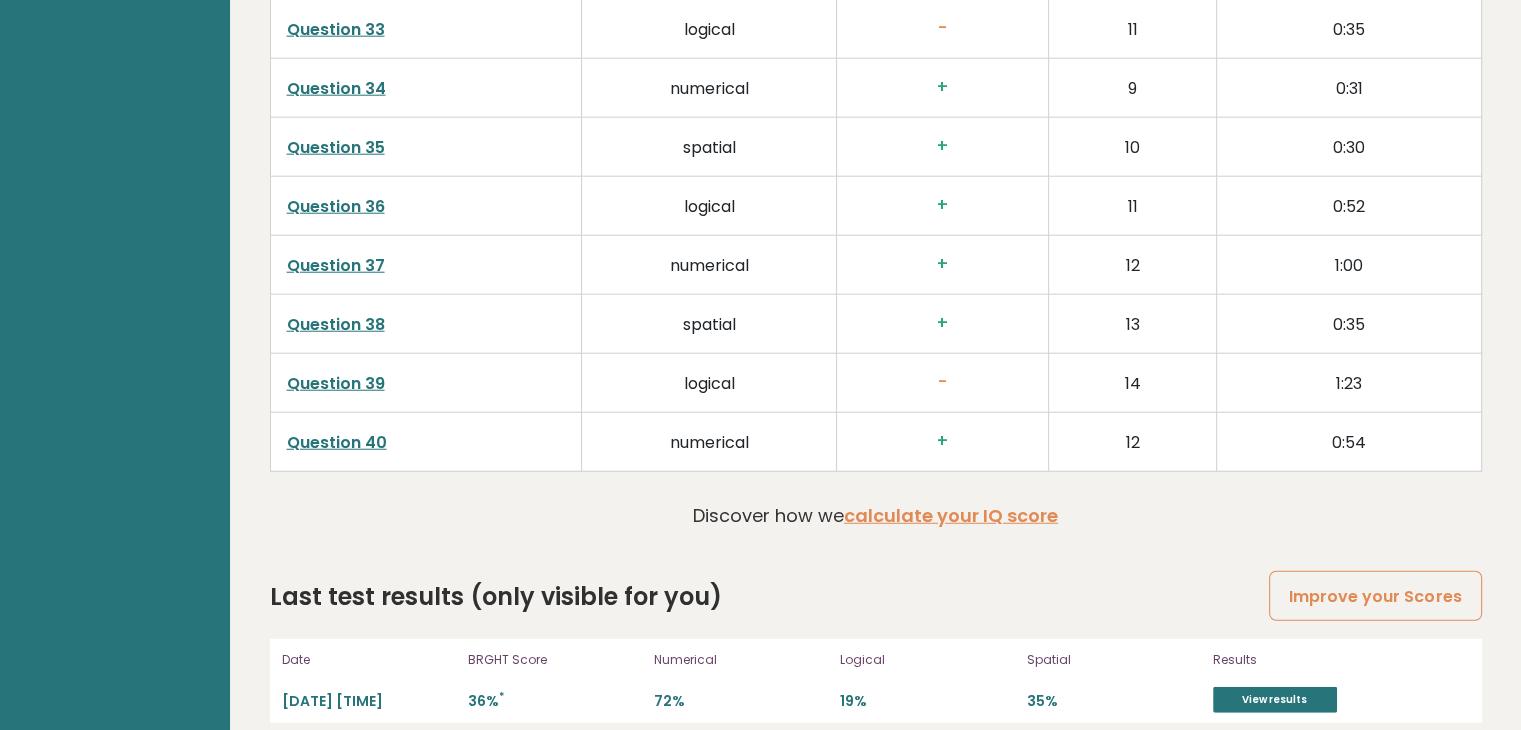 scroll, scrollTop: 5144, scrollLeft: 0, axis: vertical 